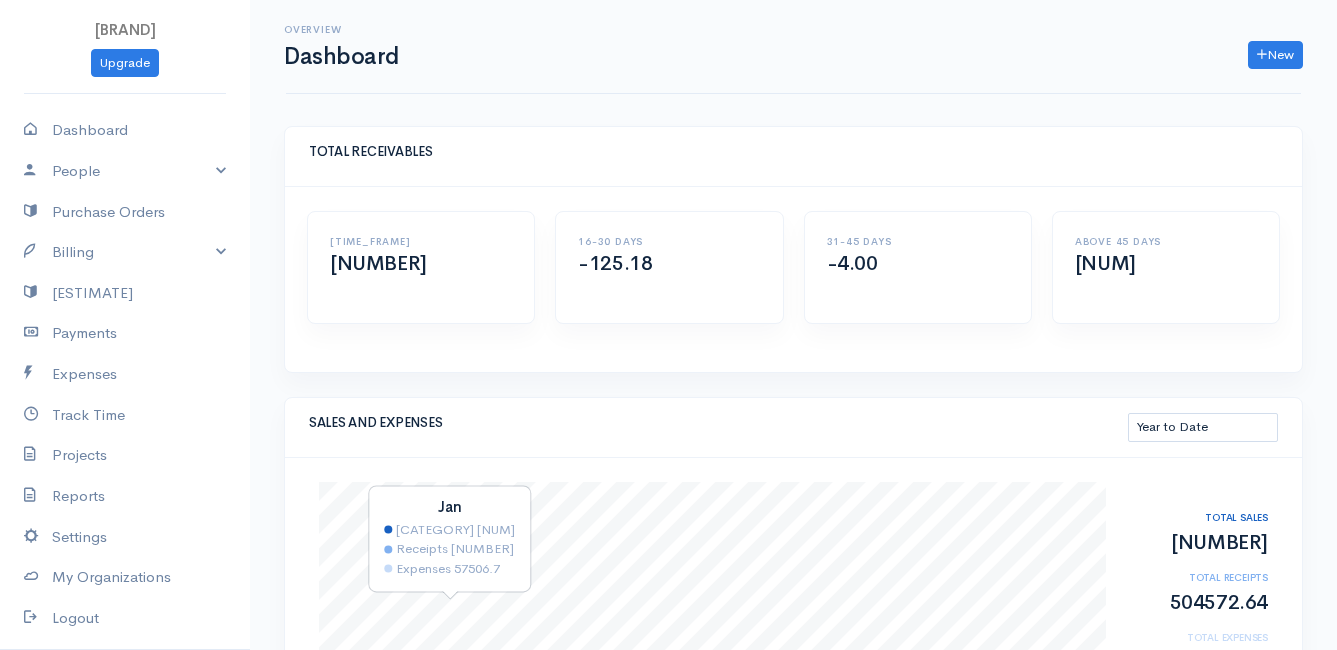 scroll, scrollTop: 400, scrollLeft: 0, axis: vertical 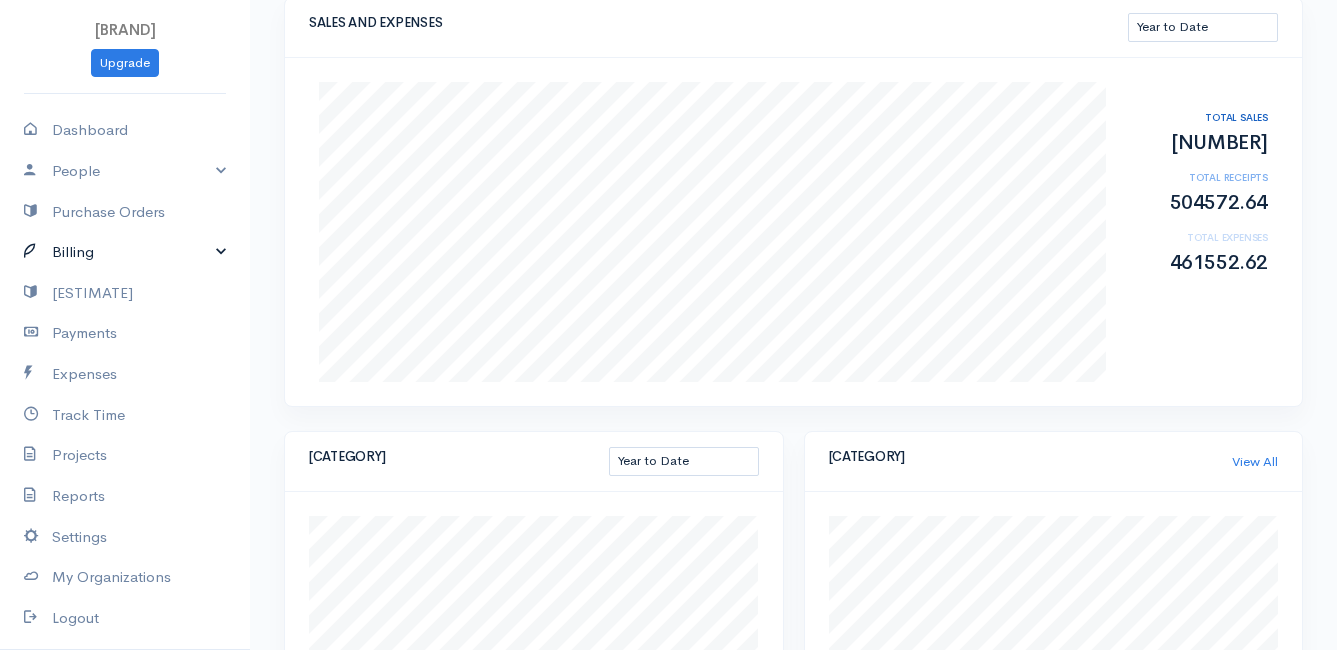 click on "Billing" at bounding box center (125, 252) 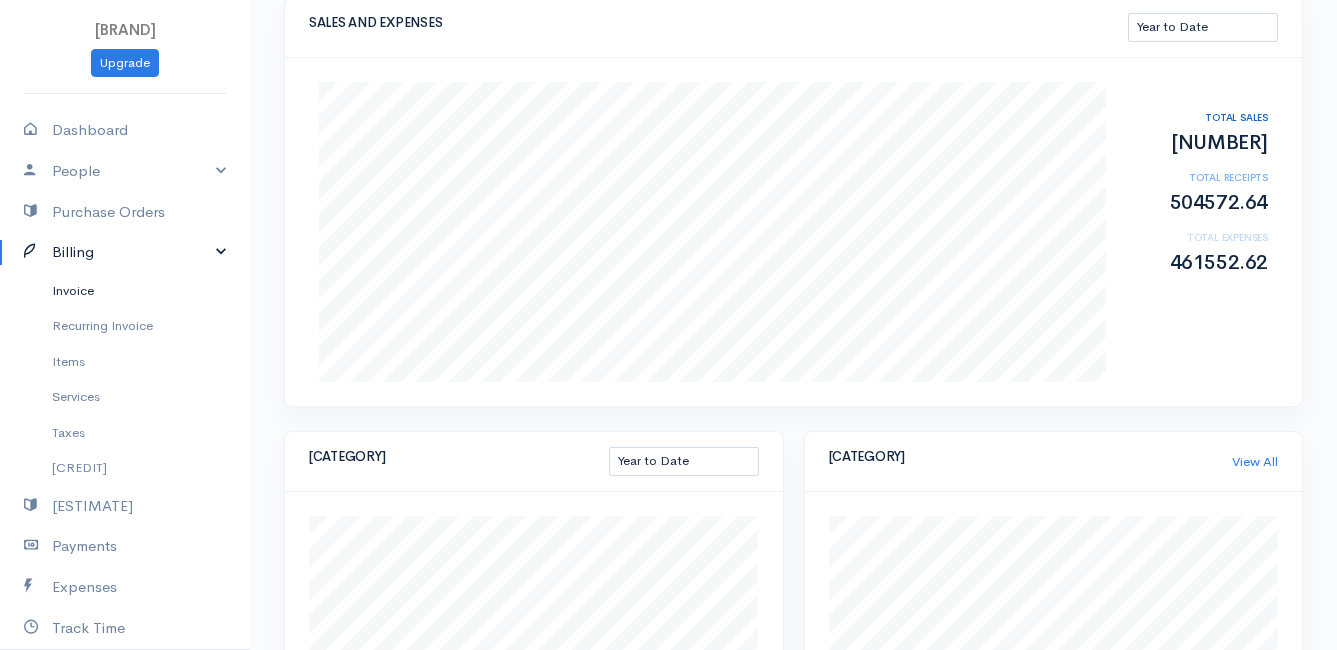 click on "Invoice" at bounding box center [125, 291] 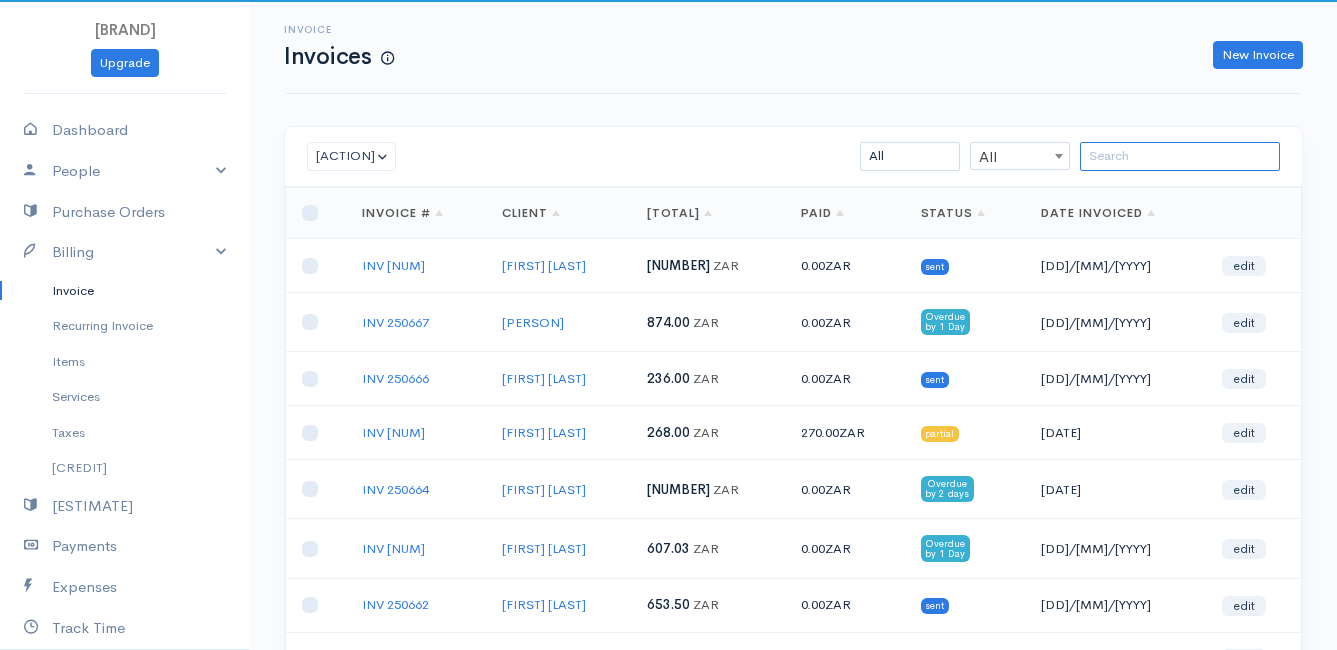 click at bounding box center [1180, 156] 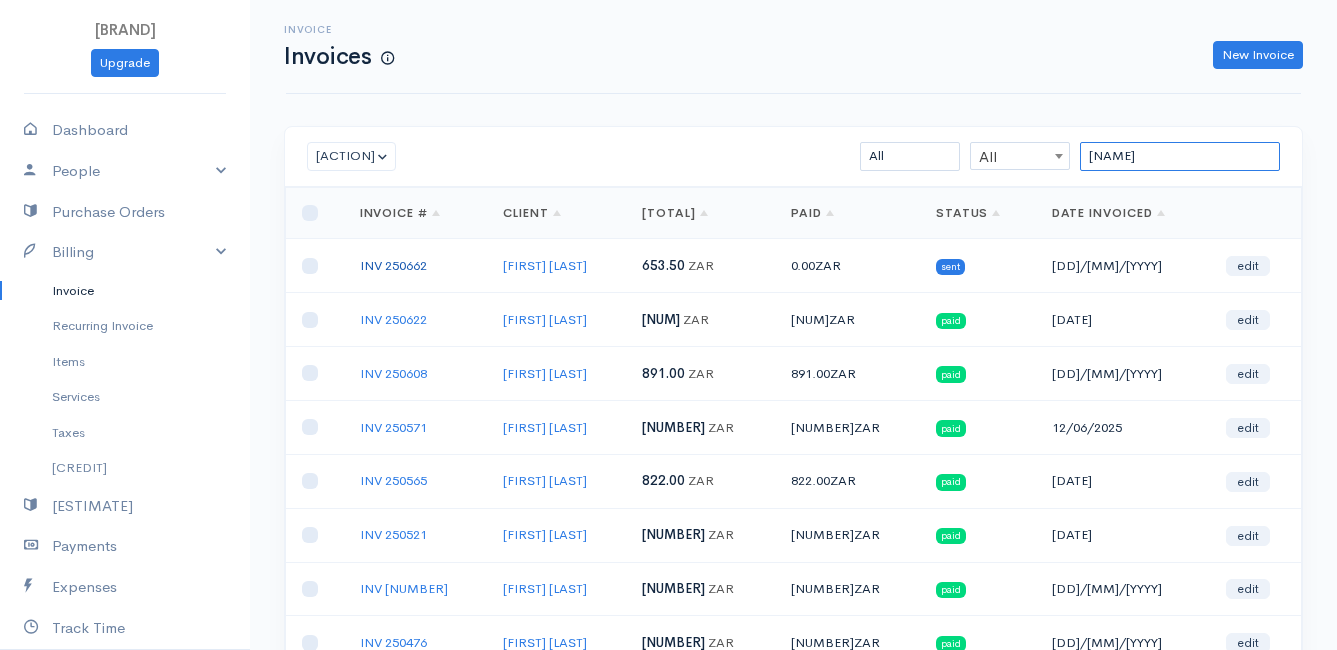 type on "[NAME]" 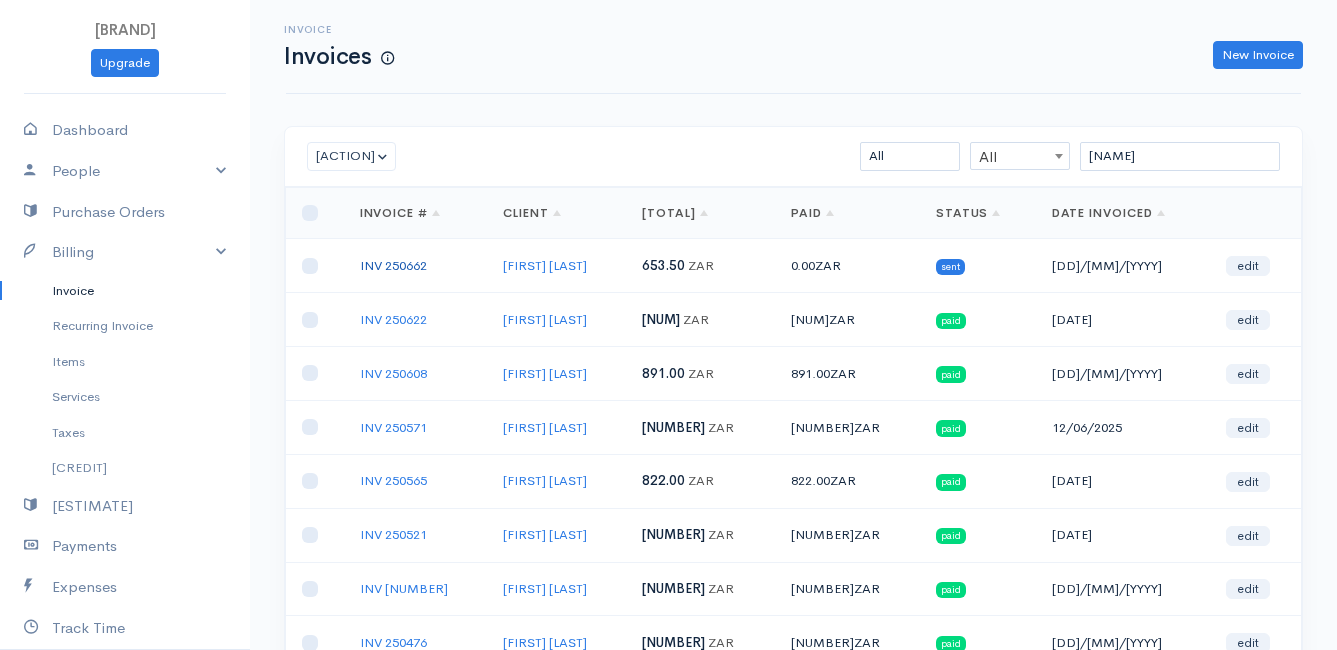 click on "INV 250662" at bounding box center [393, 265] 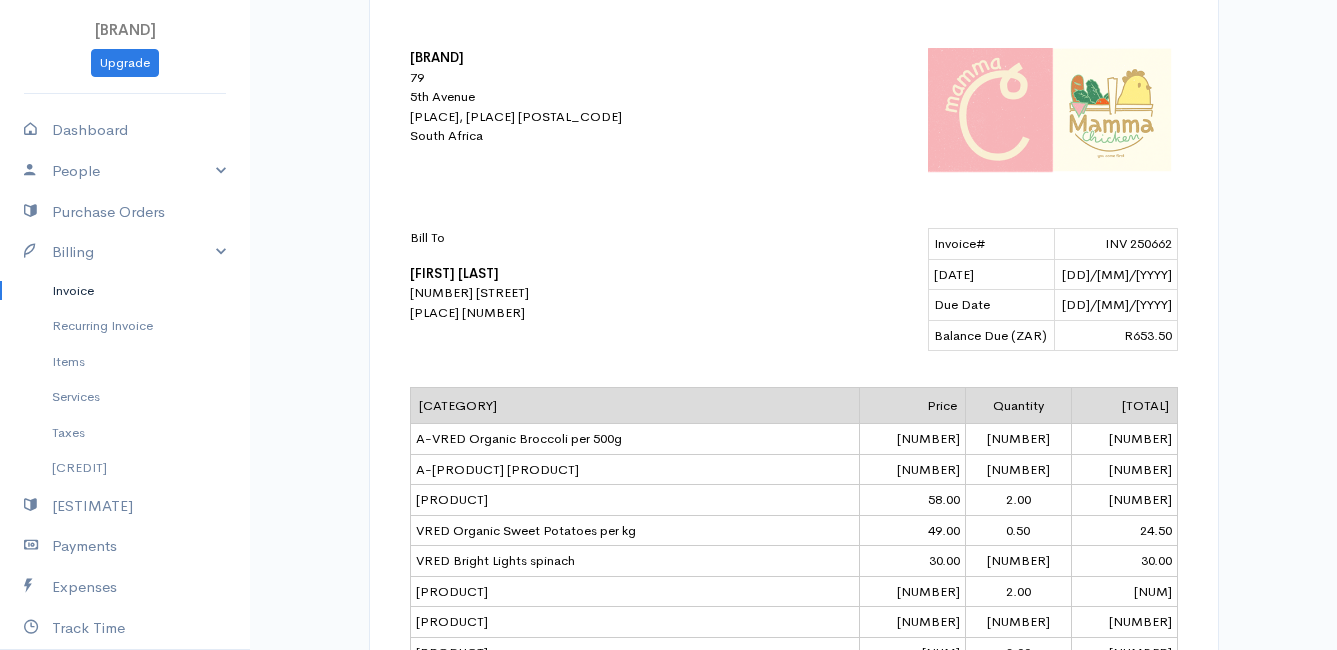 scroll, scrollTop: 0, scrollLeft: 0, axis: both 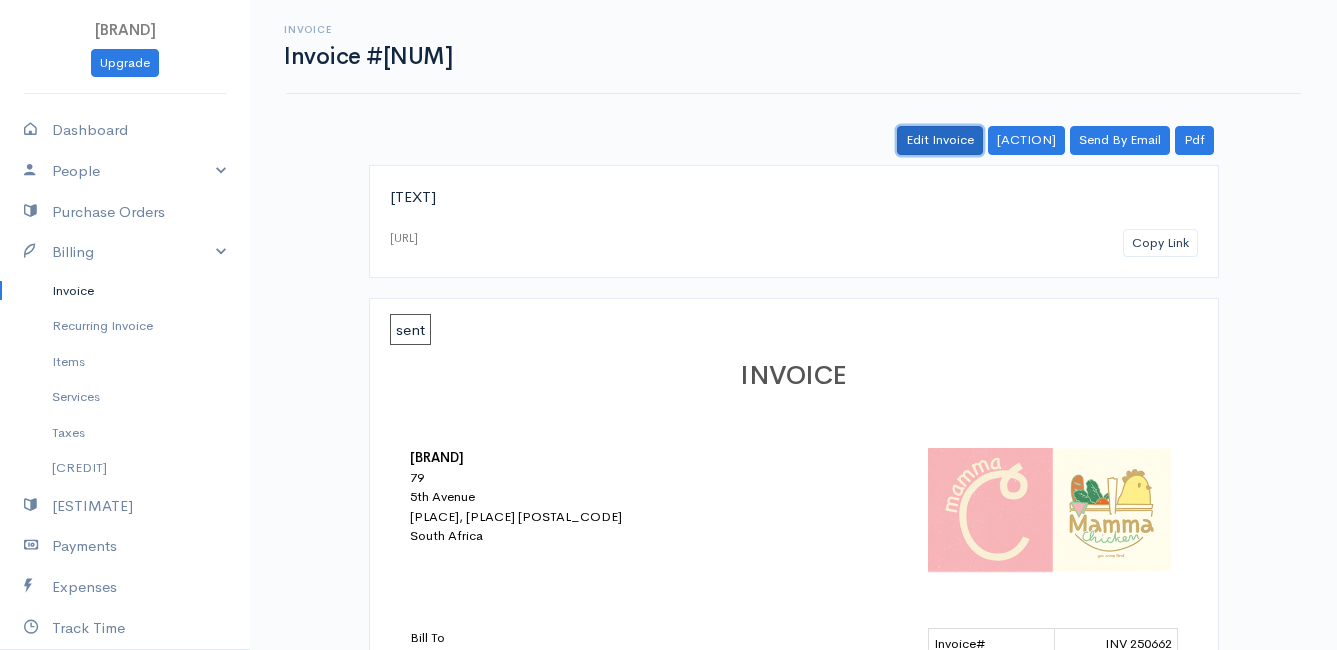 click on "Edit Invoice" at bounding box center [940, 140] 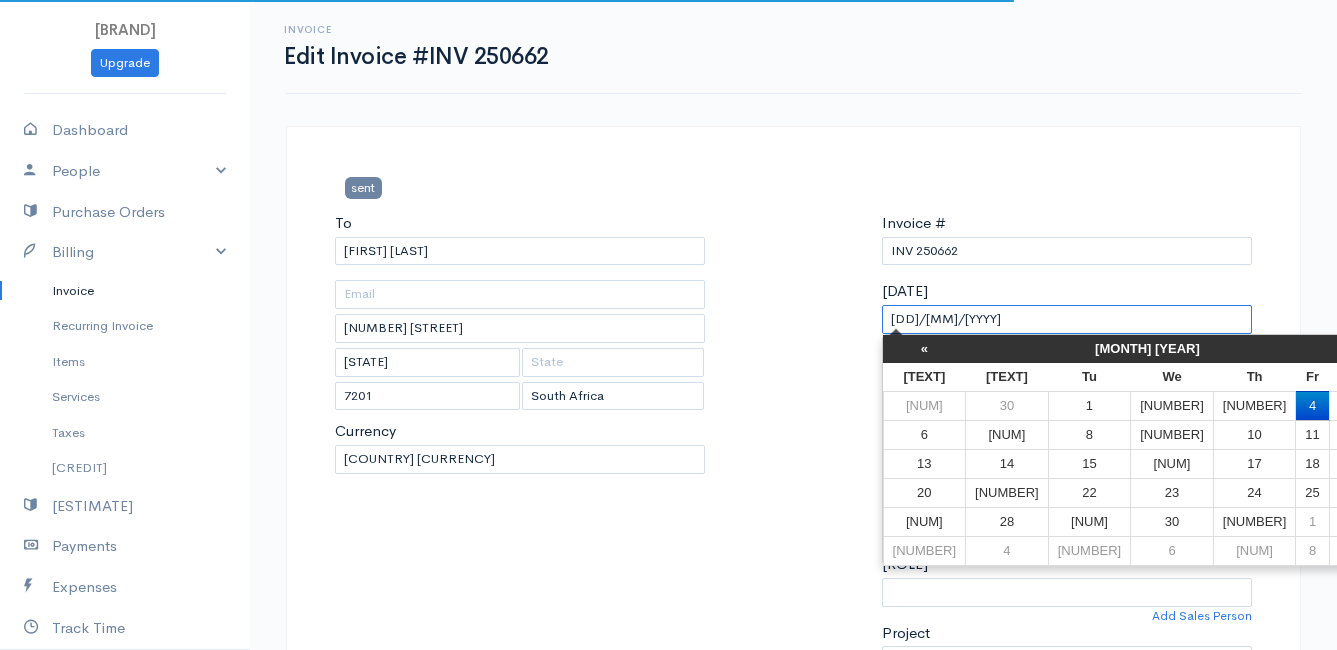 click on "[DD]/[MM]/[YYYY]" at bounding box center (1067, 319) 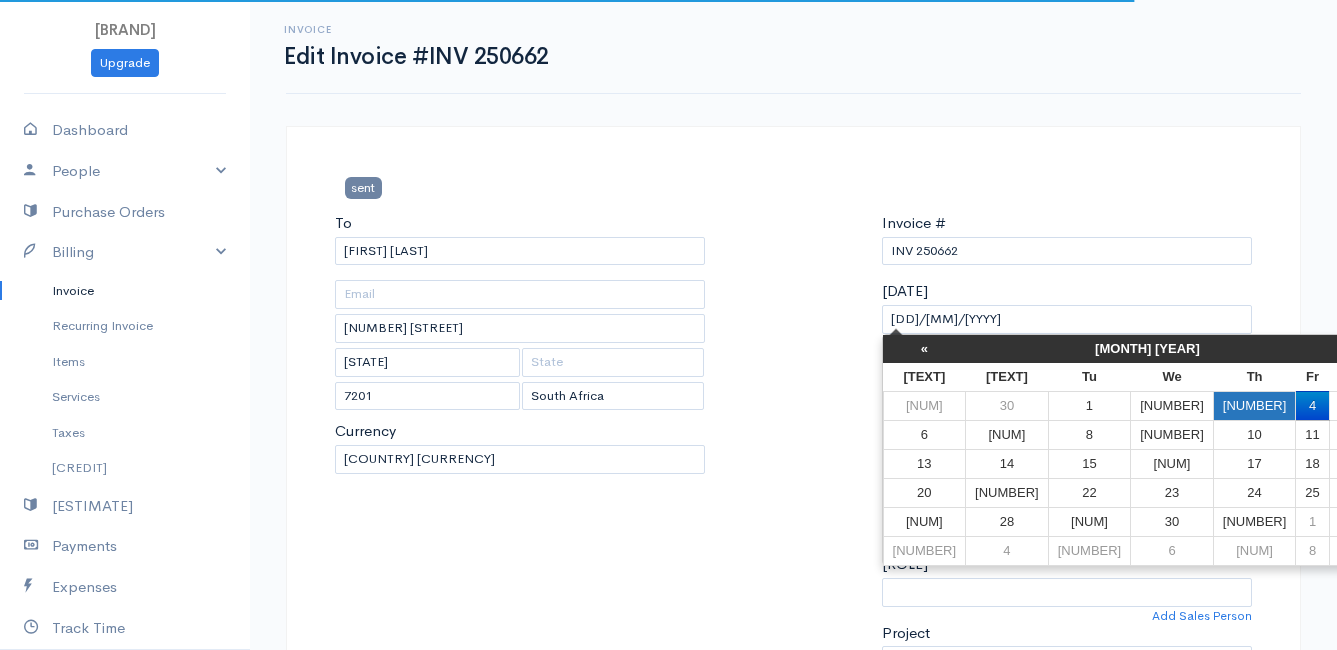 click on "[NUMBER]" at bounding box center [1254, 405] 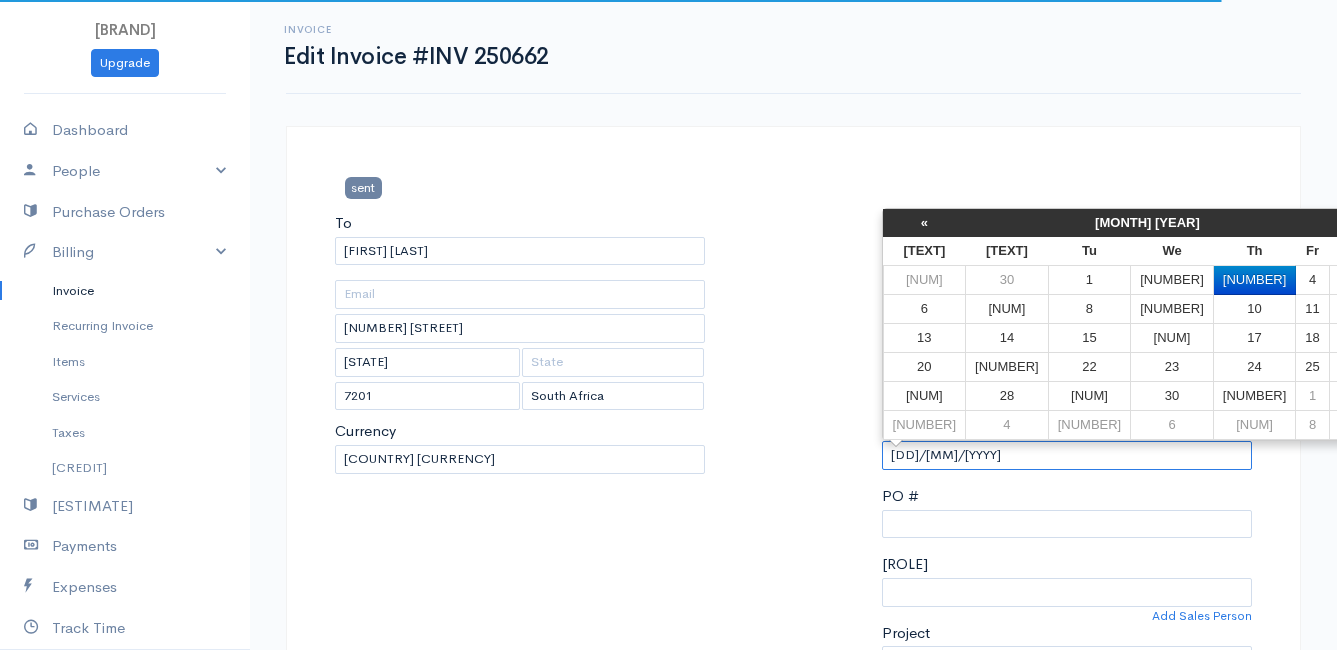click on "[DD]/[MM]/[YYYY]" at bounding box center [1067, 455] 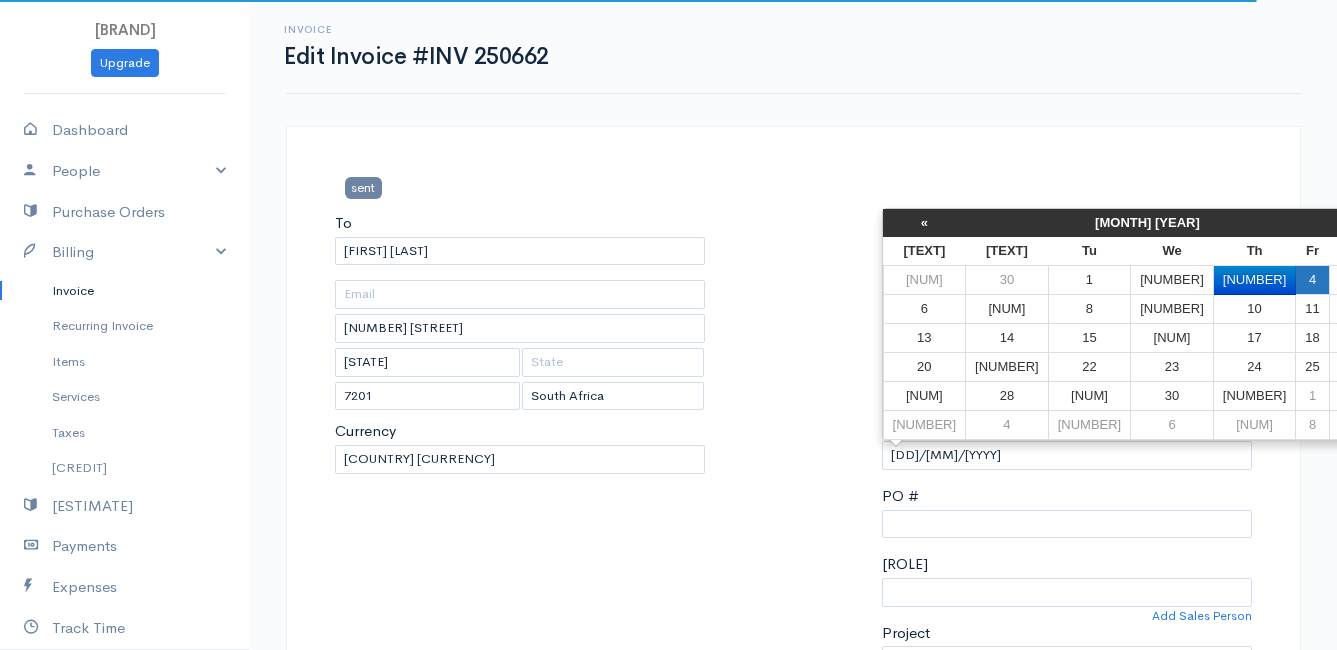 click on "4" at bounding box center (1312, 280) 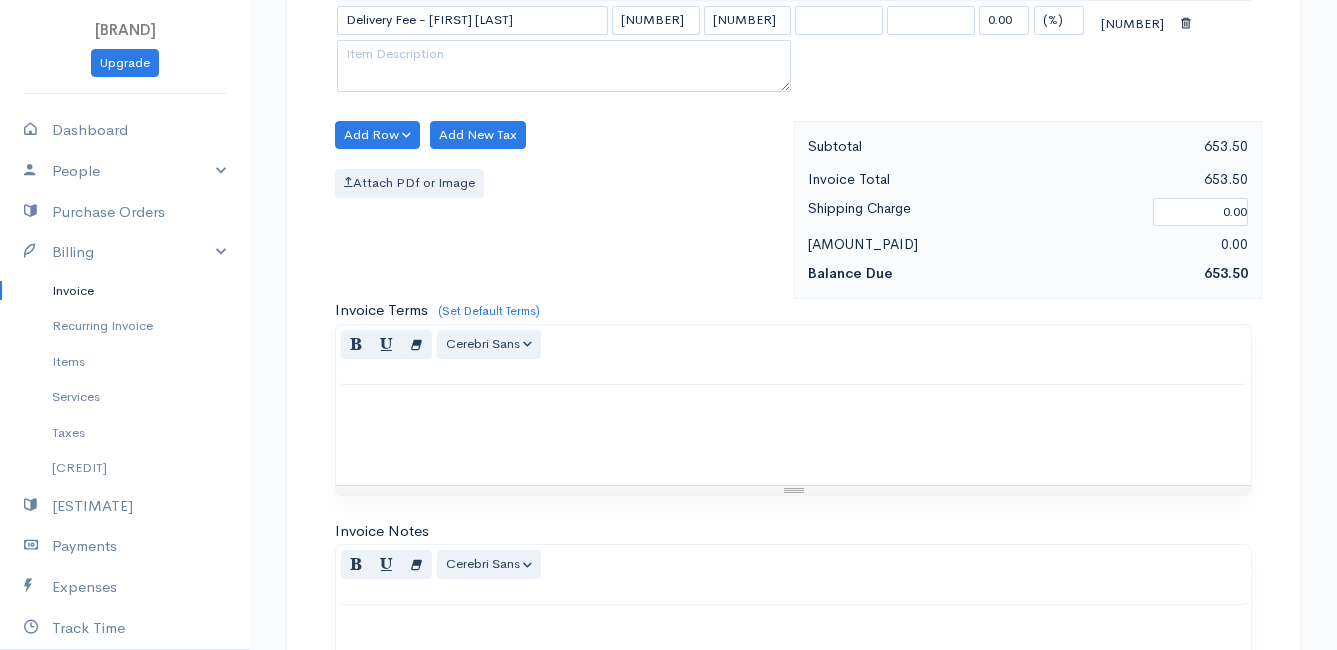 scroll, scrollTop: 2041, scrollLeft: 0, axis: vertical 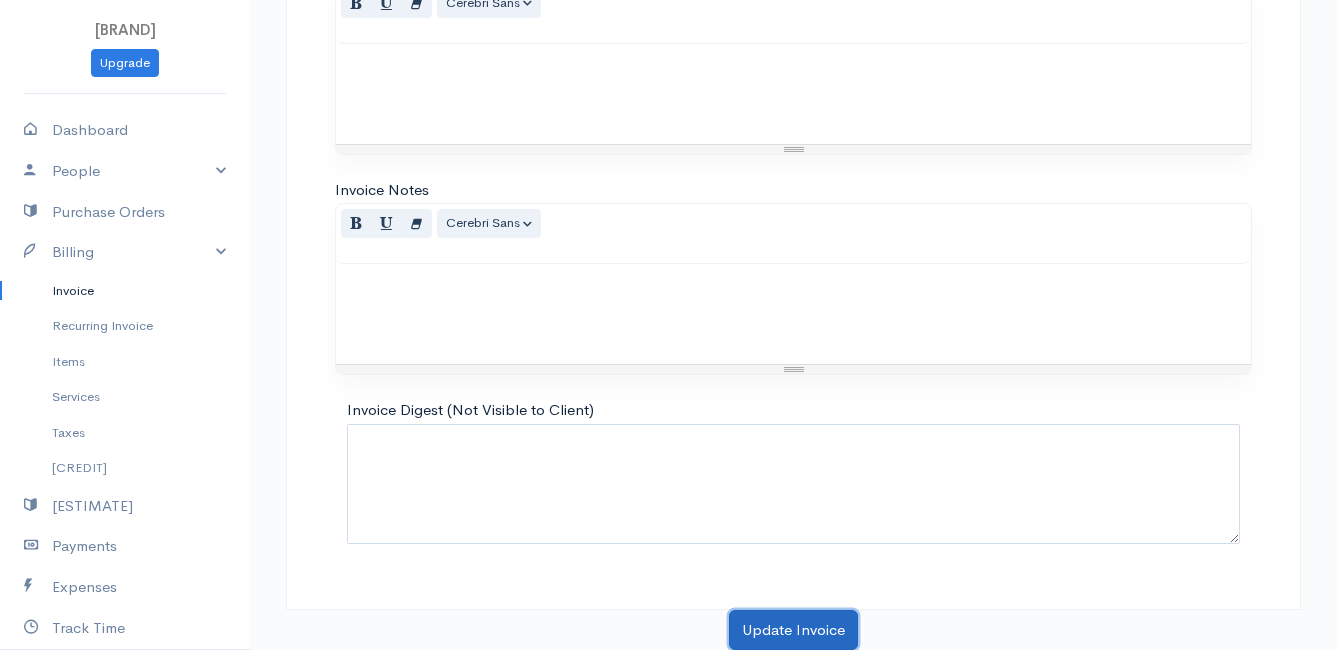click on "Update Invoice" at bounding box center (793, 630) 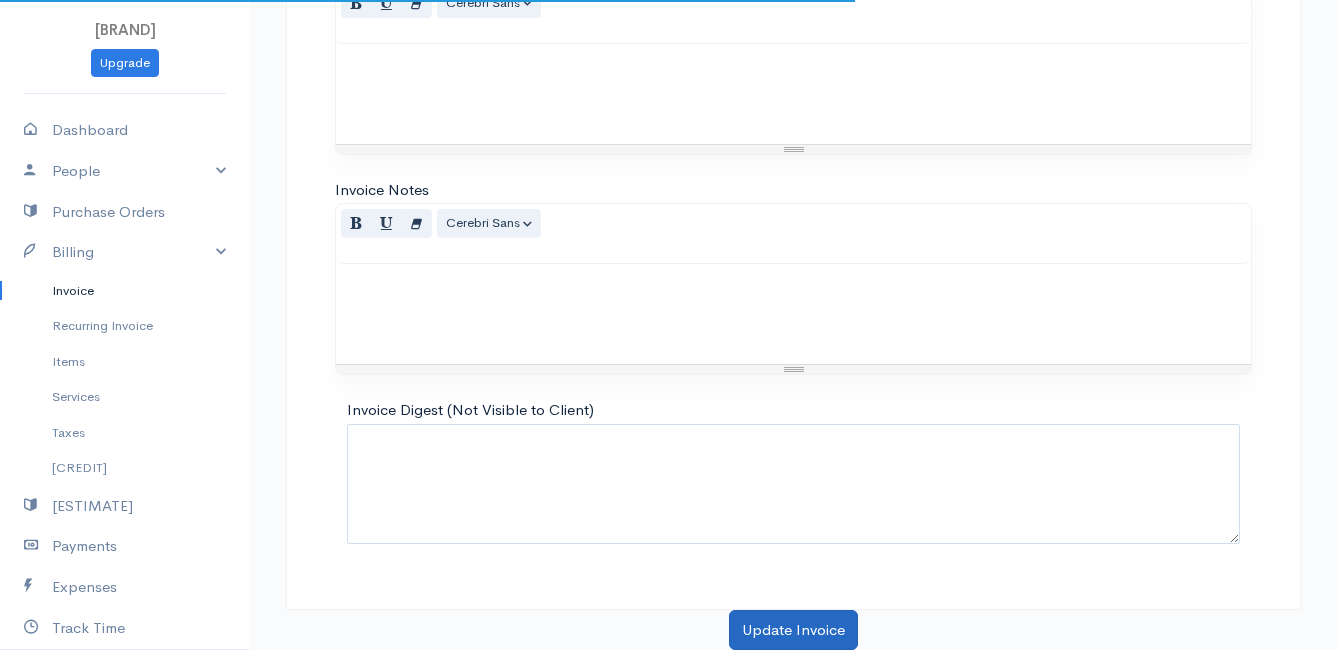 scroll, scrollTop: 0, scrollLeft: 0, axis: both 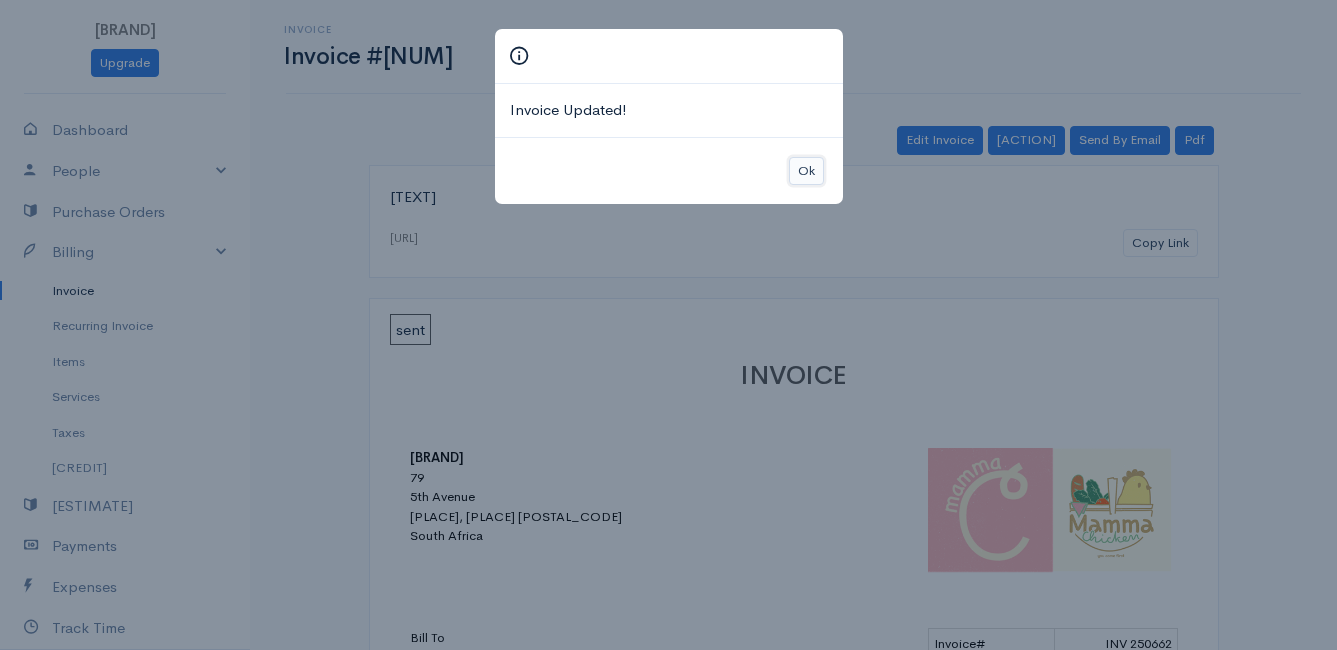 click on "Ok" at bounding box center (806, 171) 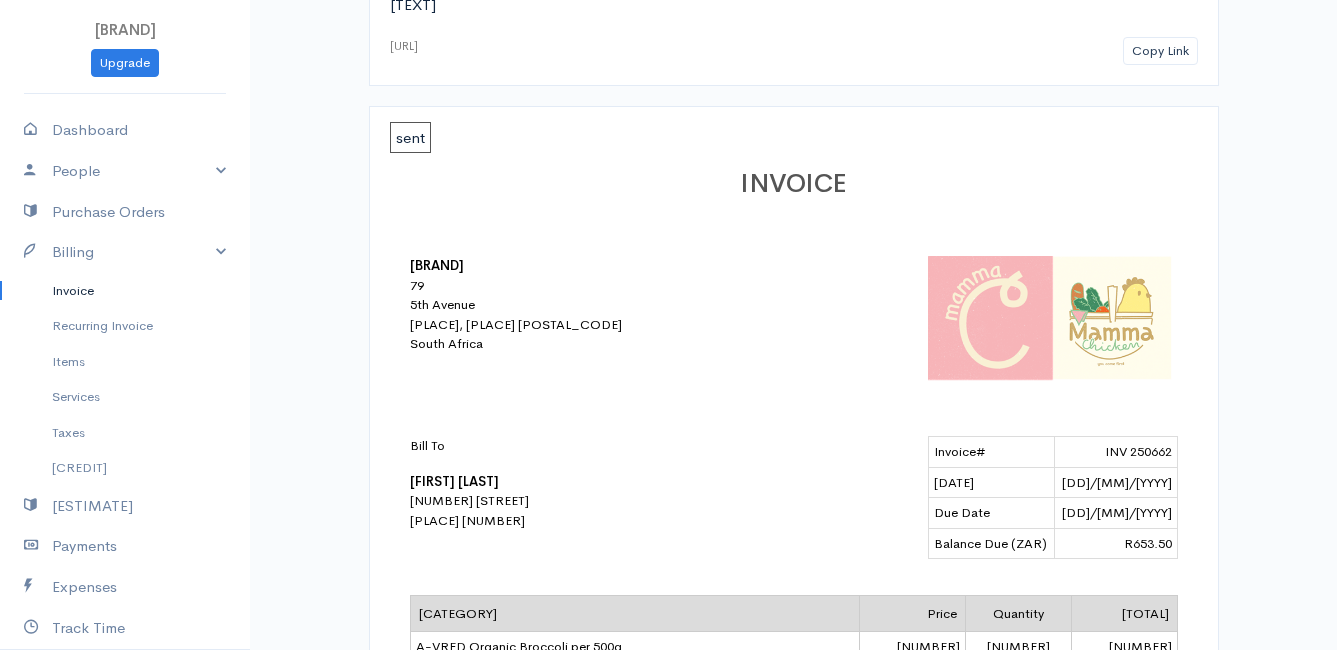 scroll, scrollTop: 0, scrollLeft: 0, axis: both 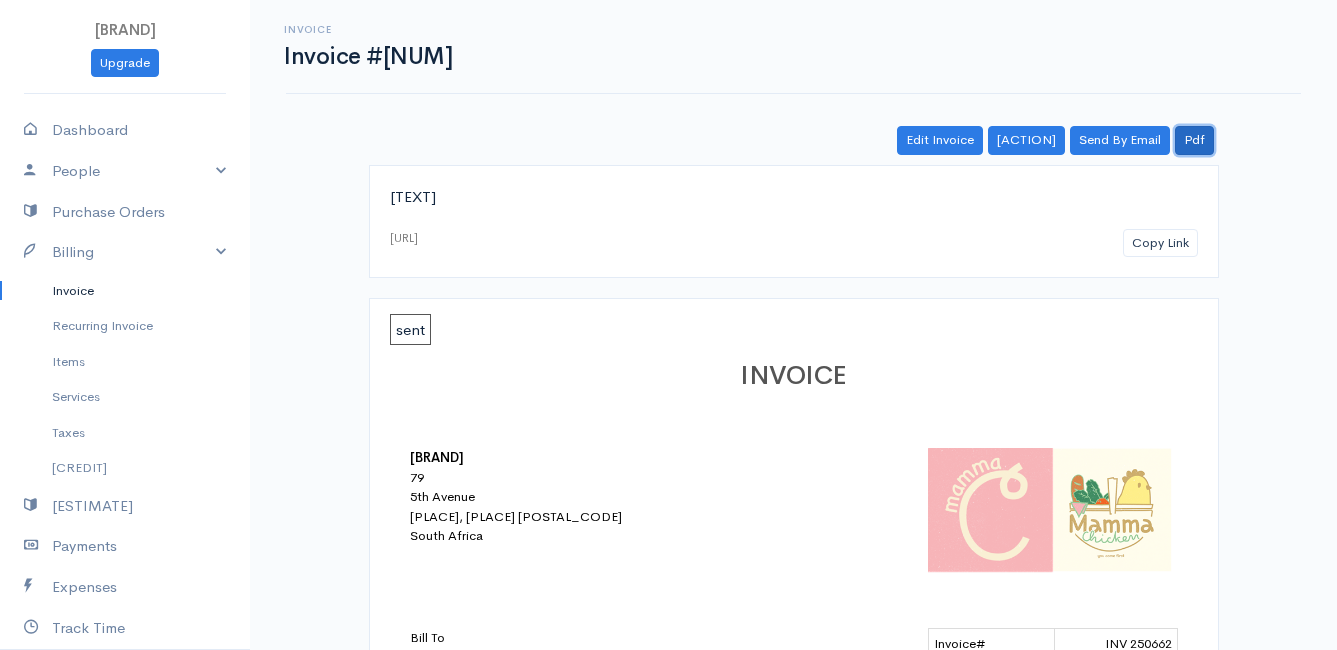click on "Pdf" at bounding box center (1194, 140) 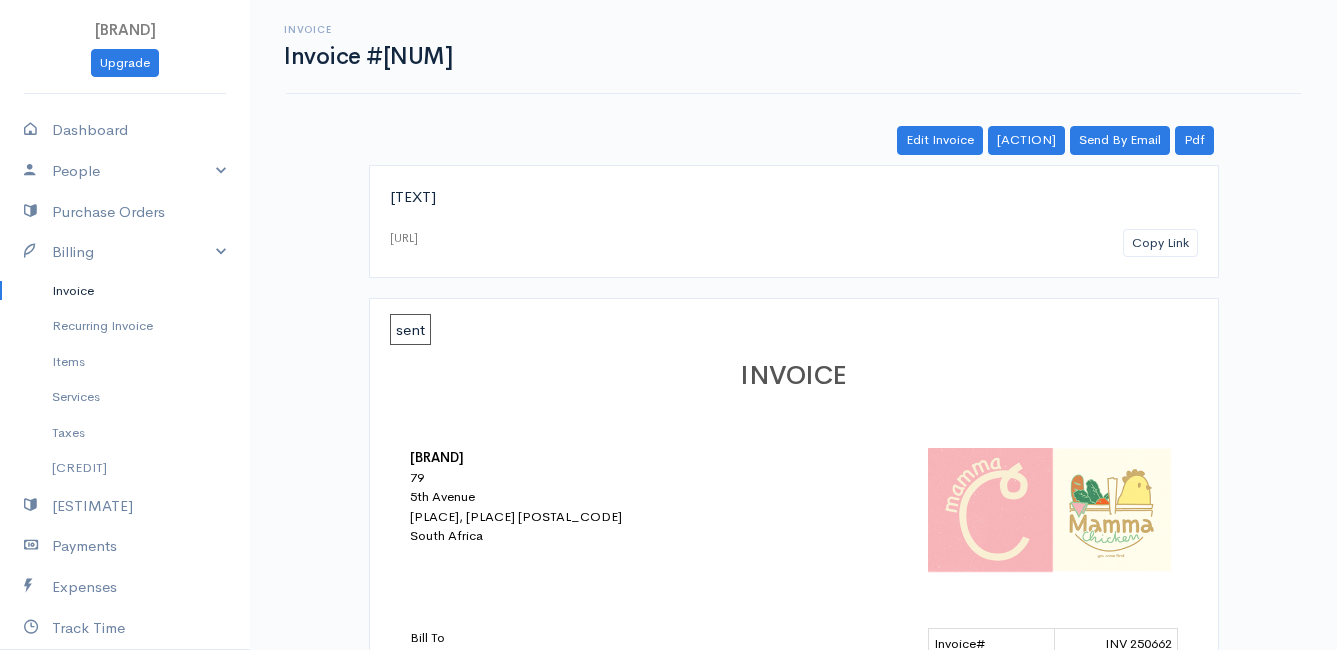 click on "Invoice" at bounding box center [125, 291] 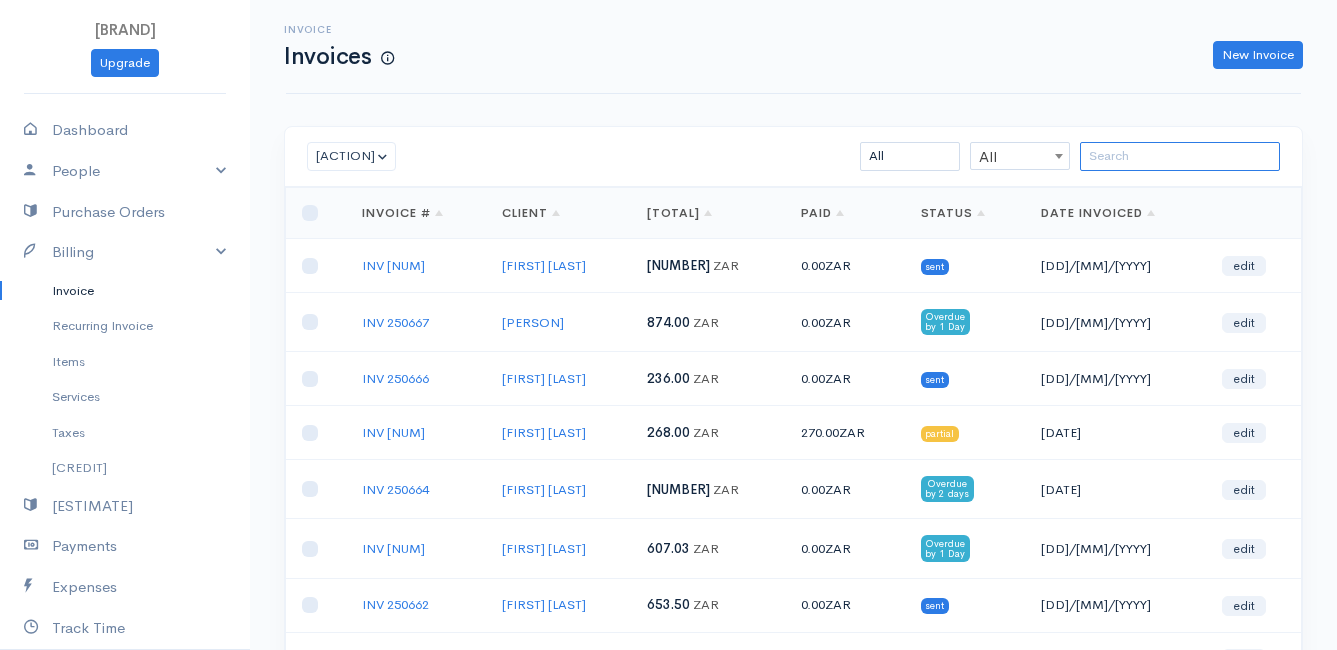click at bounding box center (1180, 156) 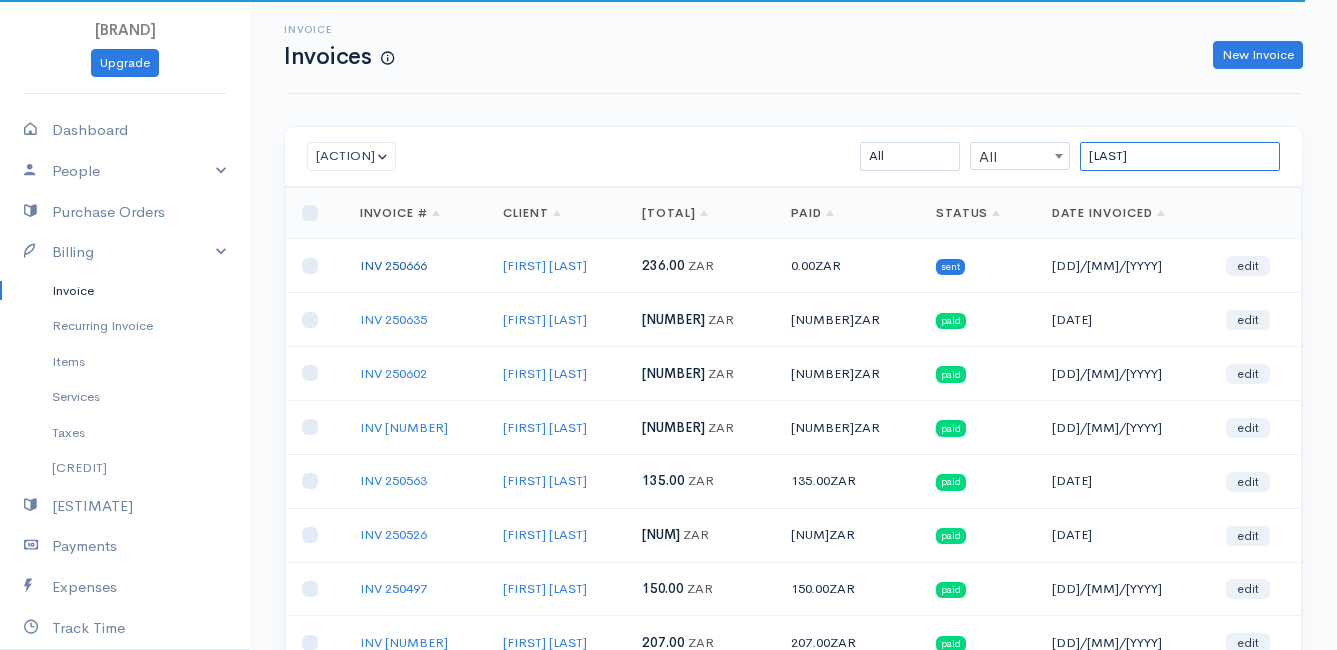 type on "[LAST]" 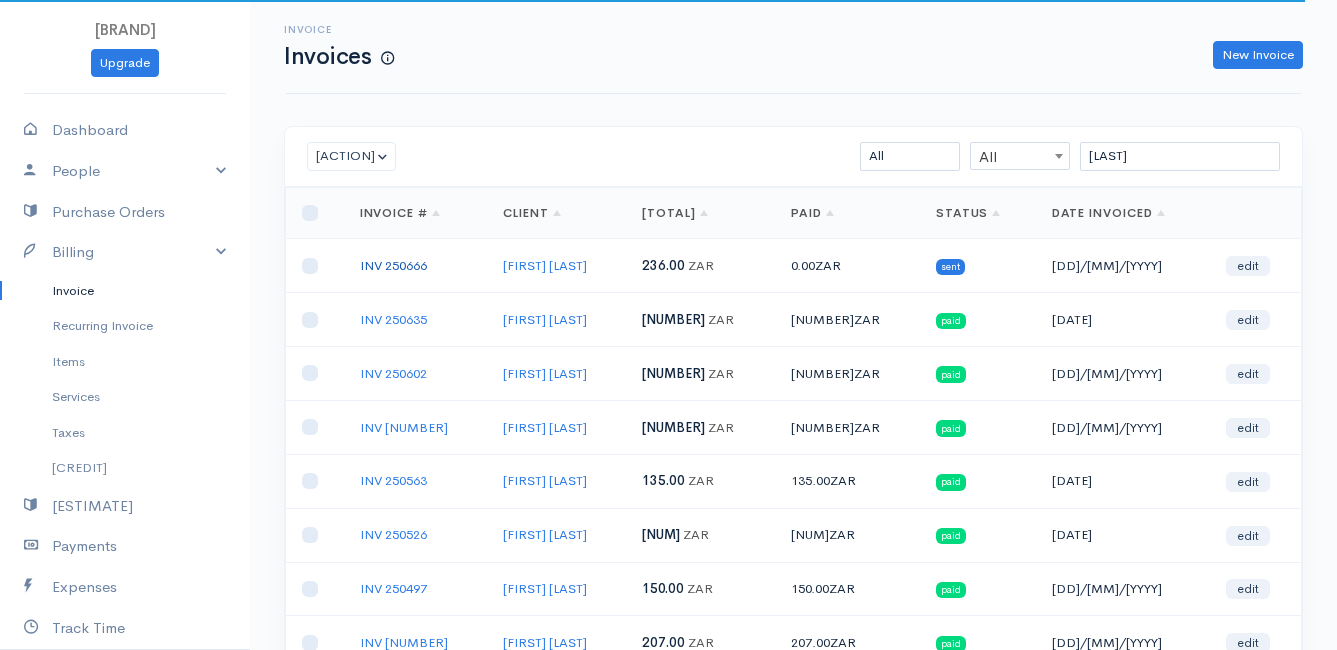 click on "INV 250666" at bounding box center (393, 265) 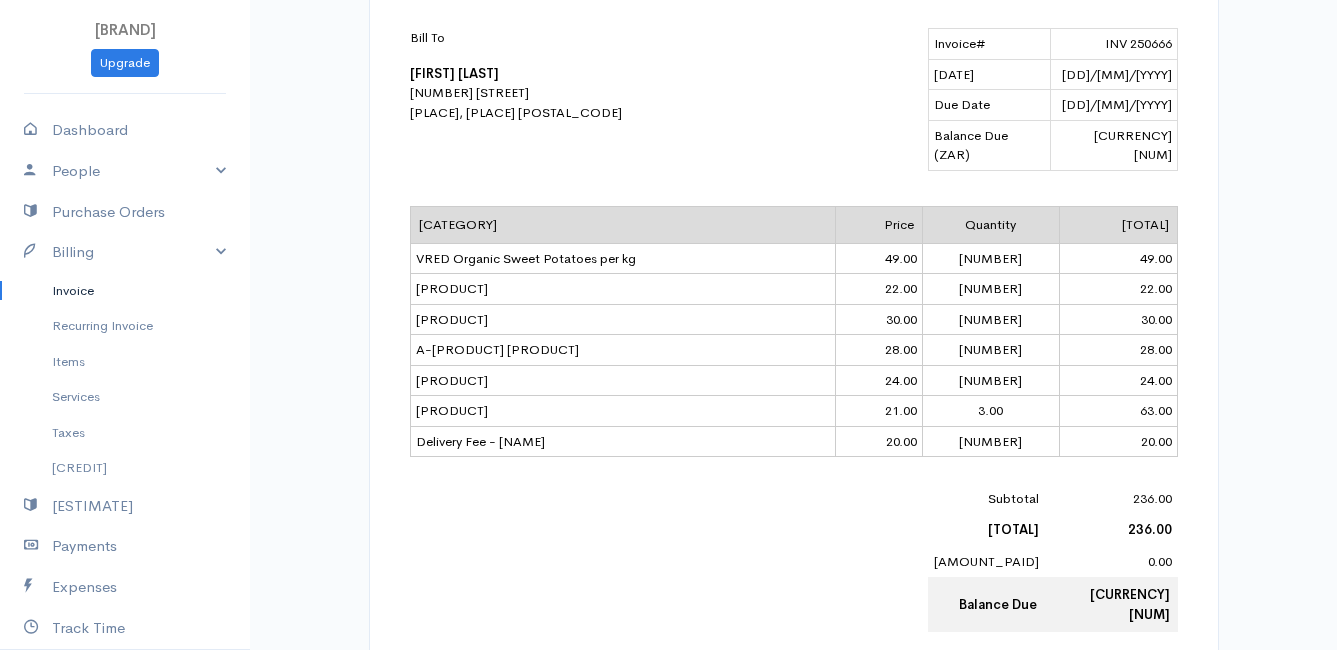 scroll, scrollTop: 0, scrollLeft: 0, axis: both 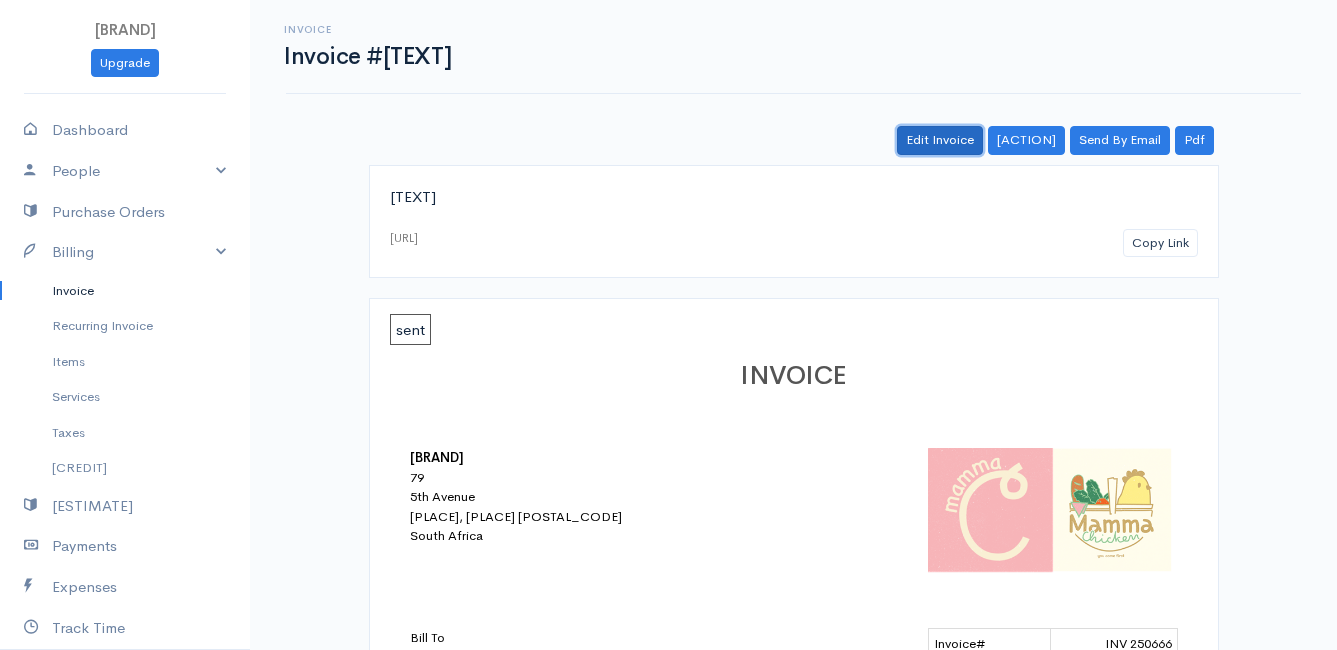 click on "Edit Invoice" at bounding box center (940, 140) 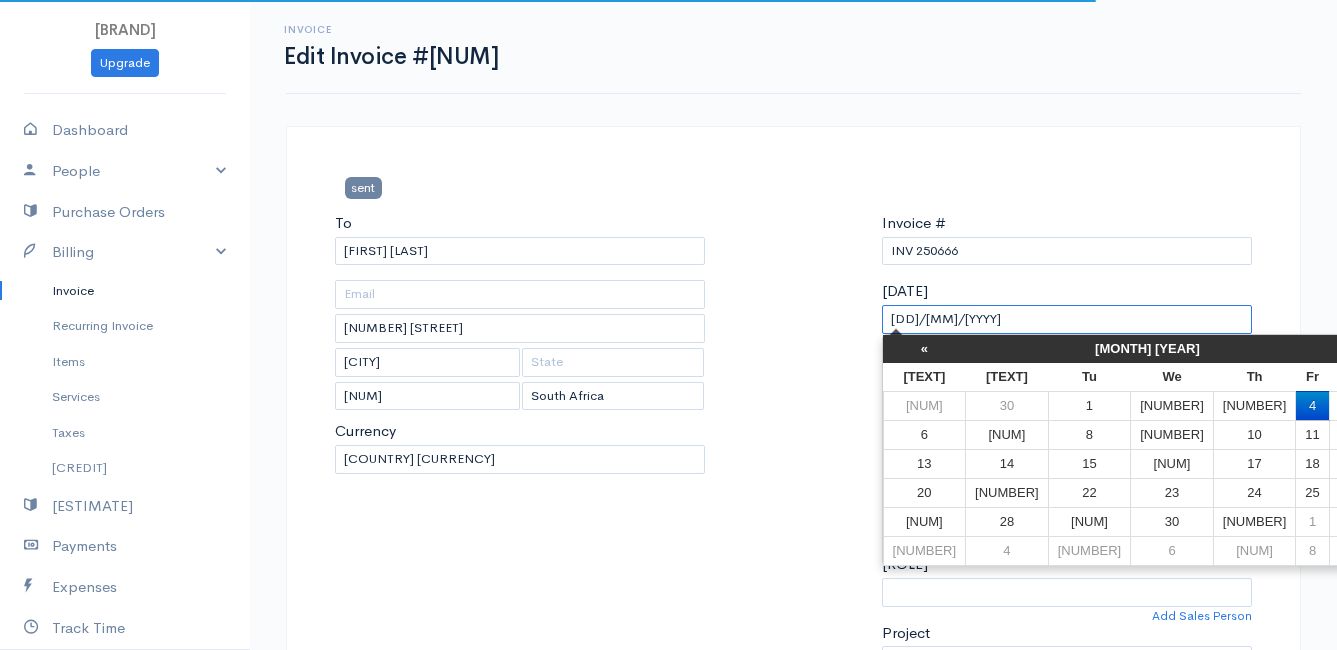 click on "[DD]/[MM]/[YYYY]" at bounding box center [1067, 319] 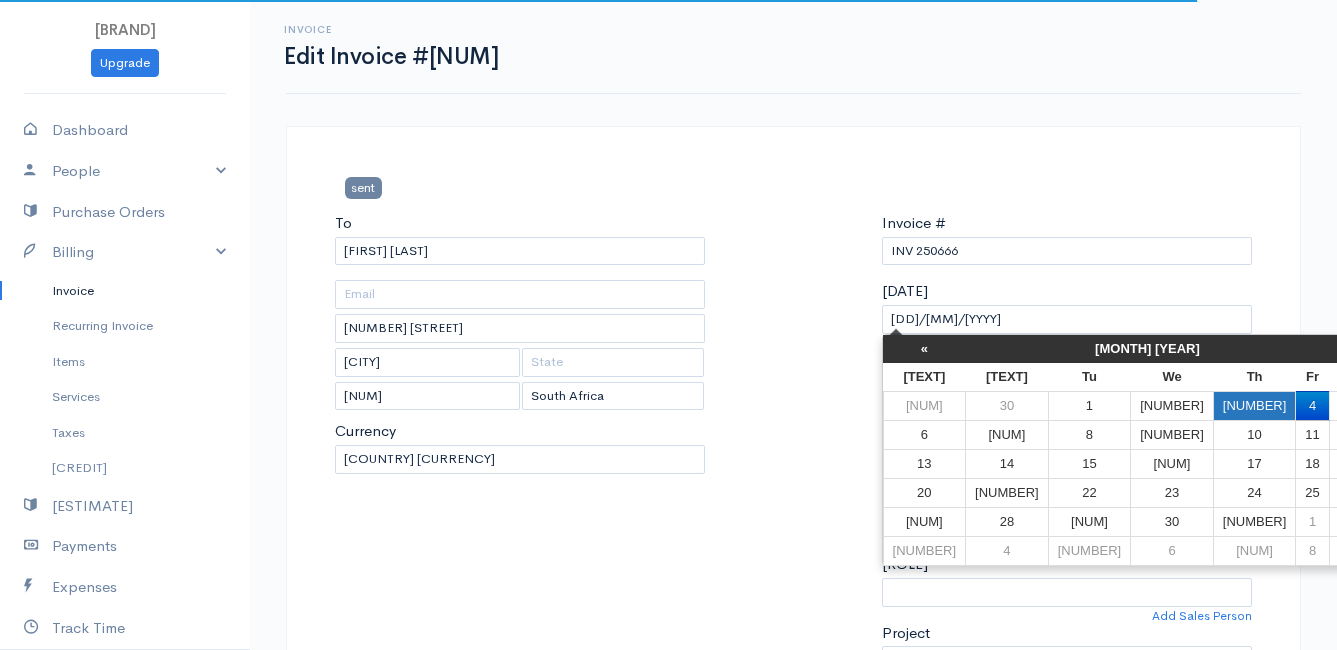 click on "[NUMBER]" at bounding box center [1254, 405] 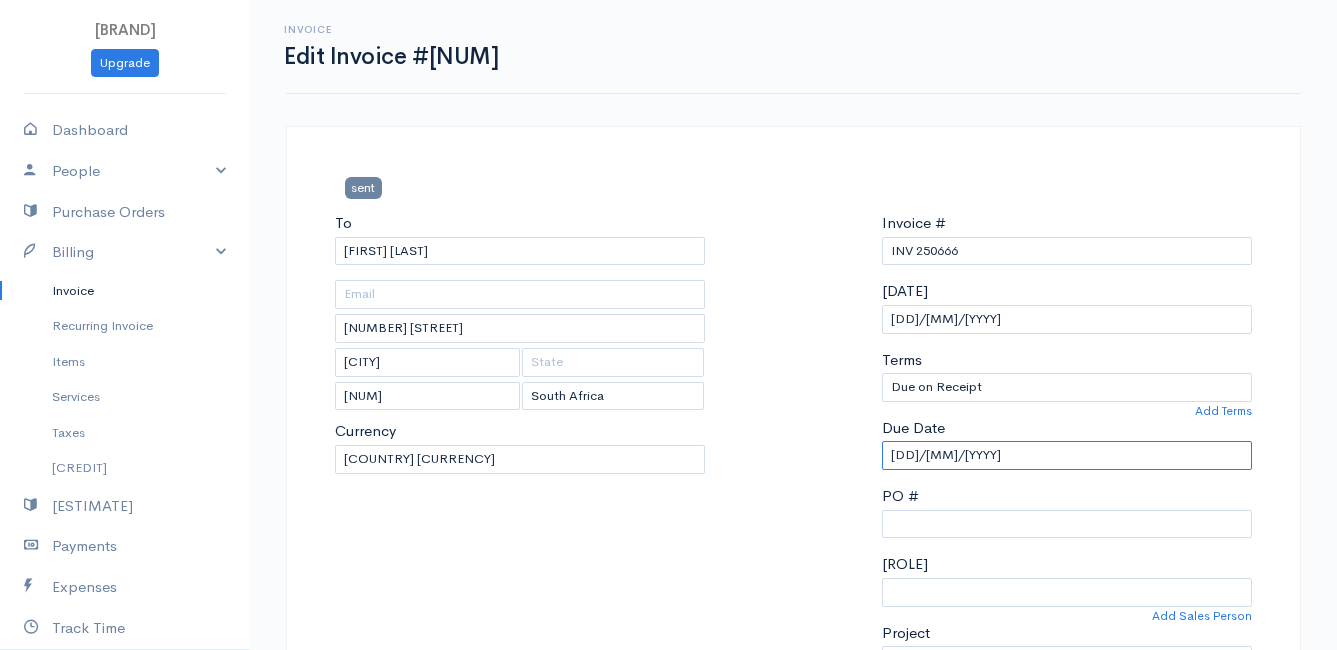 click on "[DD]/[MM]/[YYYY]" at bounding box center (1067, 455) 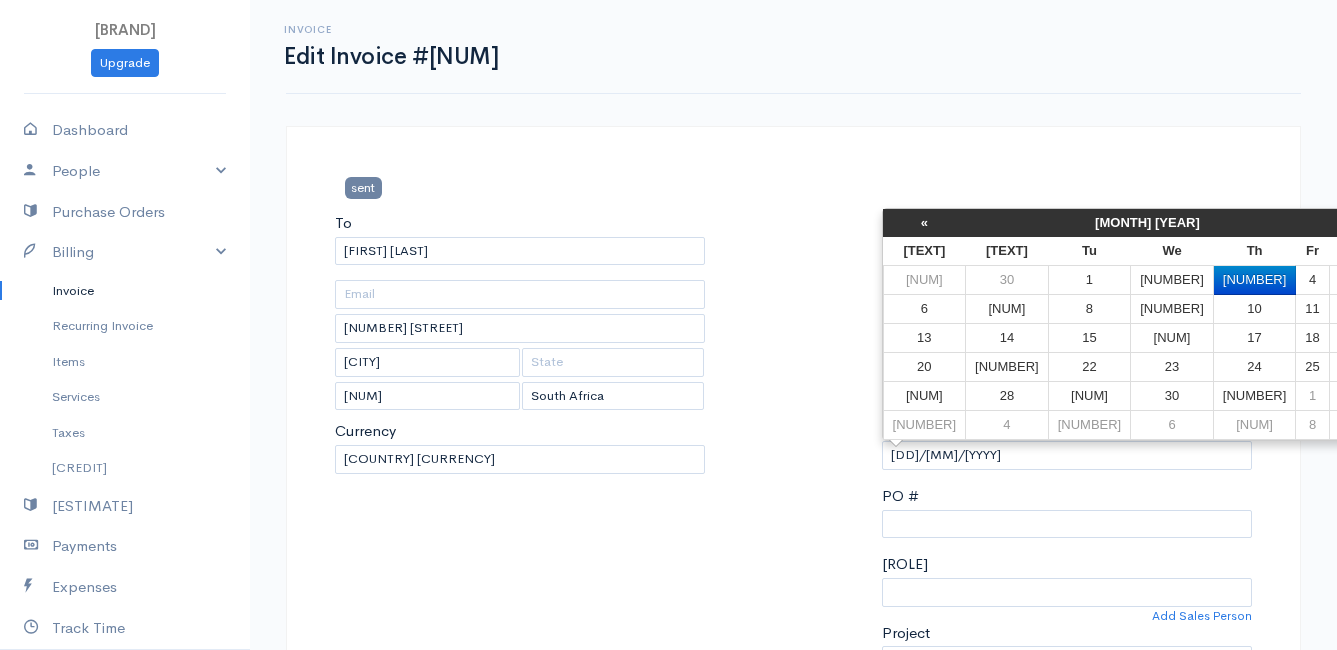 click on "Fr" at bounding box center [1312, 251] 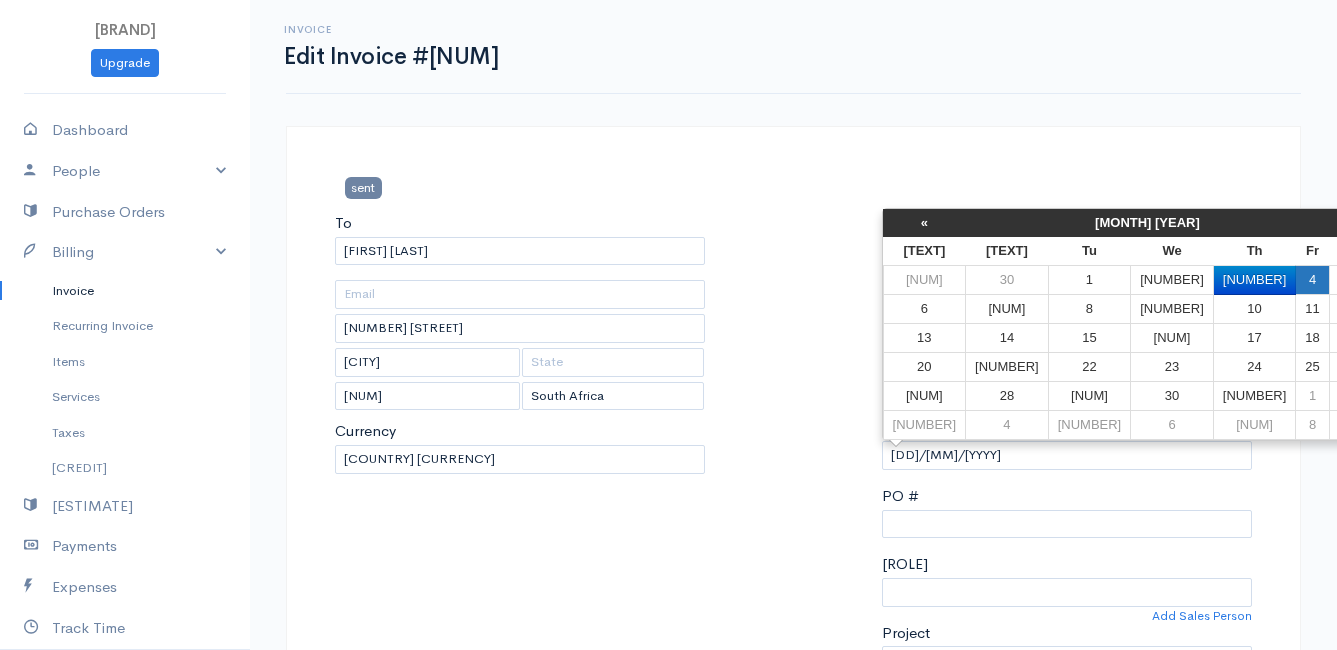 click on "4" at bounding box center [1312, 280] 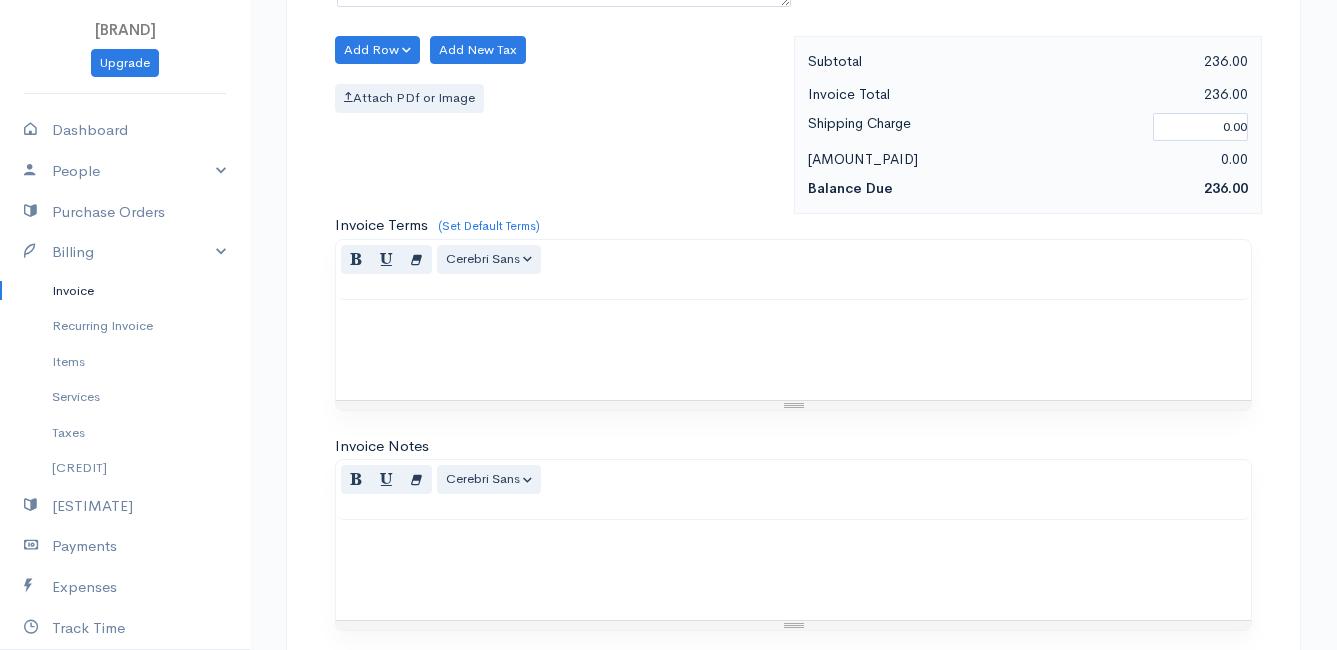 scroll, scrollTop: 1656, scrollLeft: 0, axis: vertical 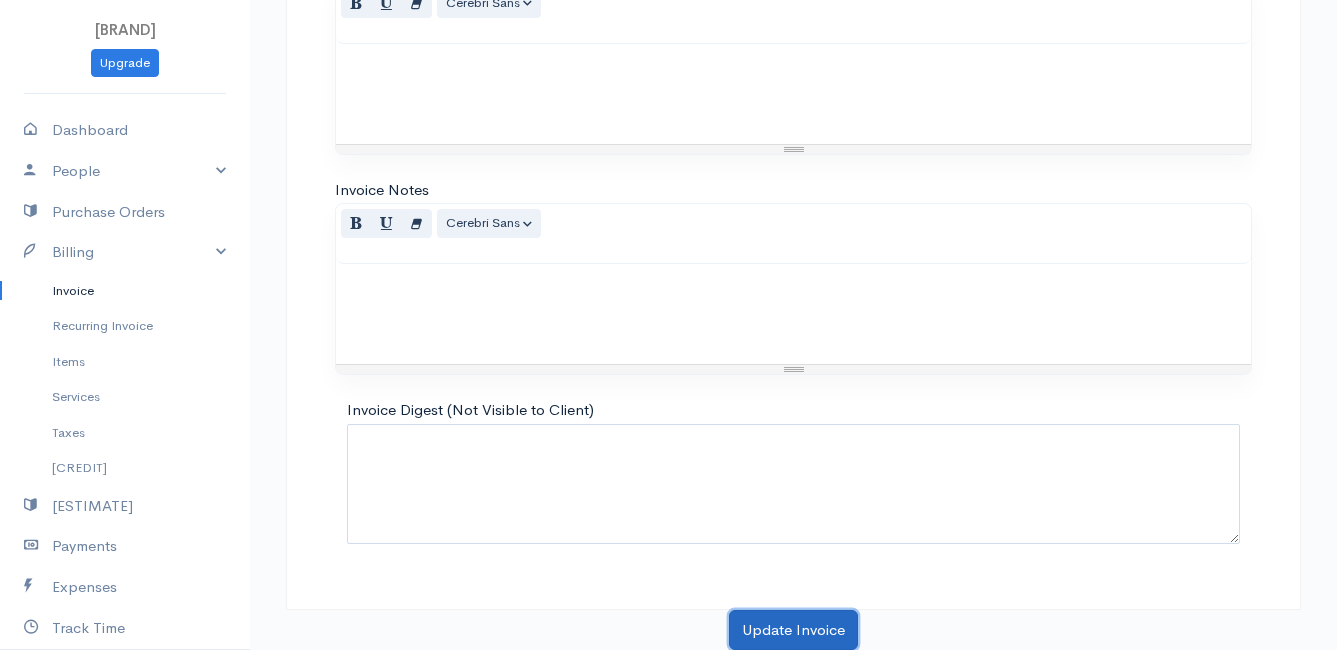 click on "Update Invoice" at bounding box center (793, 630) 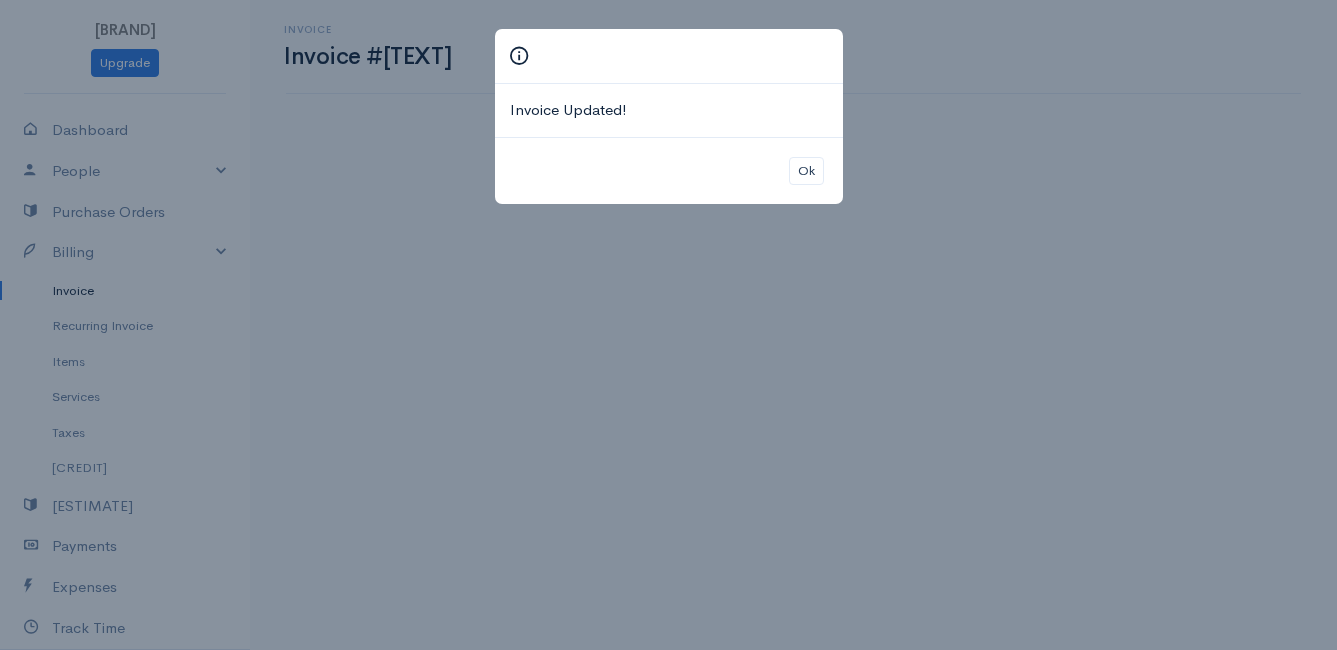 scroll, scrollTop: 0, scrollLeft: 0, axis: both 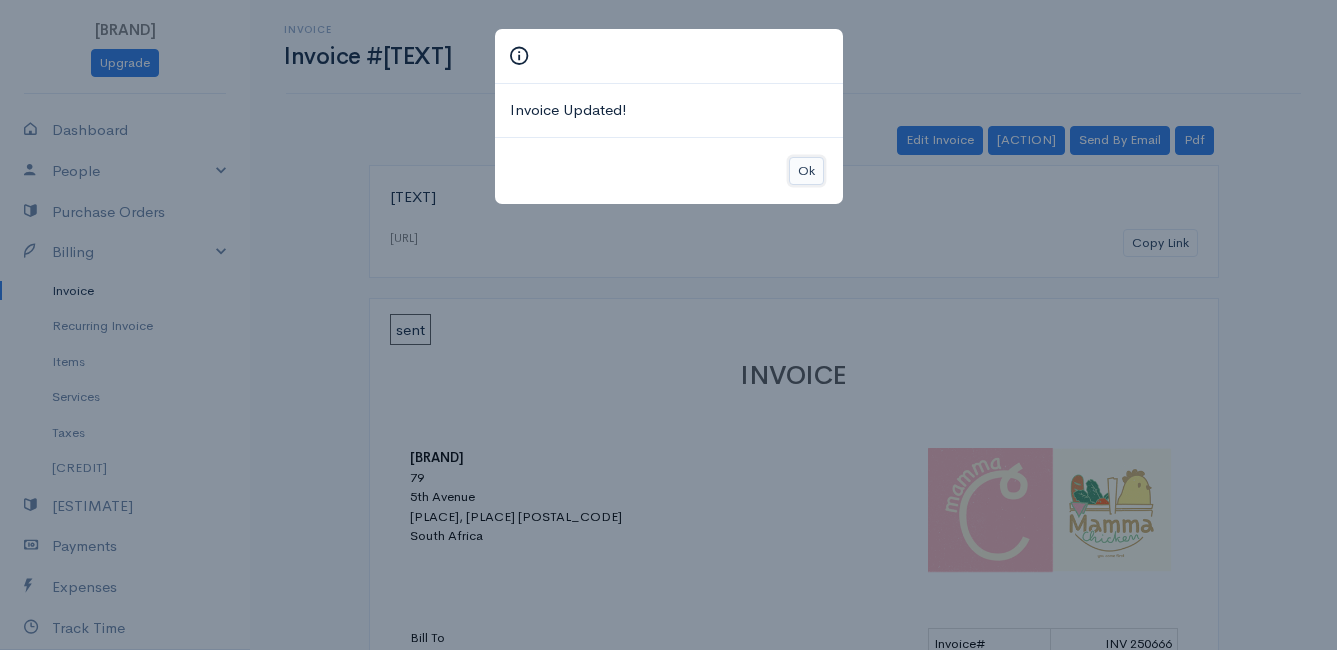 click on "Ok" at bounding box center (806, 171) 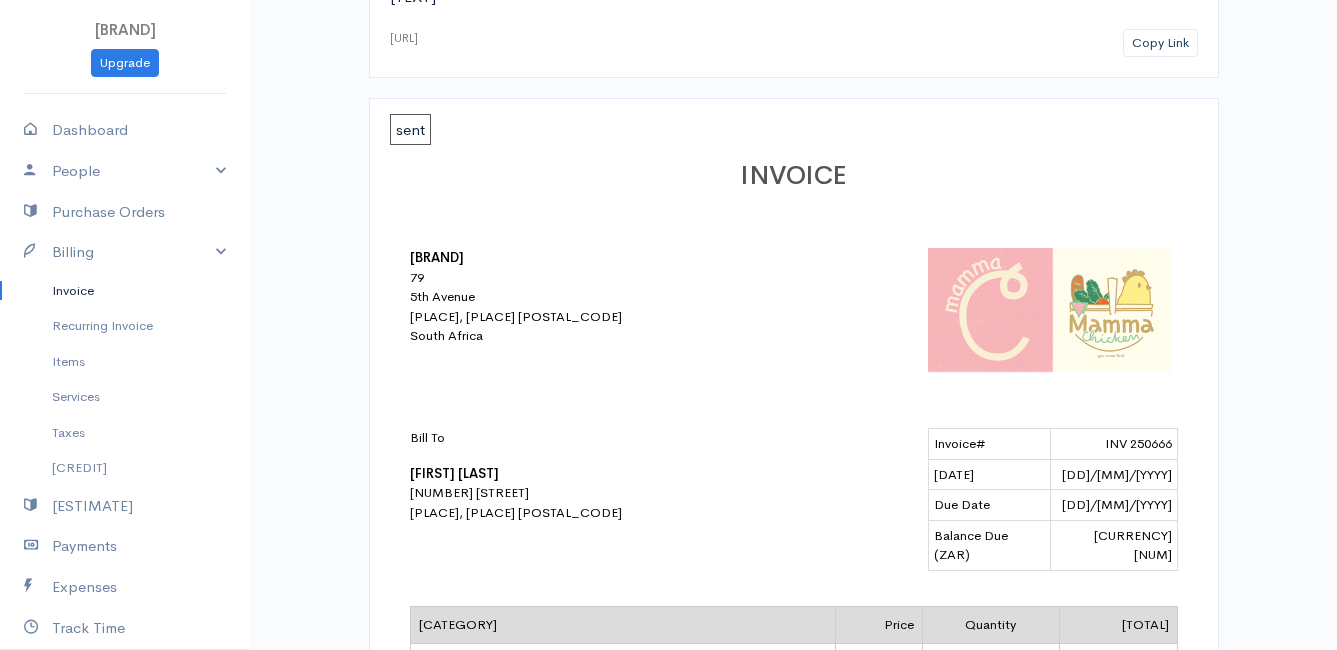 scroll, scrollTop: 0, scrollLeft: 0, axis: both 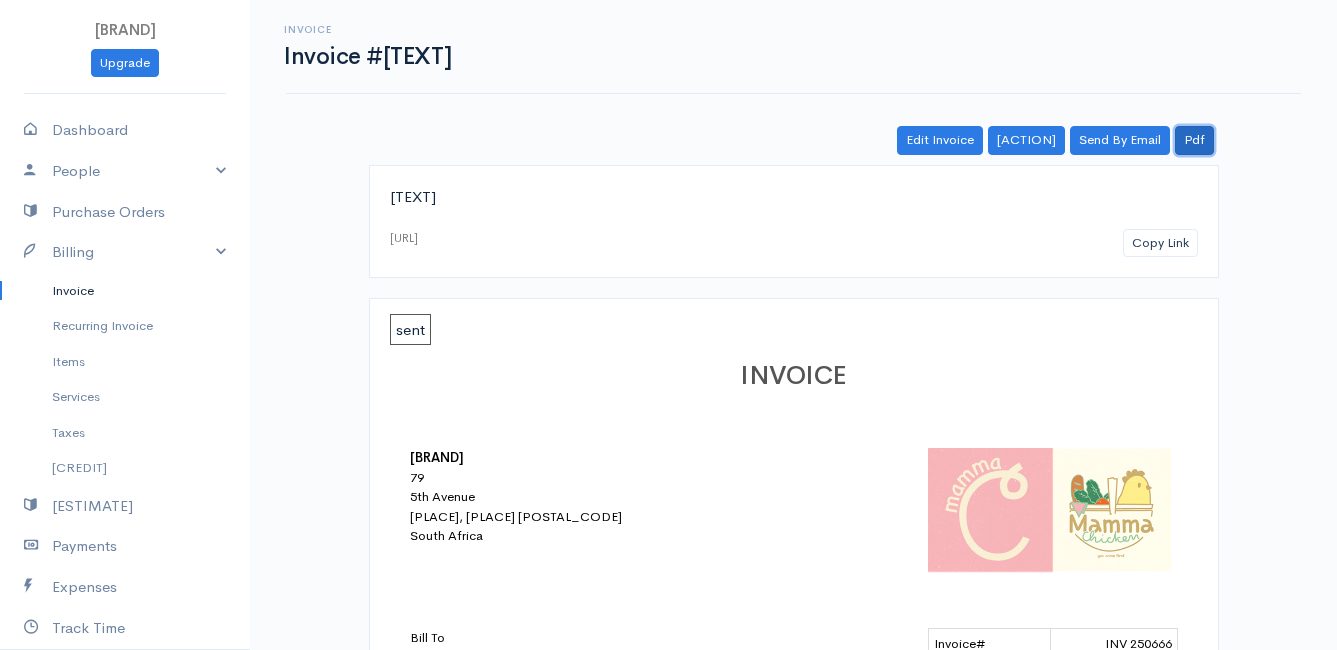 click on "Pdf" at bounding box center (1194, 140) 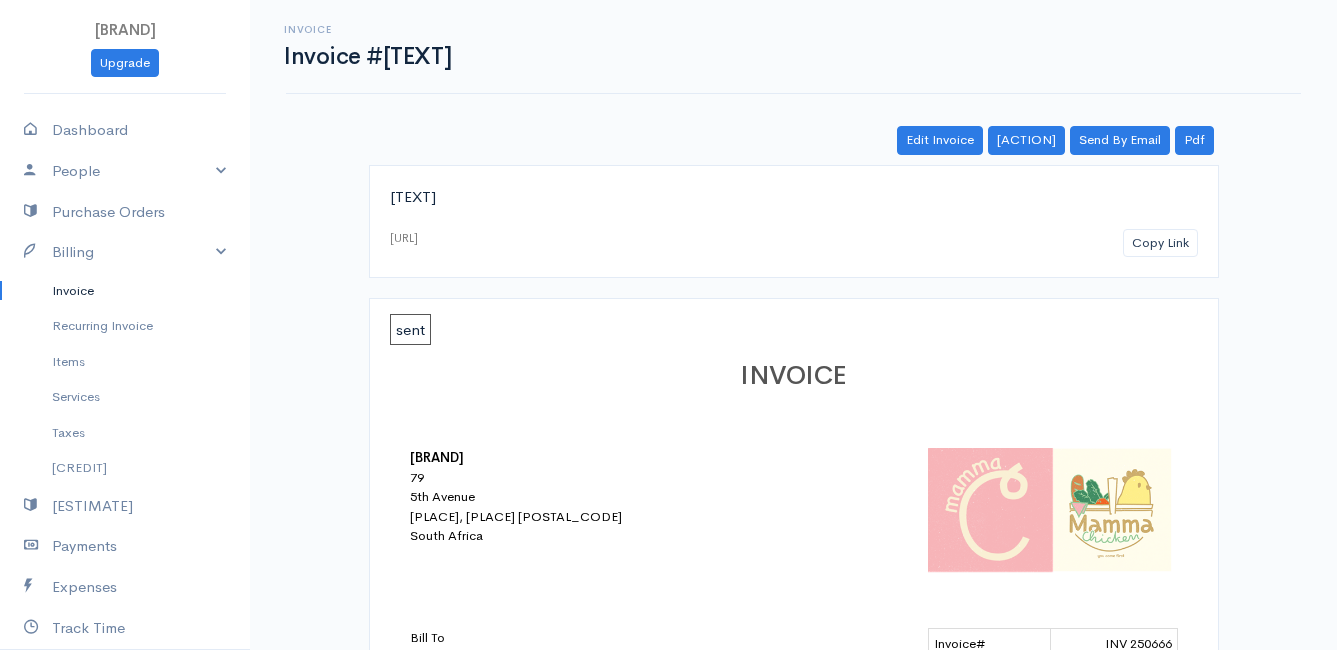 click on "Invoice" at bounding box center [125, 291] 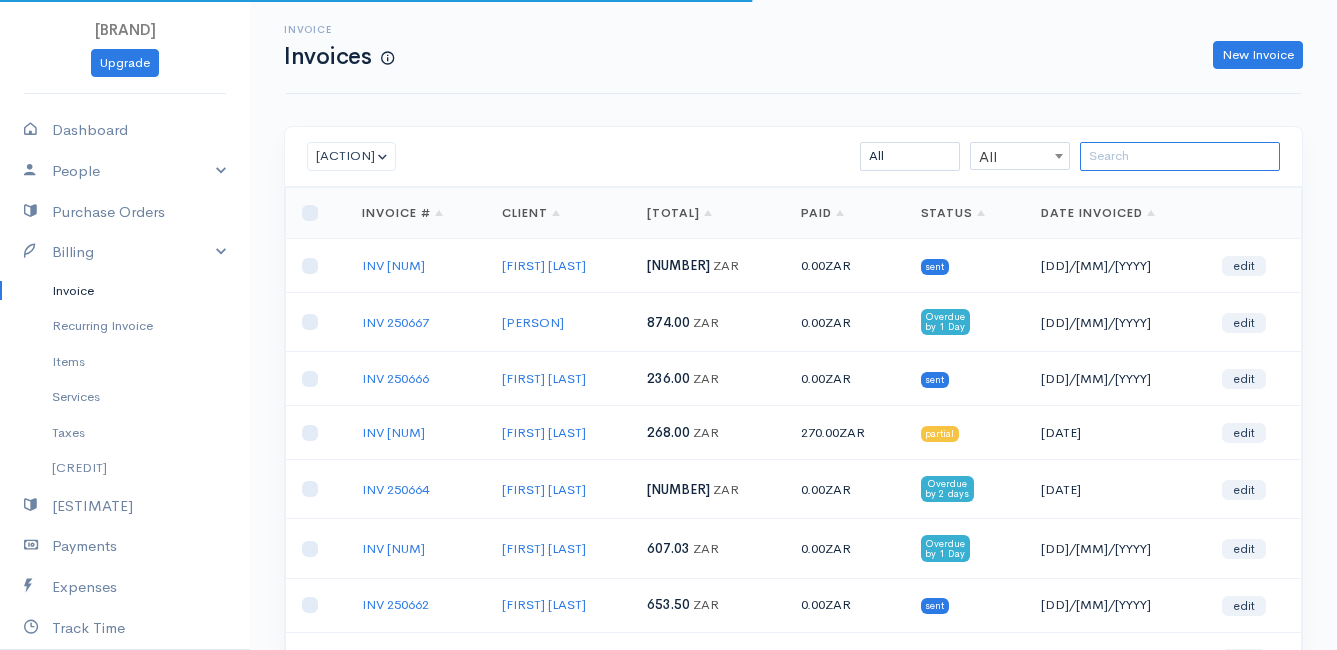 click at bounding box center (1180, 156) 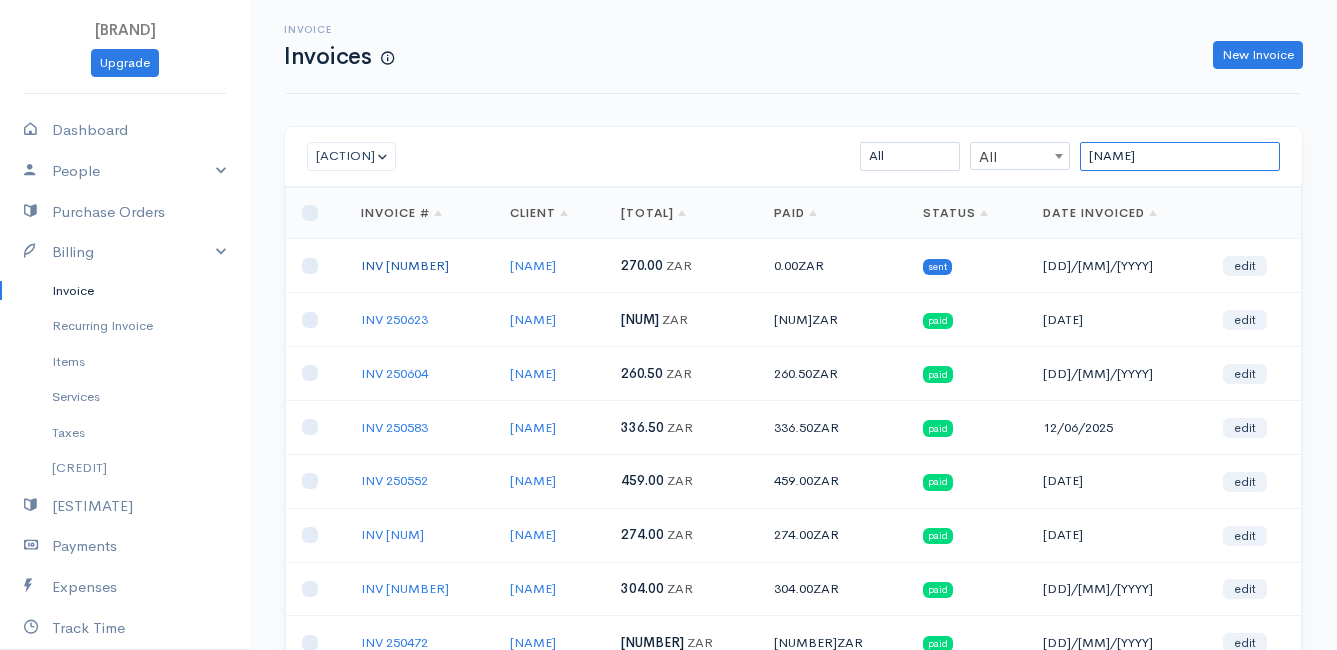 type on "[NAME]" 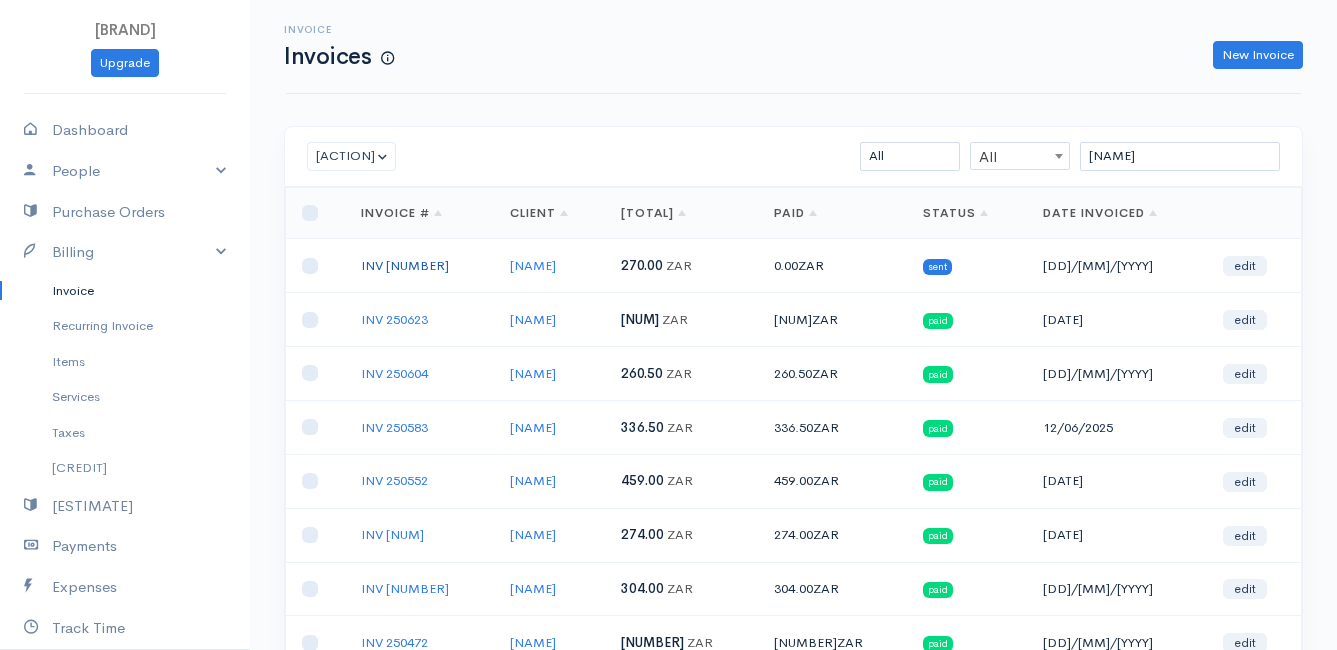 click on "INV [NUMBER]" at bounding box center [405, 265] 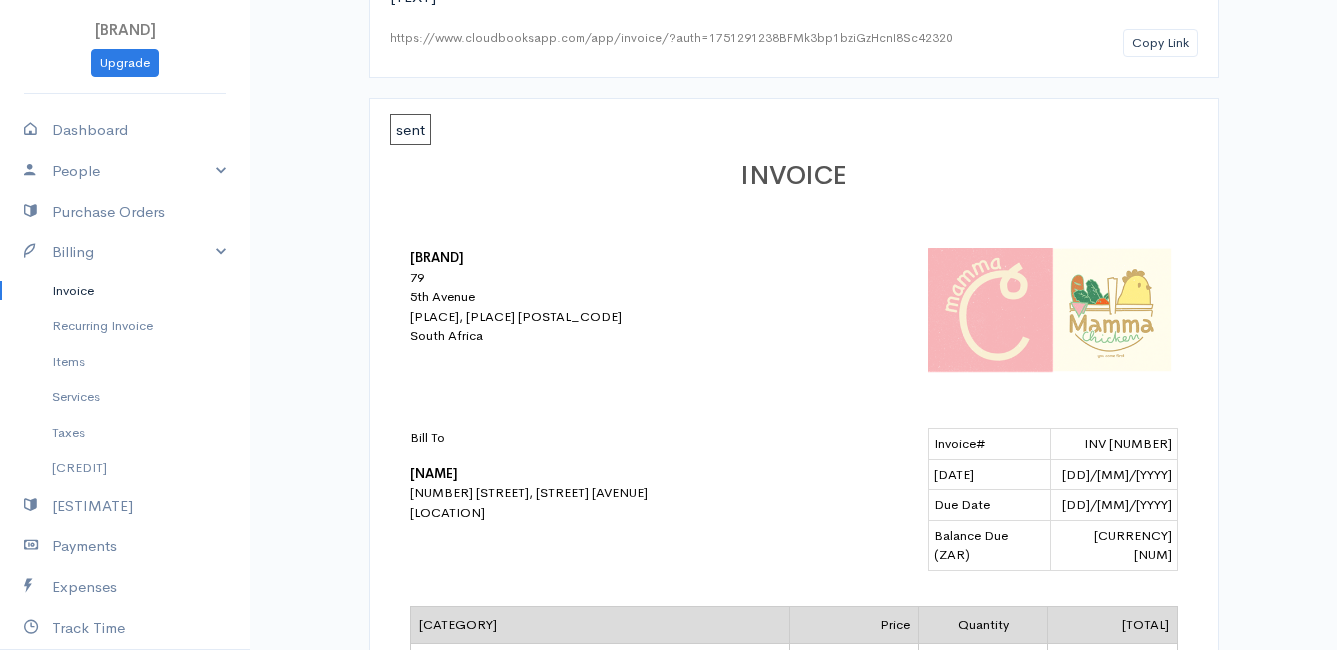 scroll, scrollTop: 0, scrollLeft: 0, axis: both 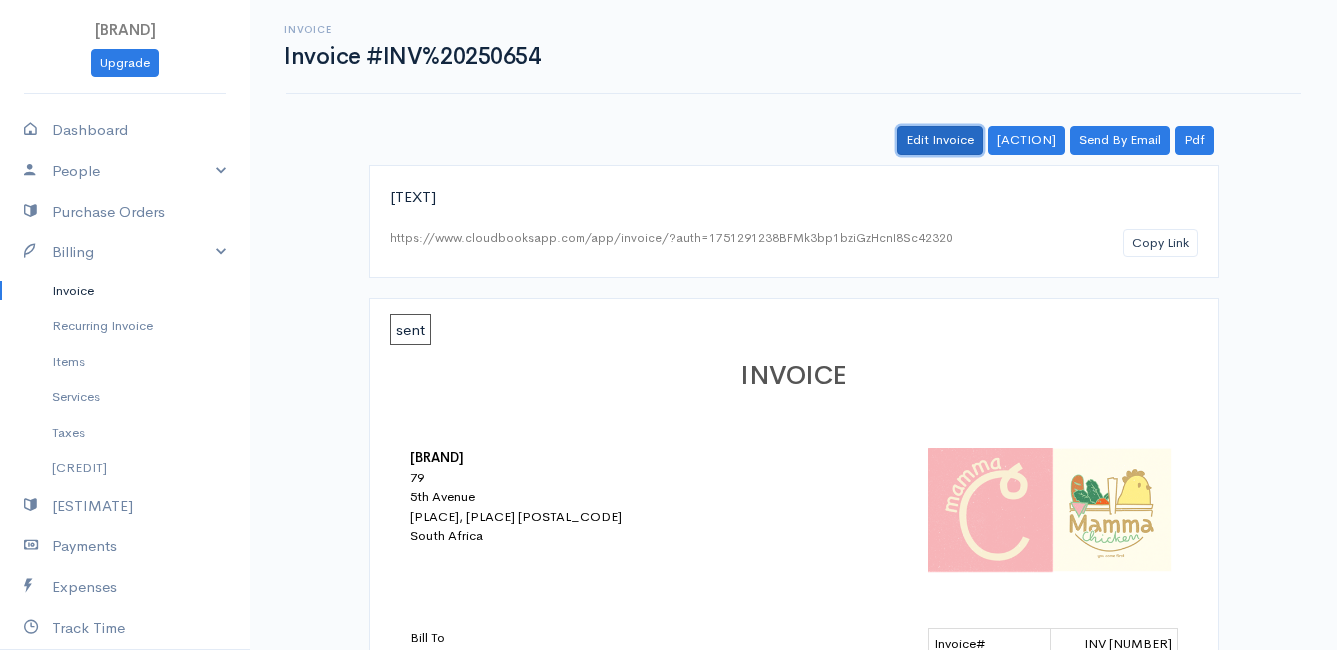 click on "Edit Invoice" at bounding box center (940, 140) 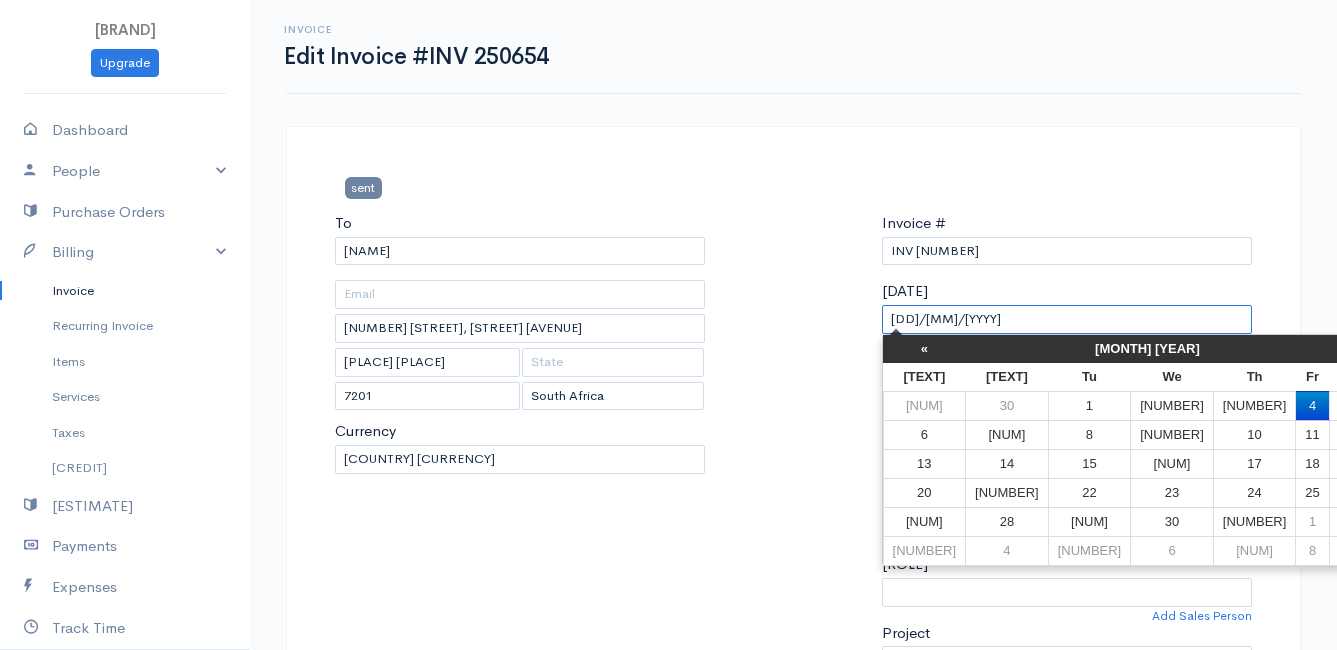 click on "[DD]/[MM]/[YYYY]" at bounding box center (1067, 319) 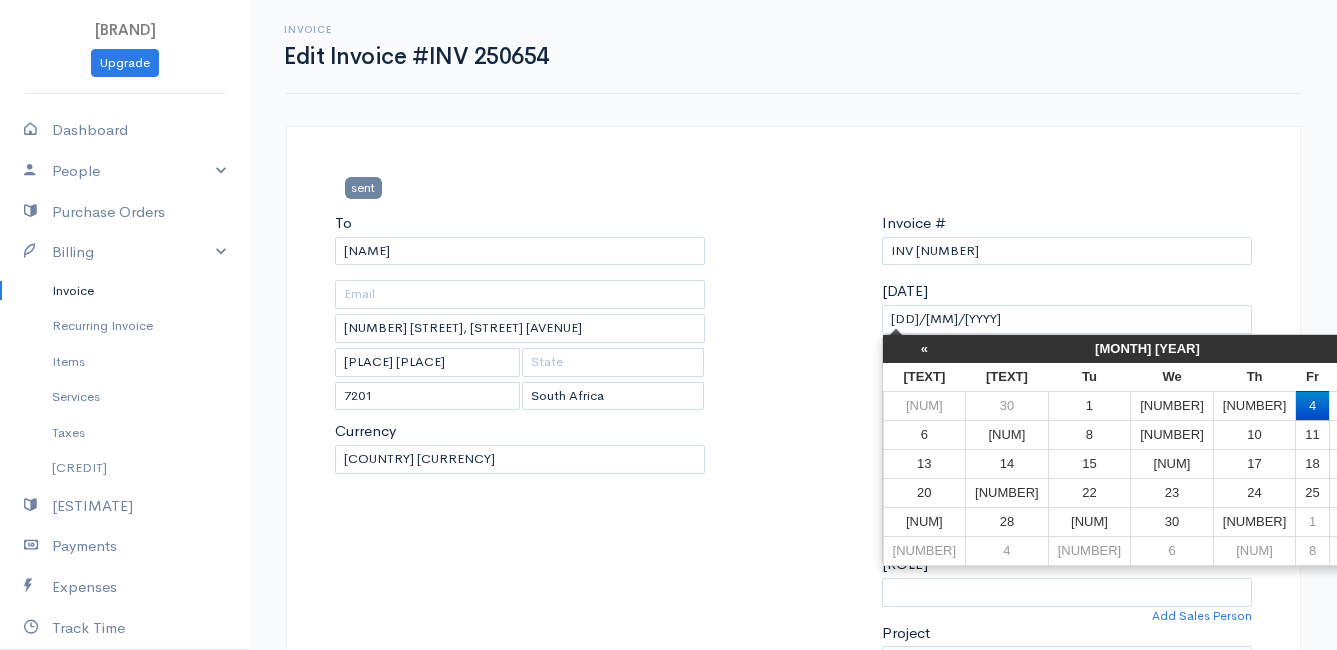 click on "[NUMBER]" at bounding box center [1254, 405] 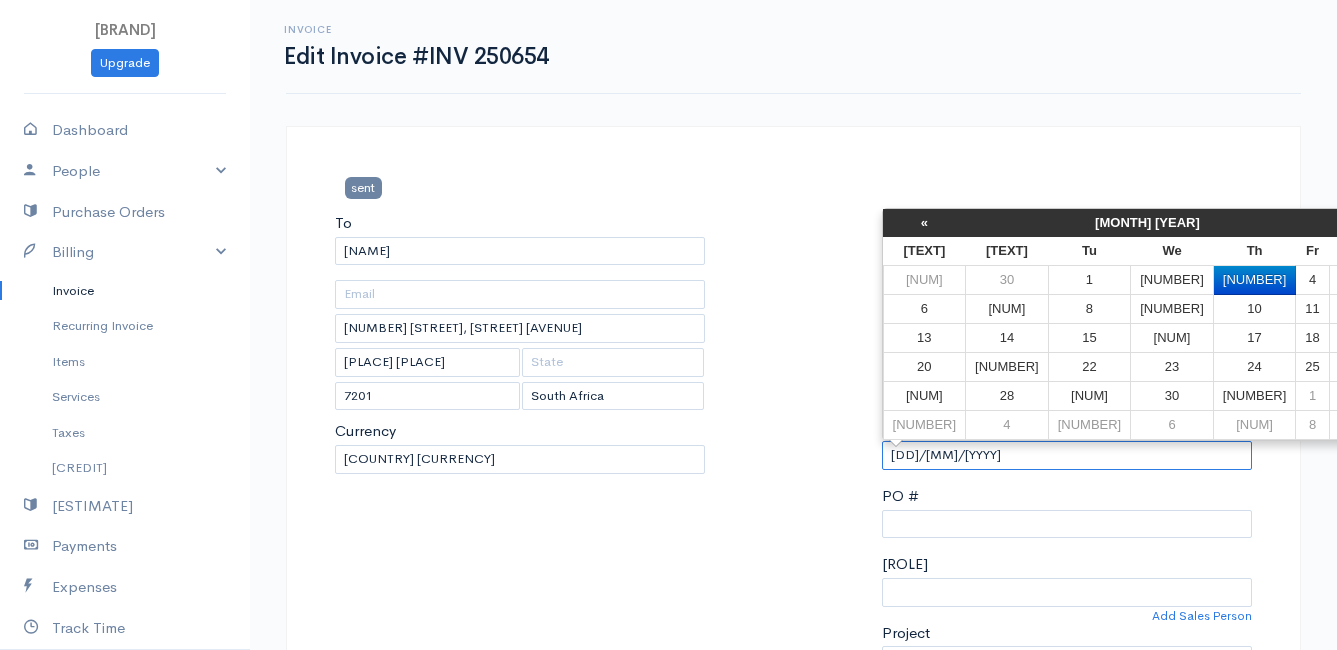 click on "[DD]/[MM]/[YYYY]" at bounding box center [1067, 455] 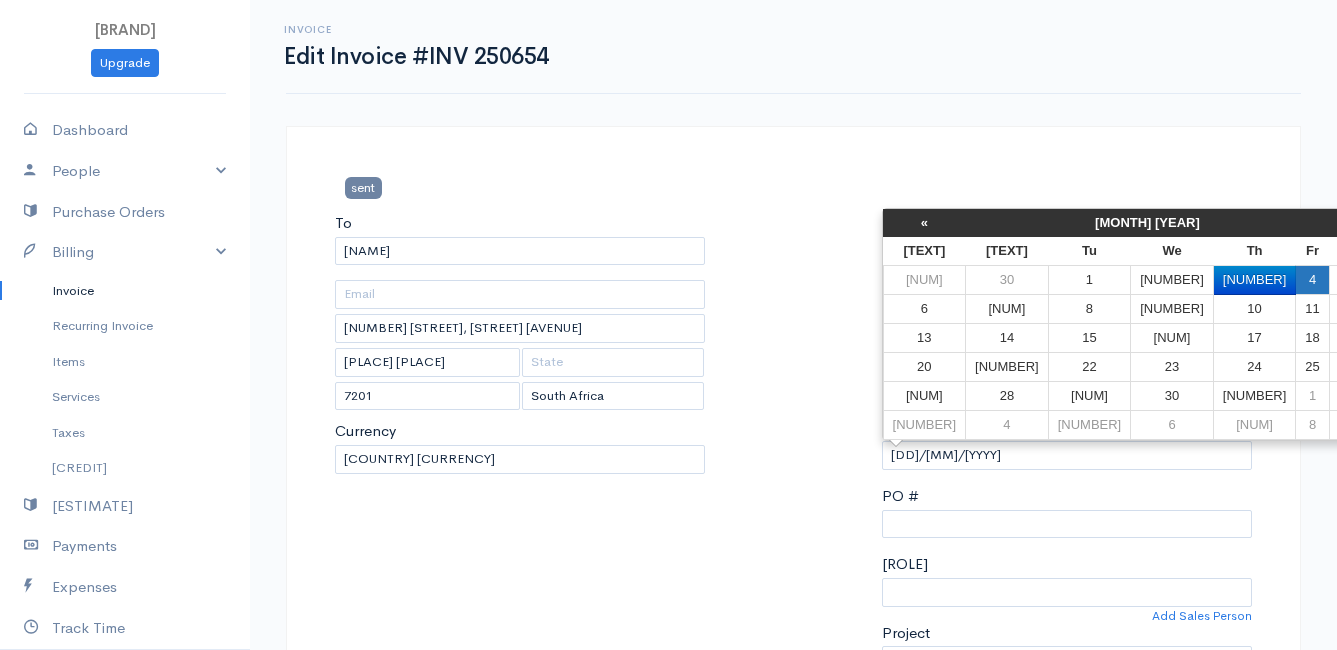 click on "4" at bounding box center [1312, 280] 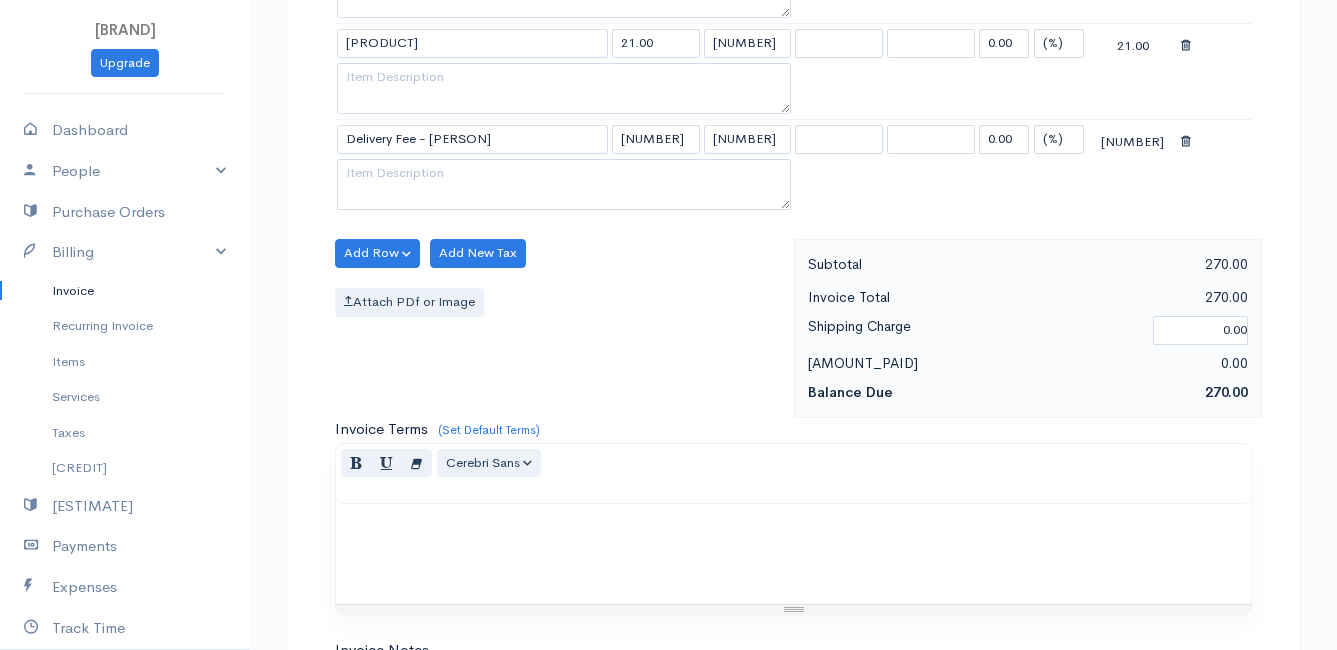 scroll, scrollTop: 1560, scrollLeft: 0, axis: vertical 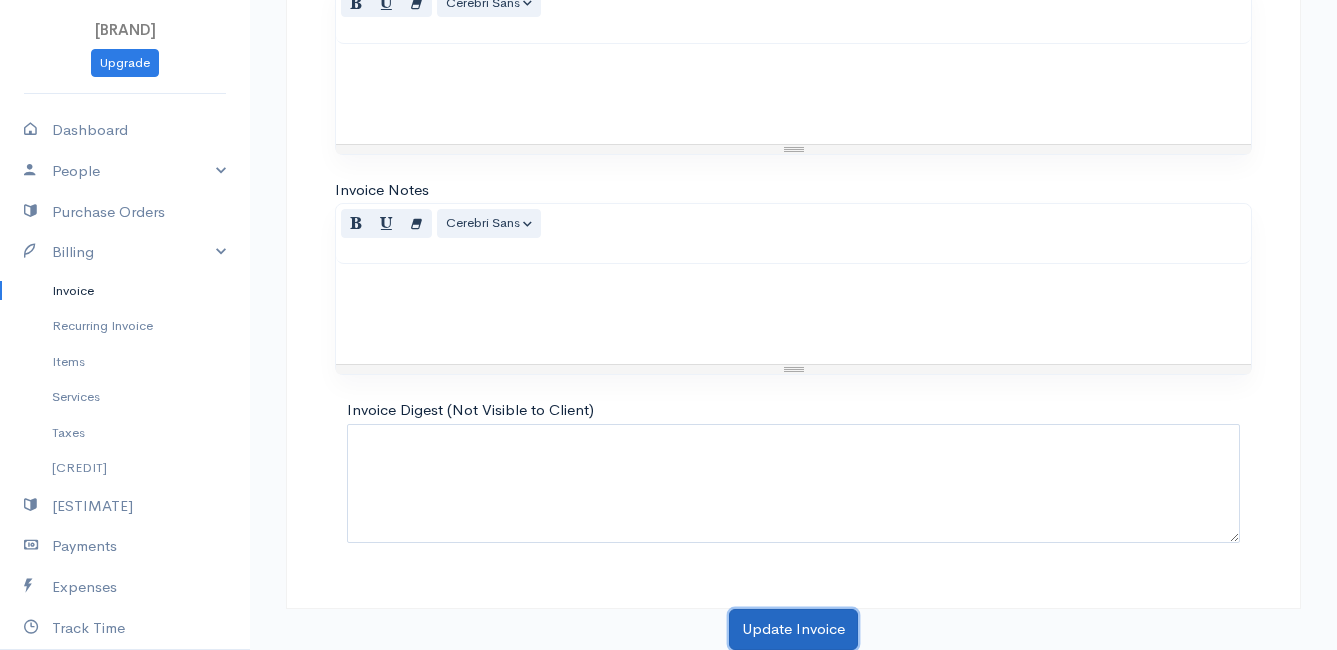 click on "Update Invoice" at bounding box center (793, 629) 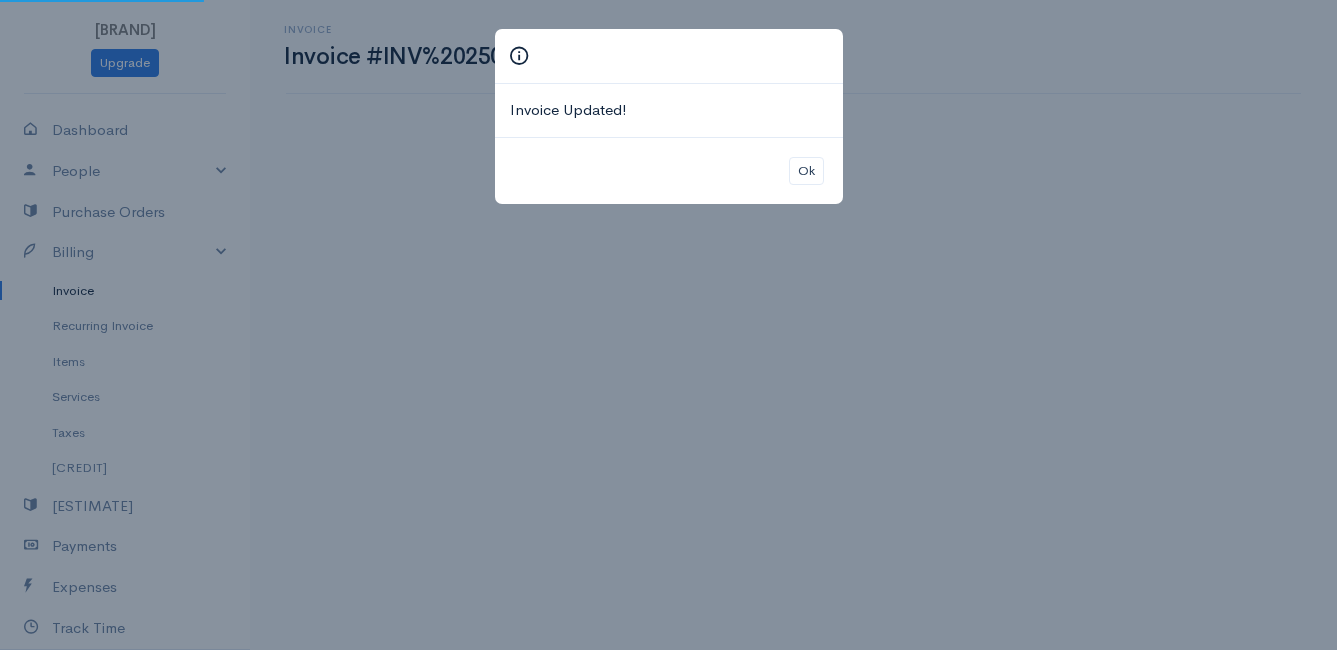 scroll, scrollTop: 0, scrollLeft: 0, axis: both 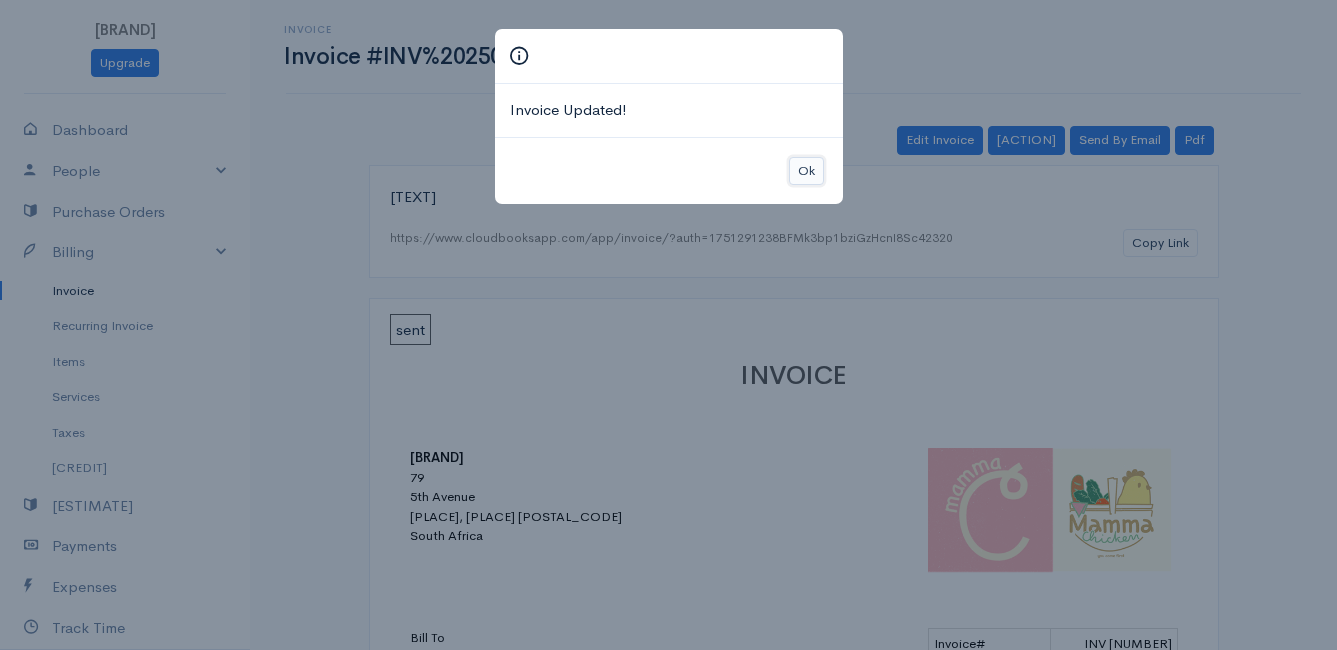 click on "Ok" at bounding box center [806, 171] 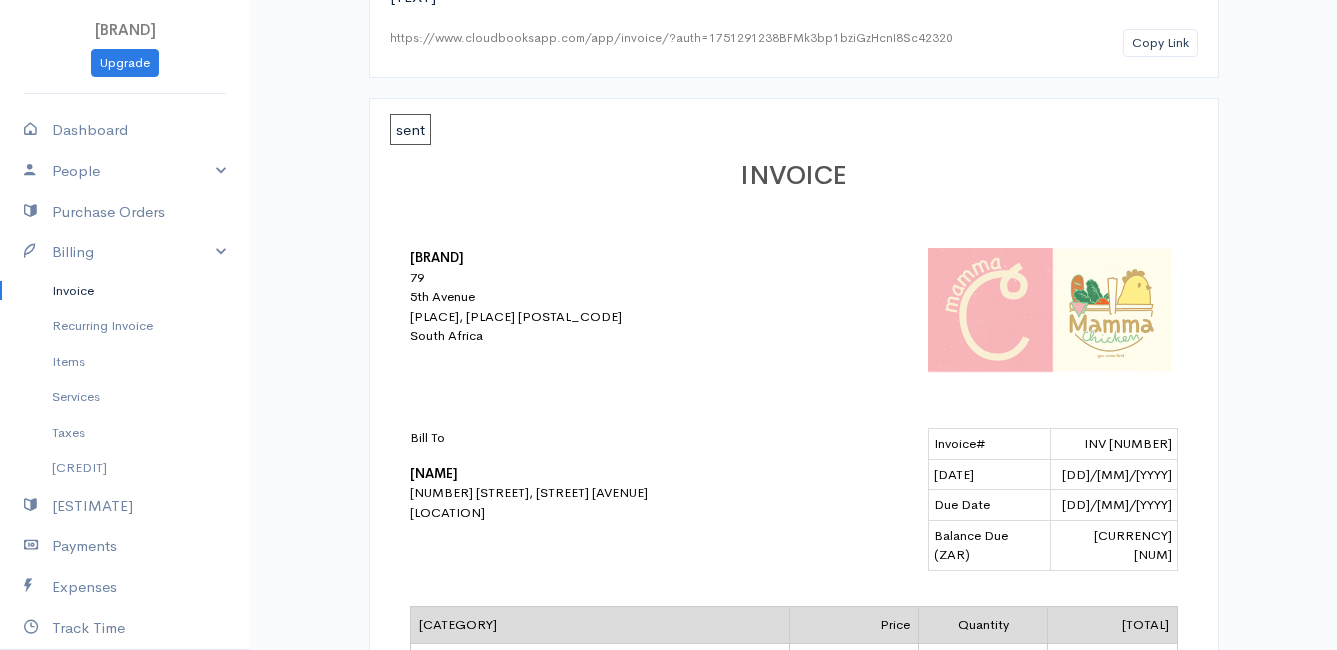 scroll, scrollTop: 0, scrollLeft: 0, axis: both 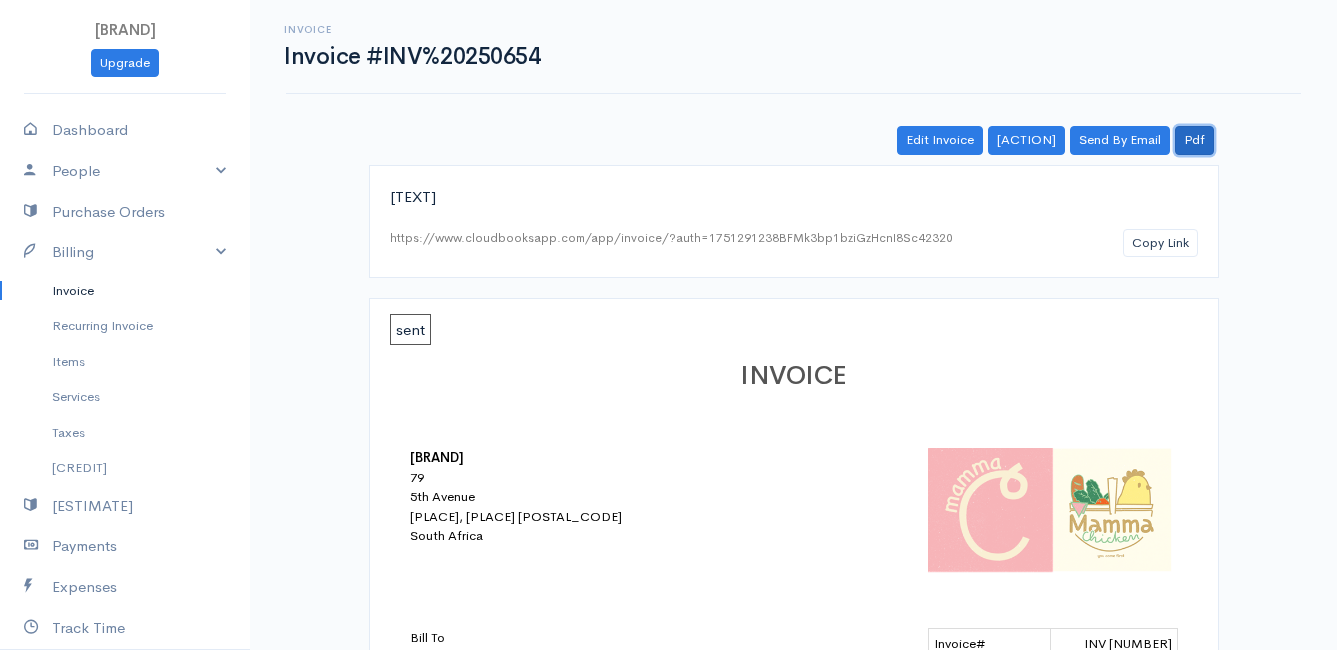 click on "Pdf" at bounding box center (1194, 140) 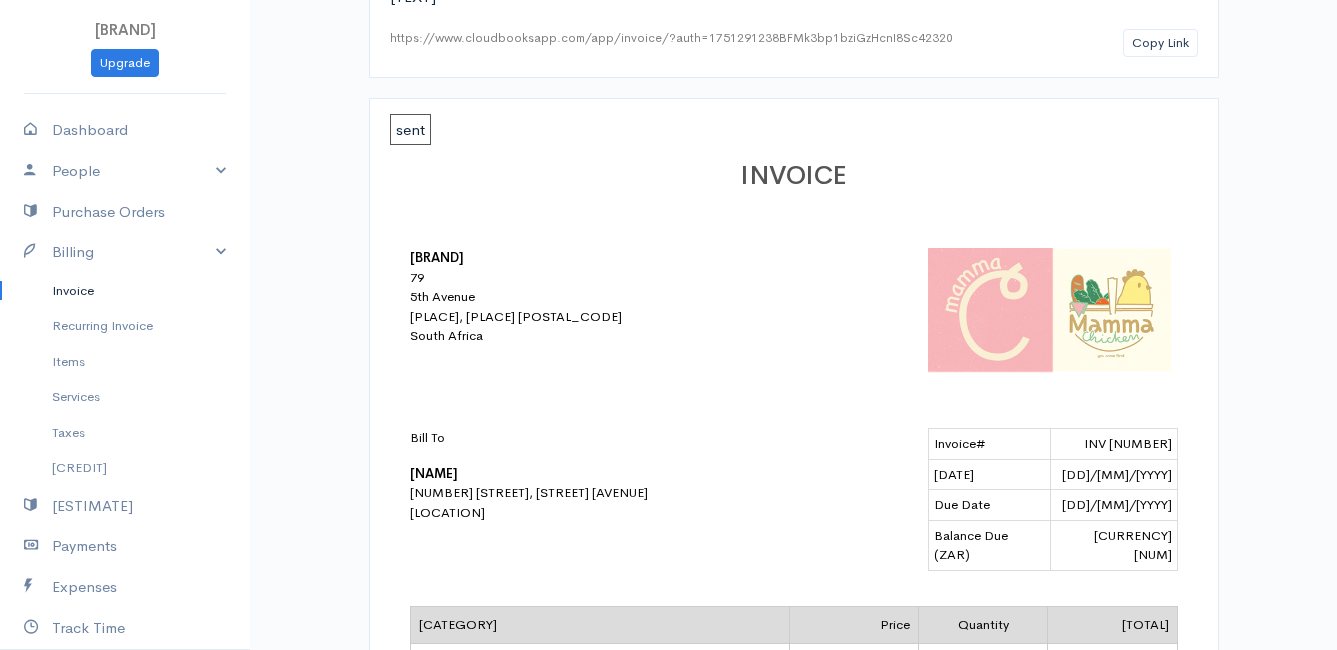 scroll, scrollTop: 0, scrollLeft: 0, axis: both 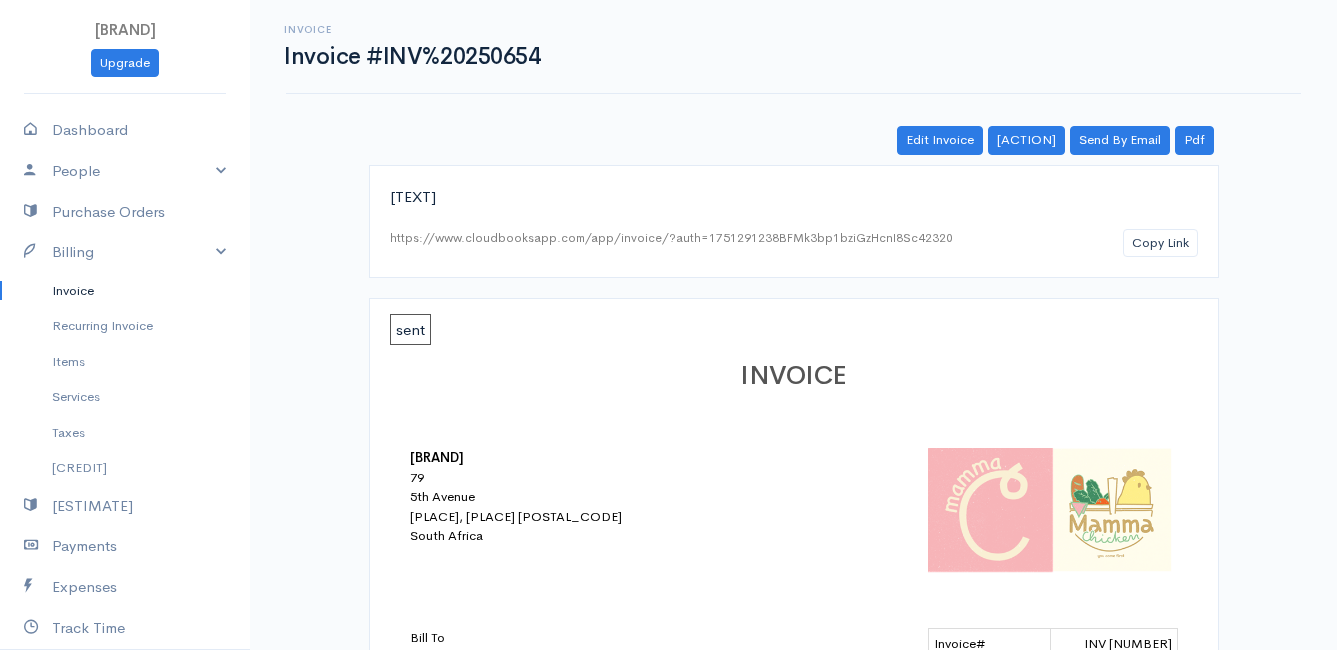 click on "Invoice" at bounding box center (125, 291) 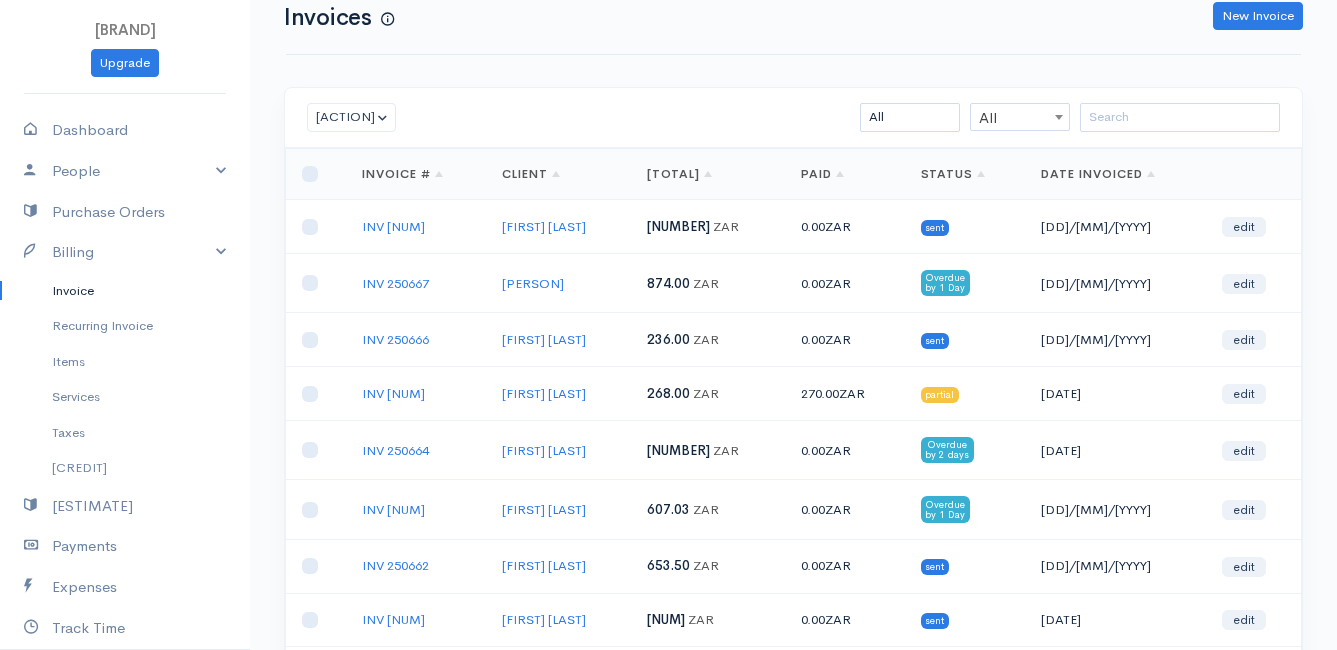 scroll, scrollTop: 0, scrollLeft: 0, axis: both 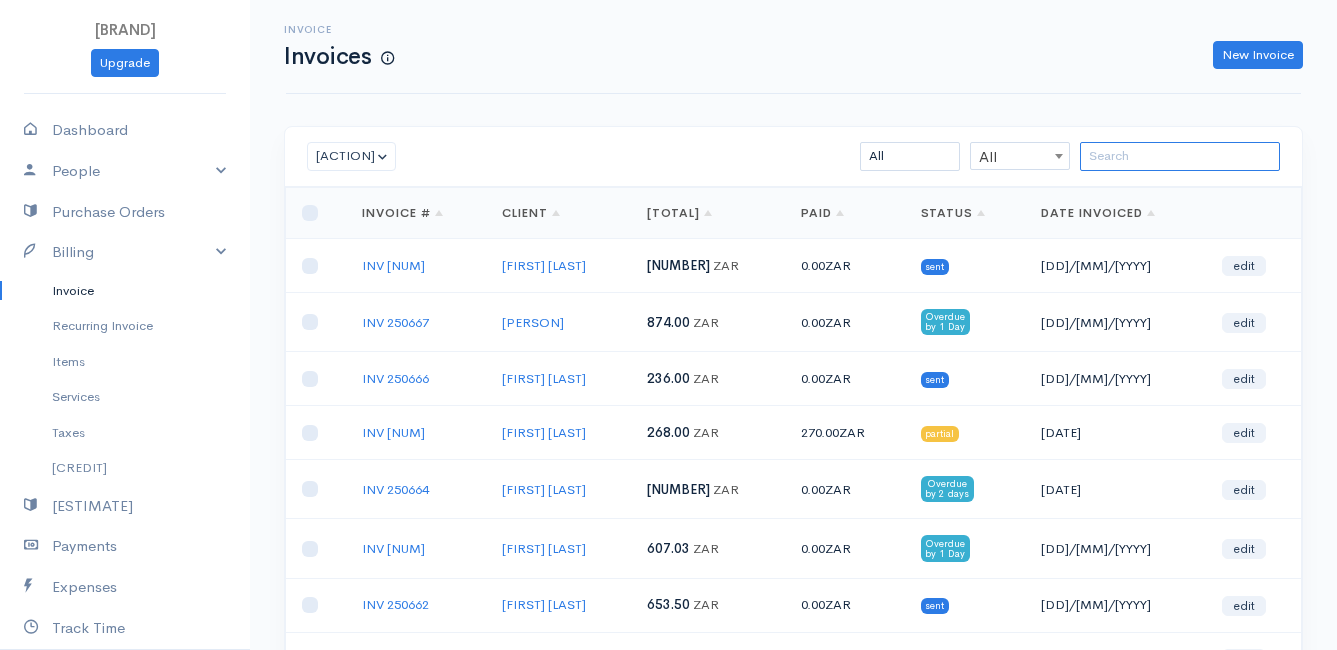 click at bounding box center (1180, 156) 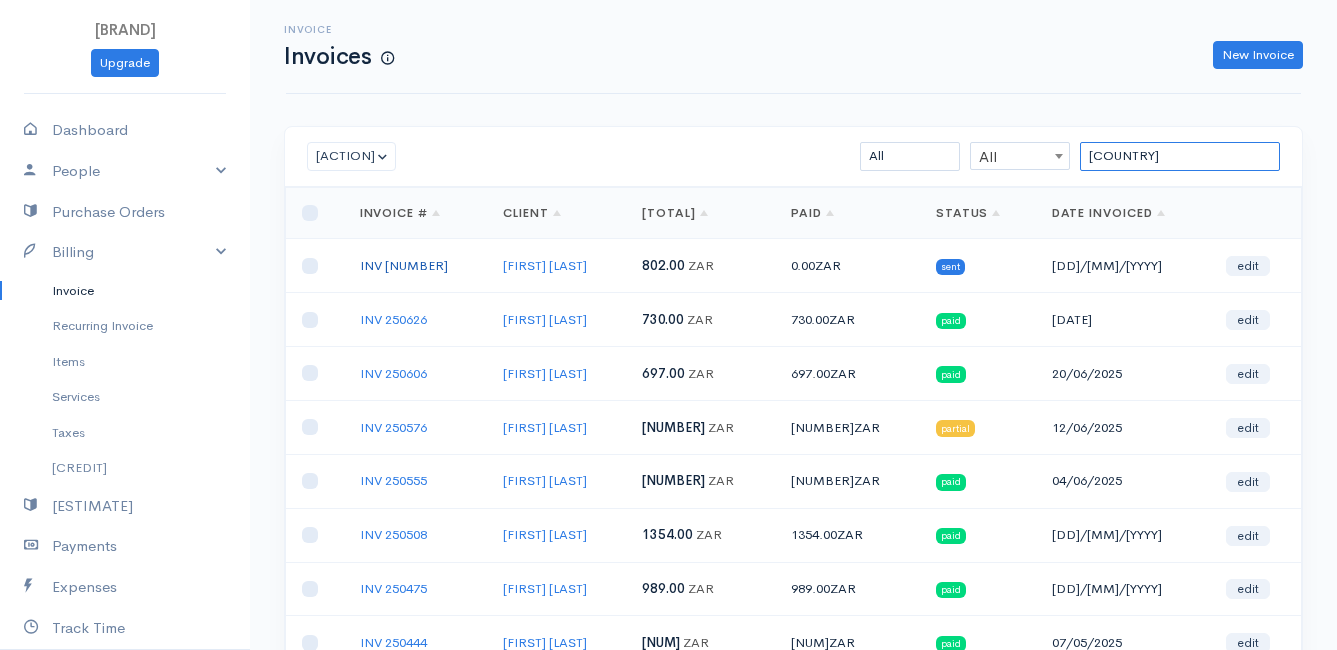 type on "[COUNTRY]" 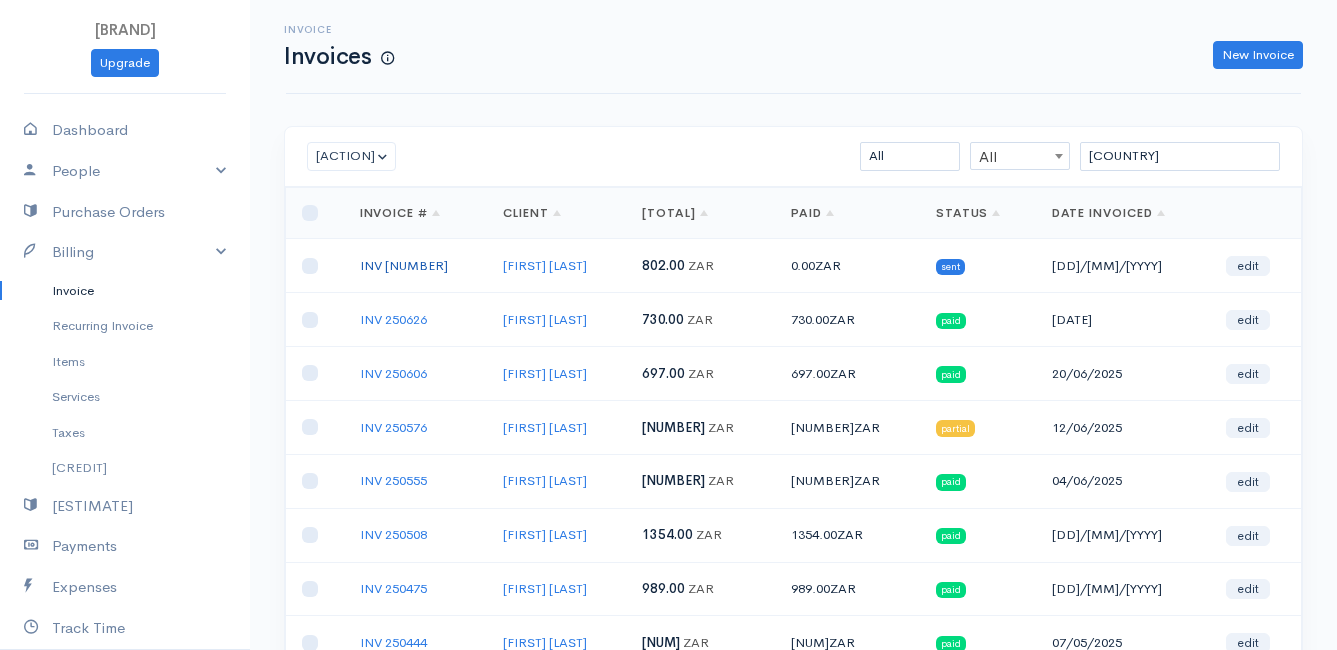 click on "INV [NUMBER]" at bounding box center (404, 265) 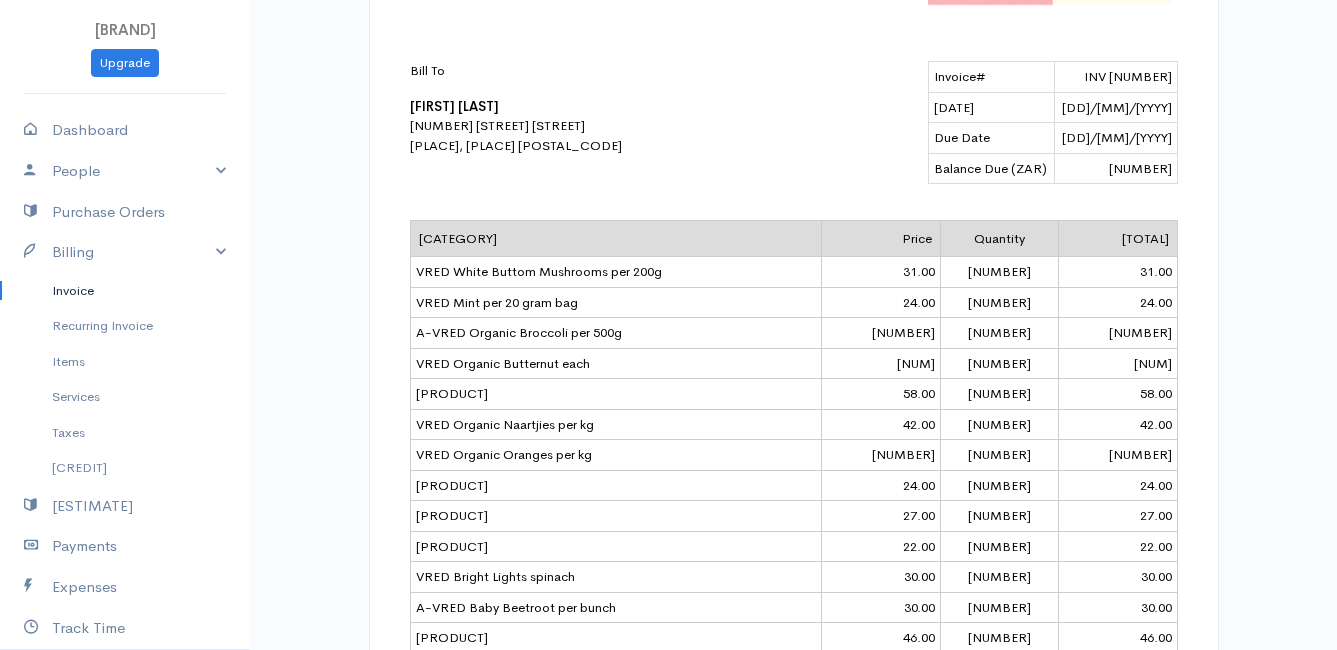scroll, scrollTop: 0, scrollLeft: 0, axis: both 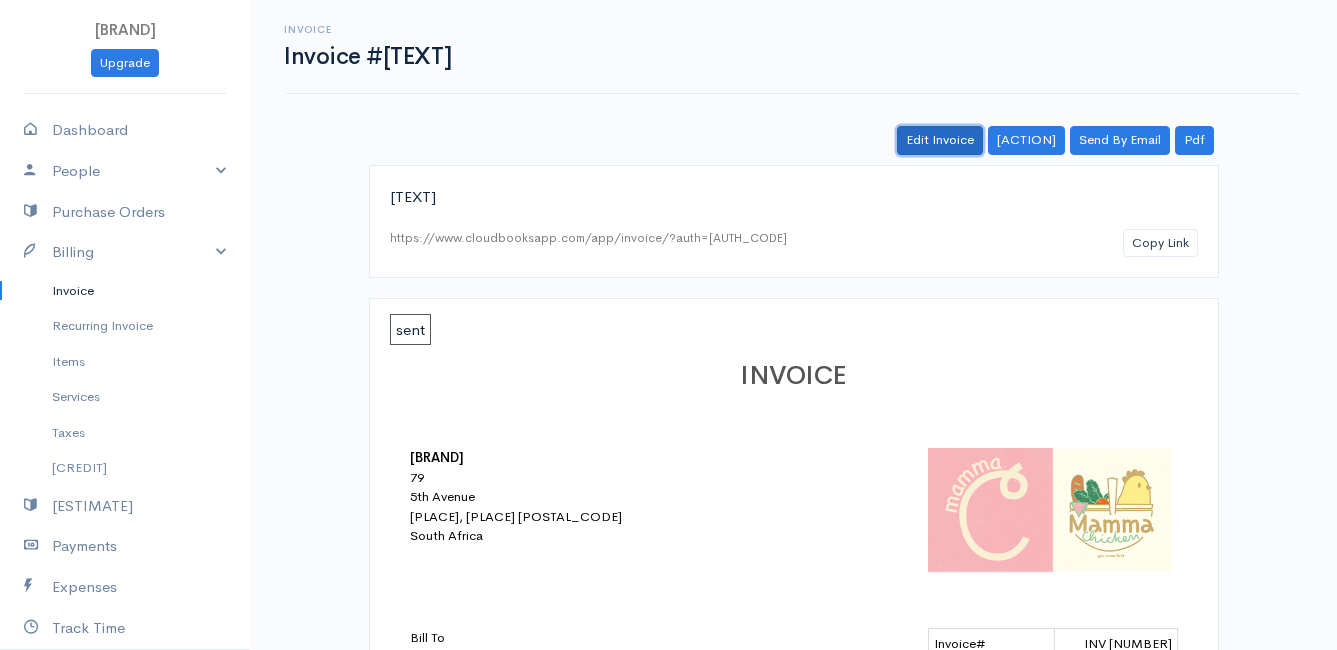 click on "Edit Invoice" at bounding box center [940, 140] 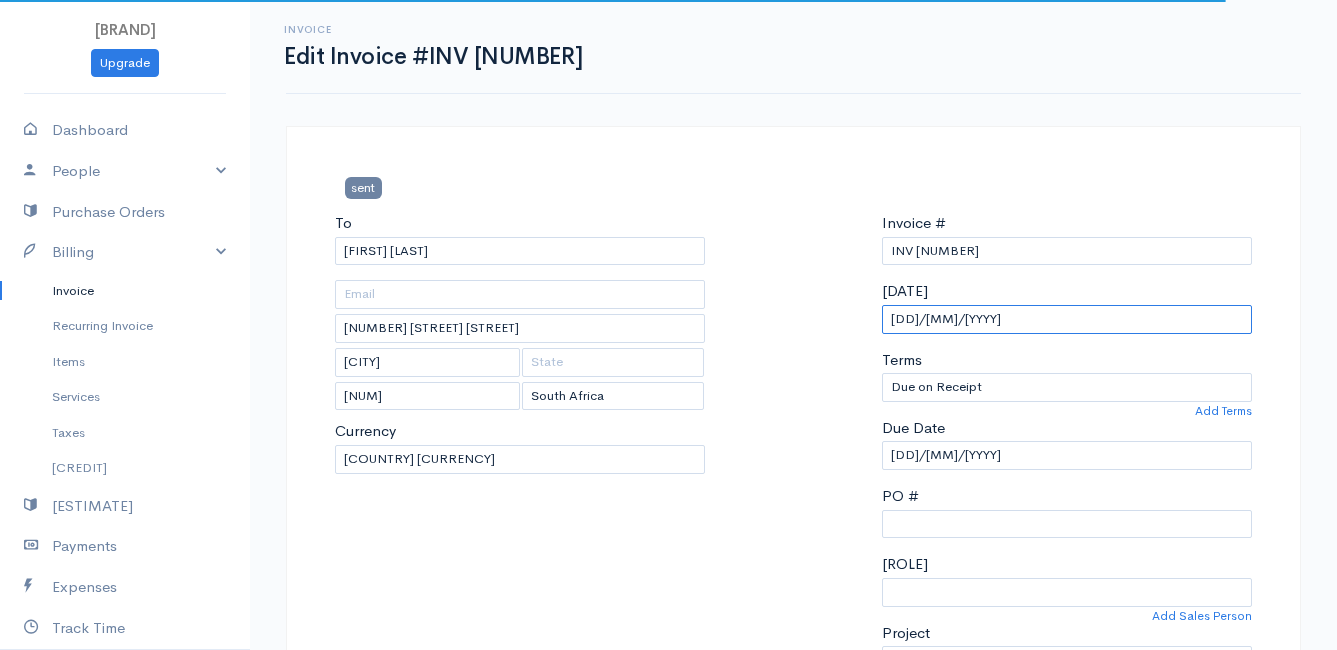 click on "[DD]/[MM]/[YYYY]" at bounding box center (1067, 319) 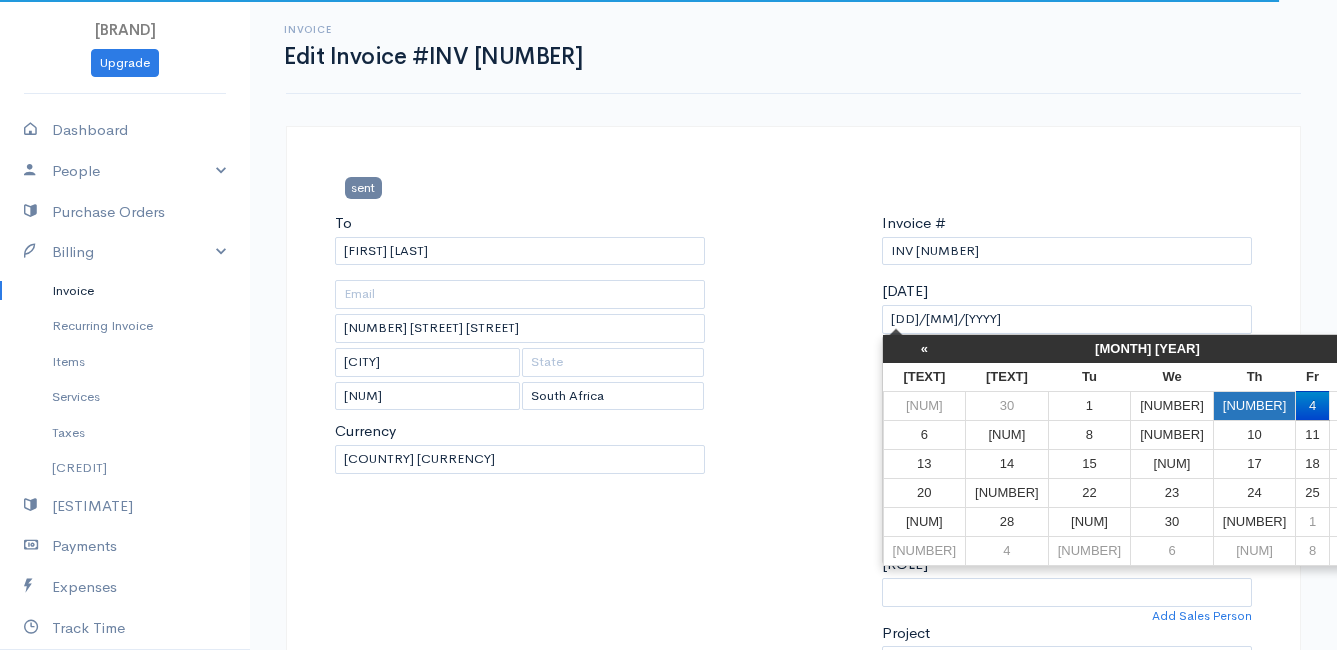click on "[NUMBER]" at bounding box center [1254, 405] 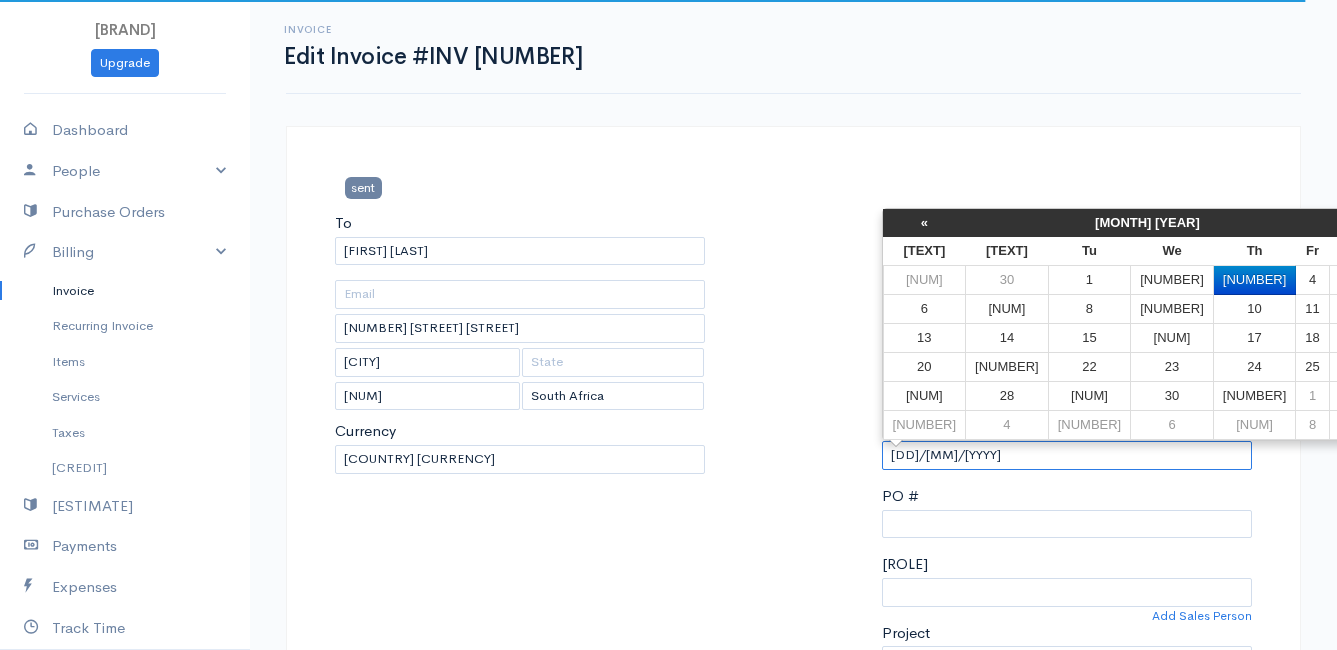 click on "[DD]/[MM]/[YYYY]" at bounding box center (1067, 455) 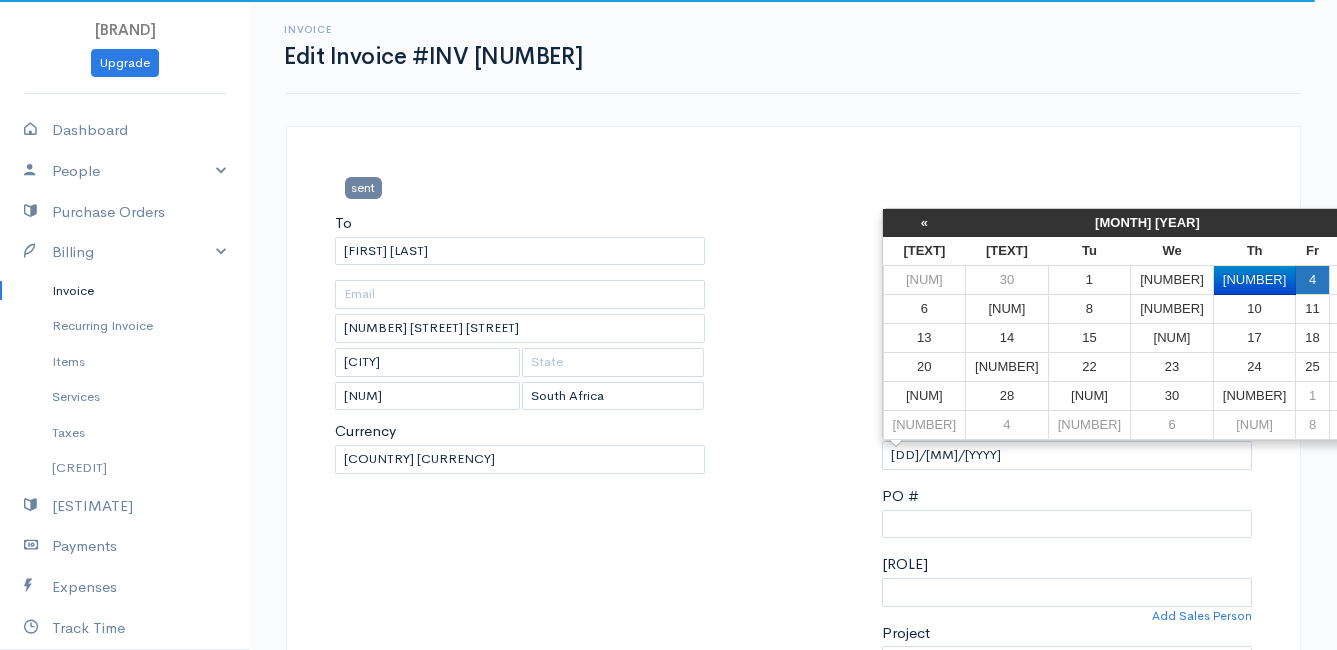 click on "4" at bounding box center (1312, 280) 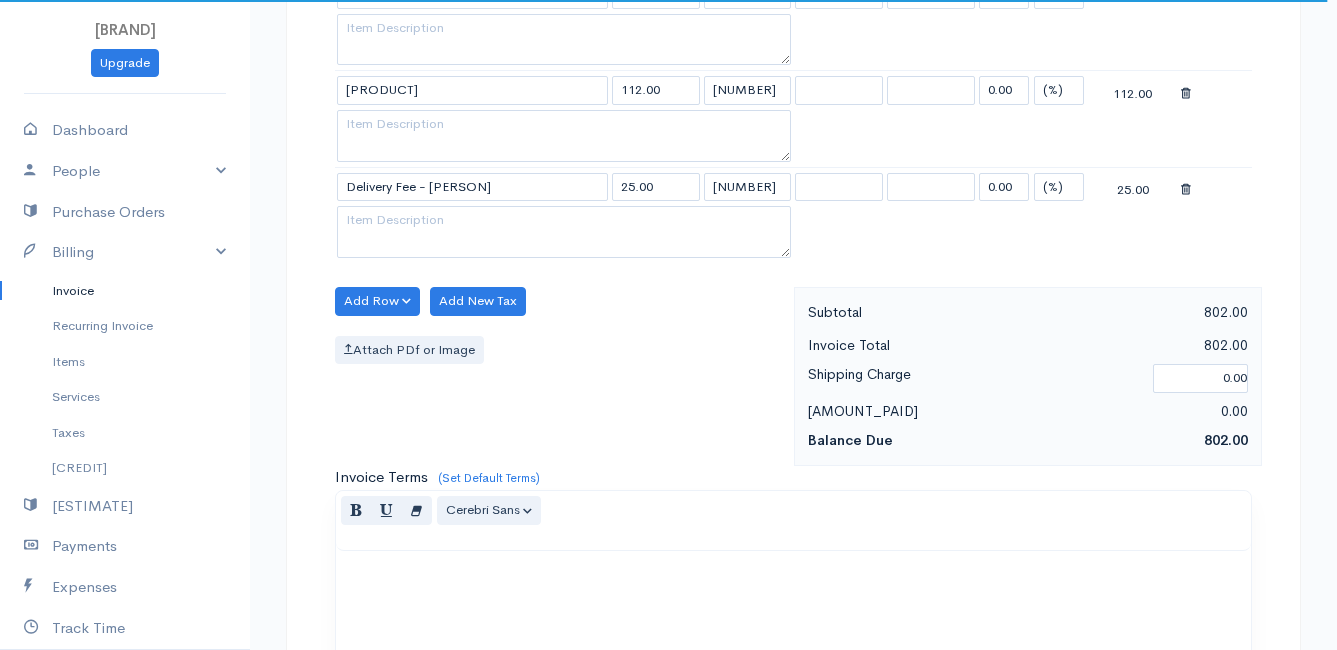 scroll, scrollTop: 2907, scrollLeft: 0, axis: vertical 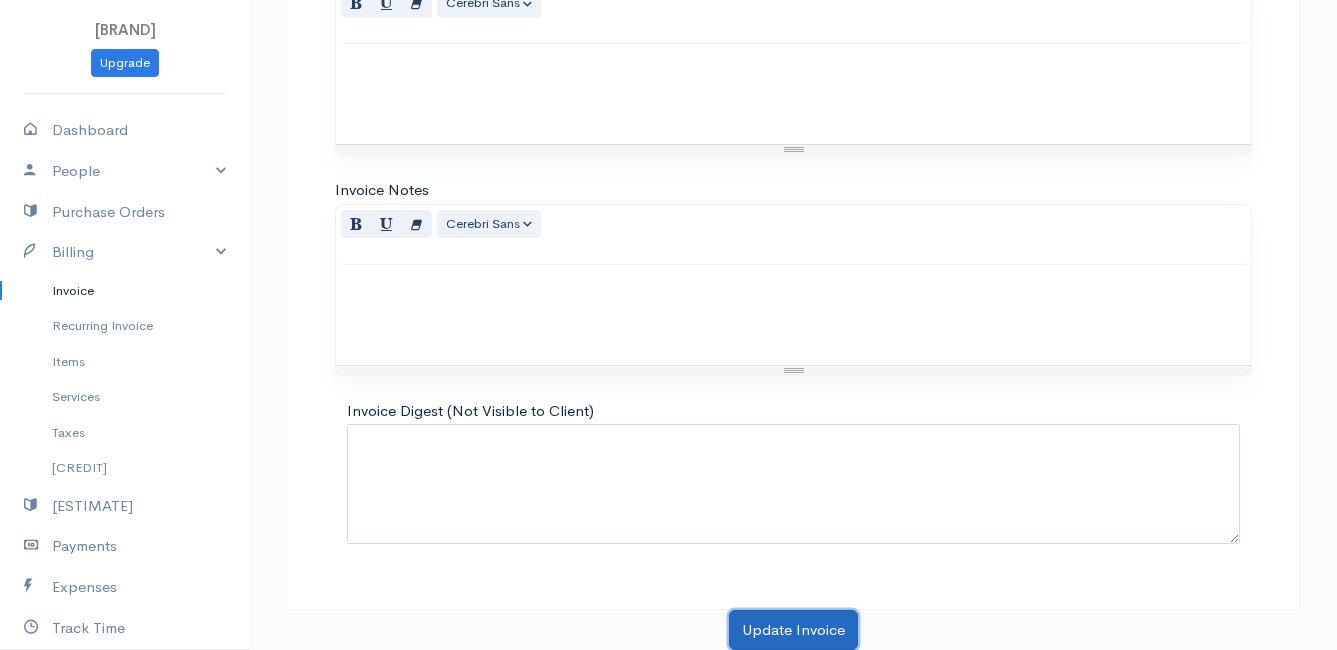 click on "Update Invoice" at bounding box center (793, 630) 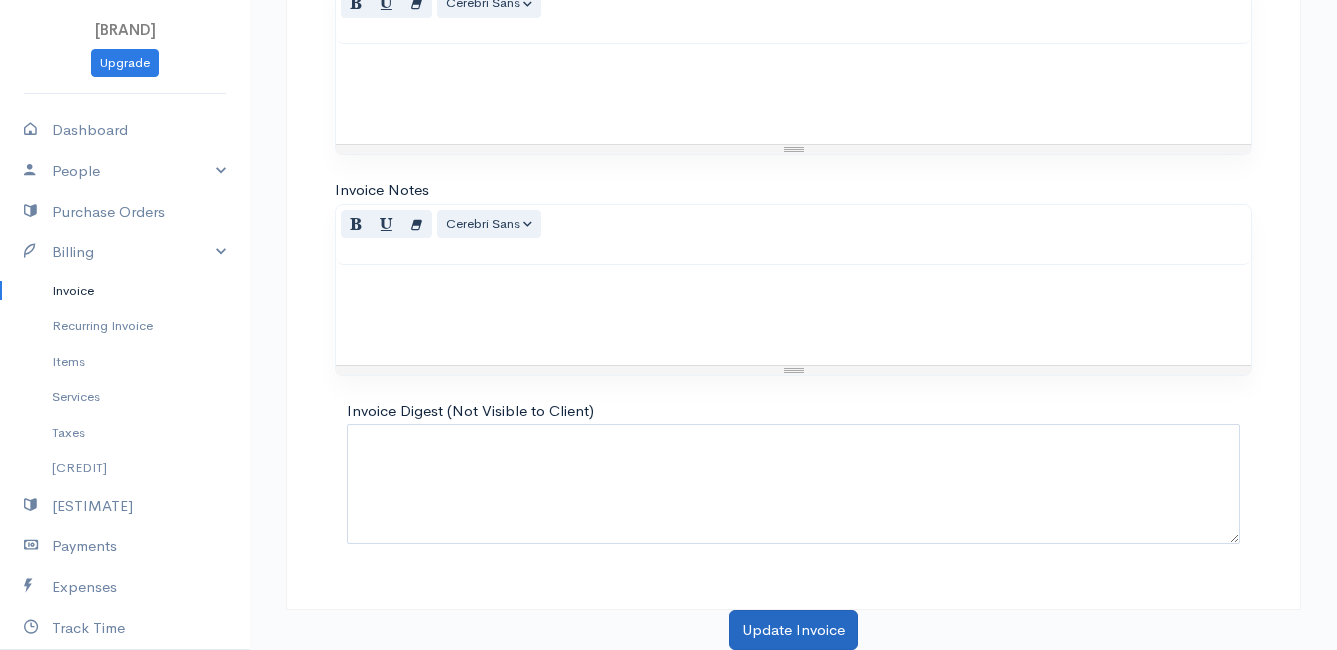 scroll, scrollTop: 0, scrollLeft: 0, axis: both 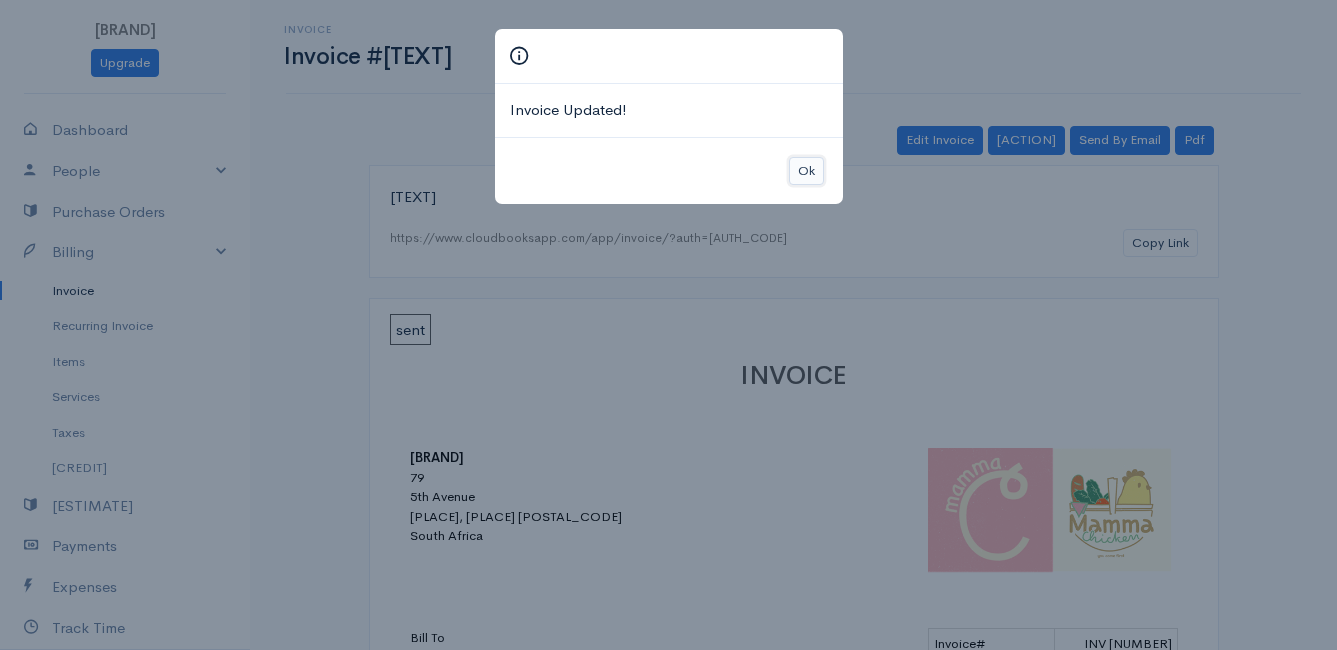 click on "Ok" at bounding box center (806, 171) 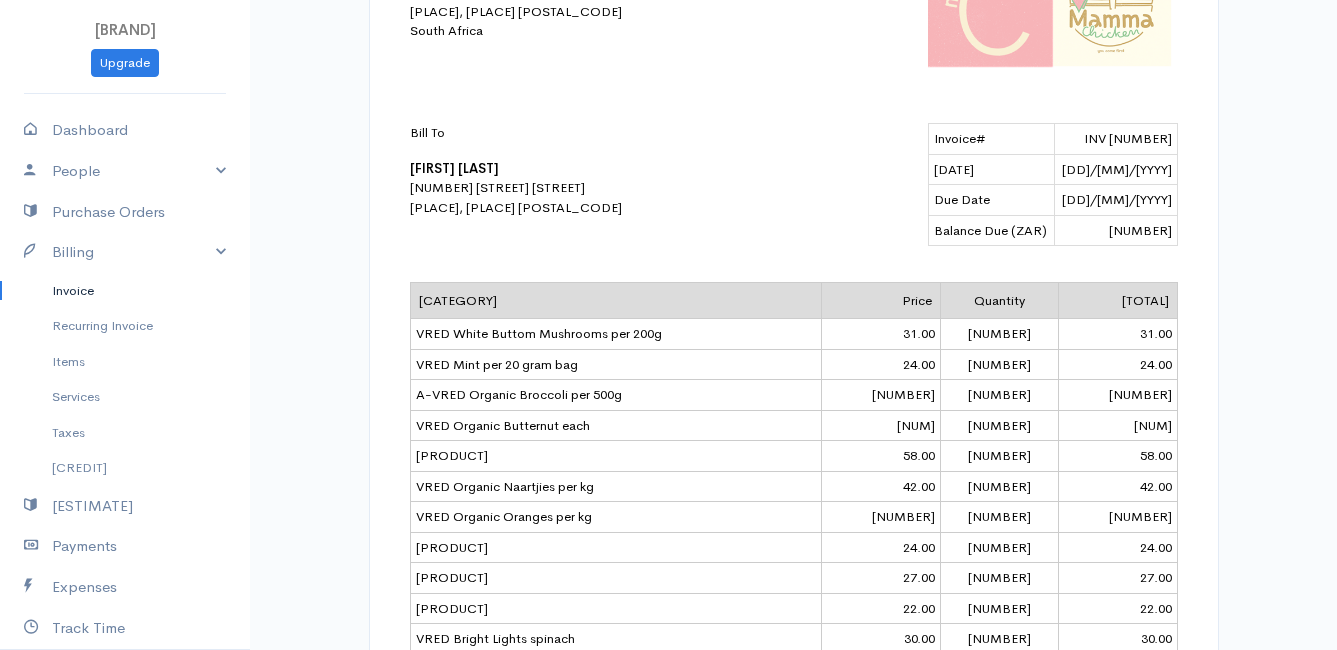 scroll, scrollTop: 0, scrollLeft: 0, axis: both 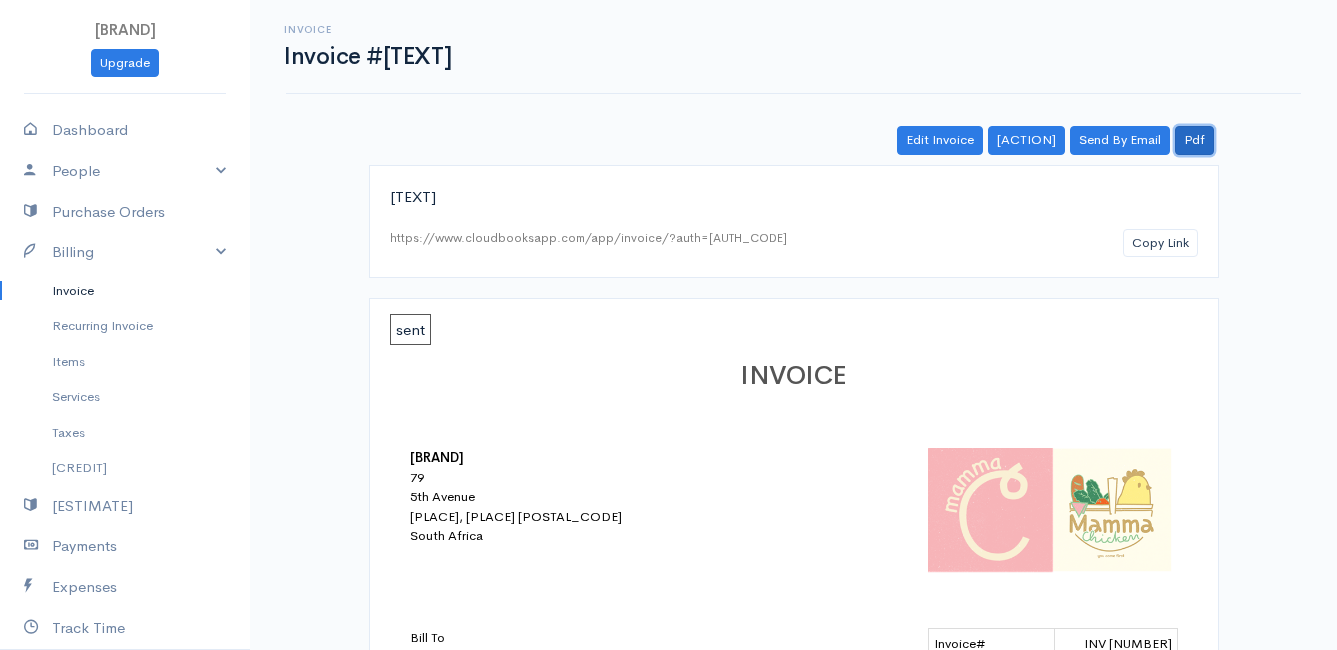 click on "Pdf" at bounding box center [1194, 140] 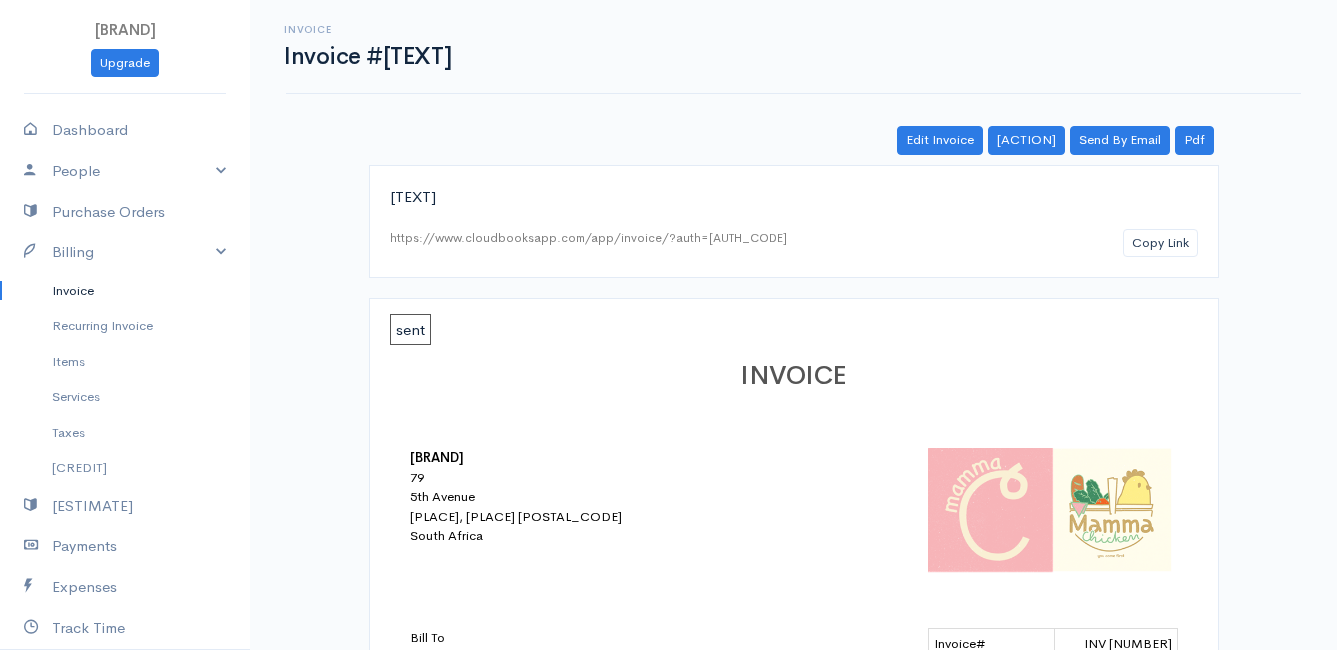 click on "Invoice" at bounding box center [125, 291] 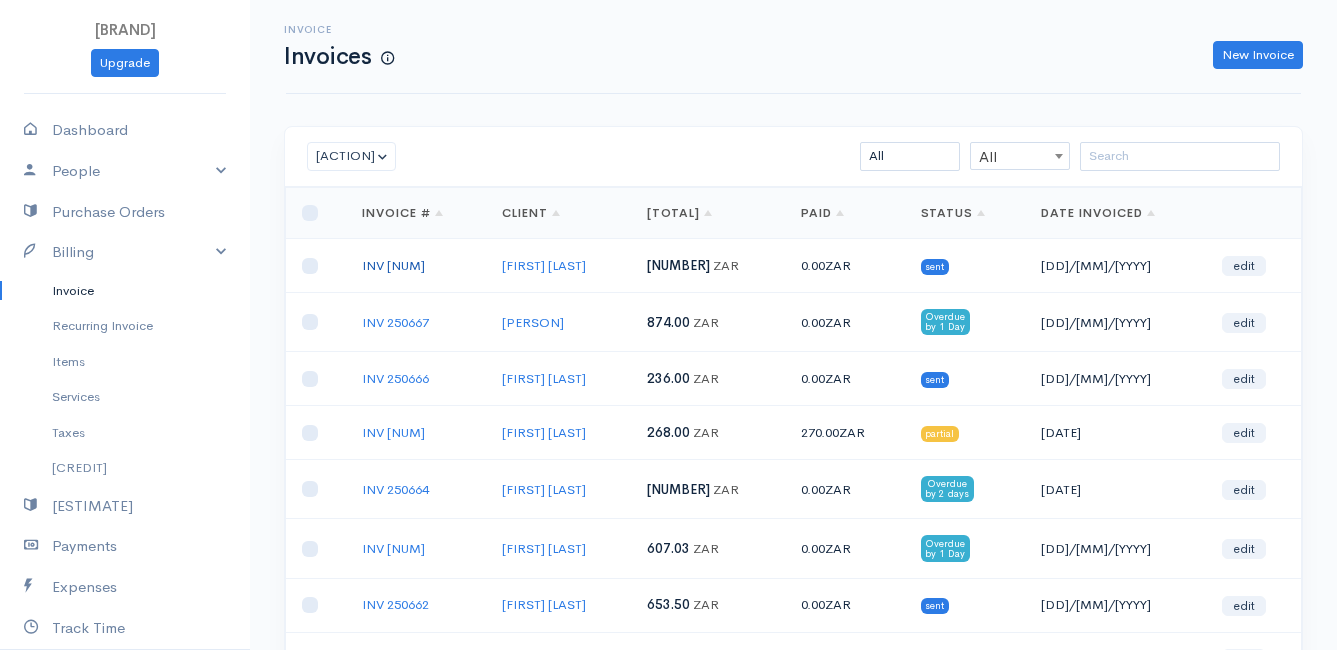click on "INV [NUM]" at bounding box center [393, 265] 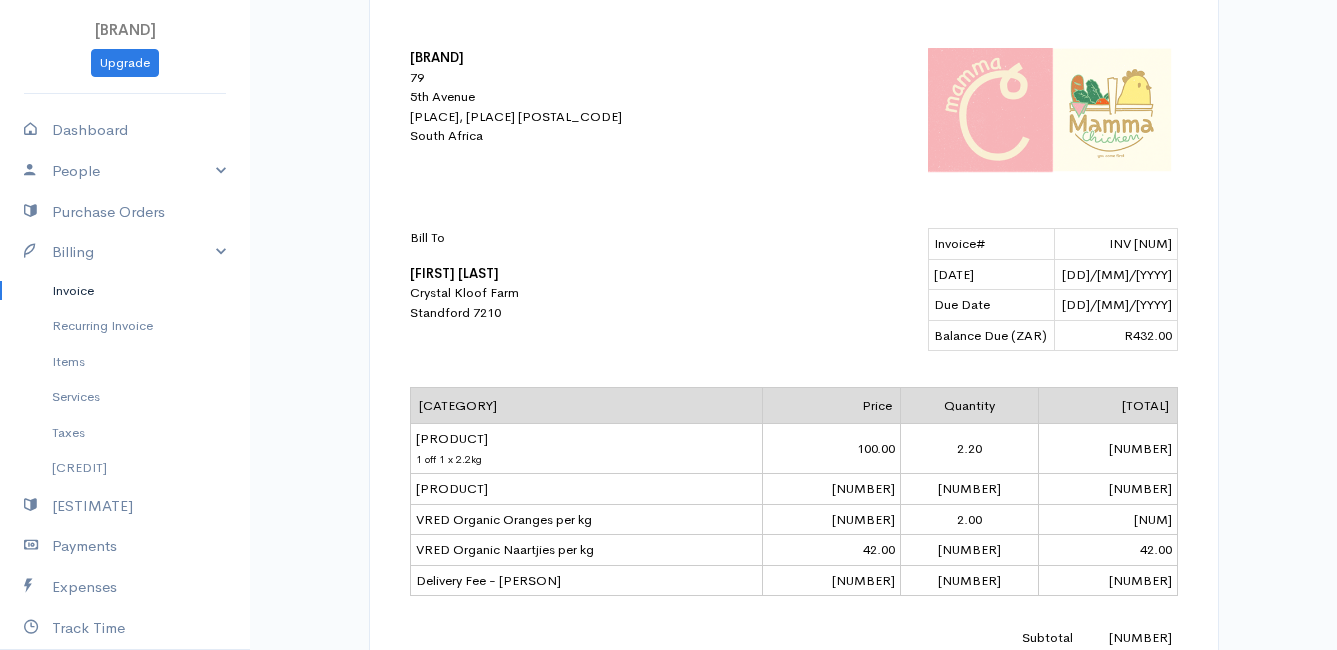 scroll, scrollTop: 0, scrollLeft: 0, axis: both 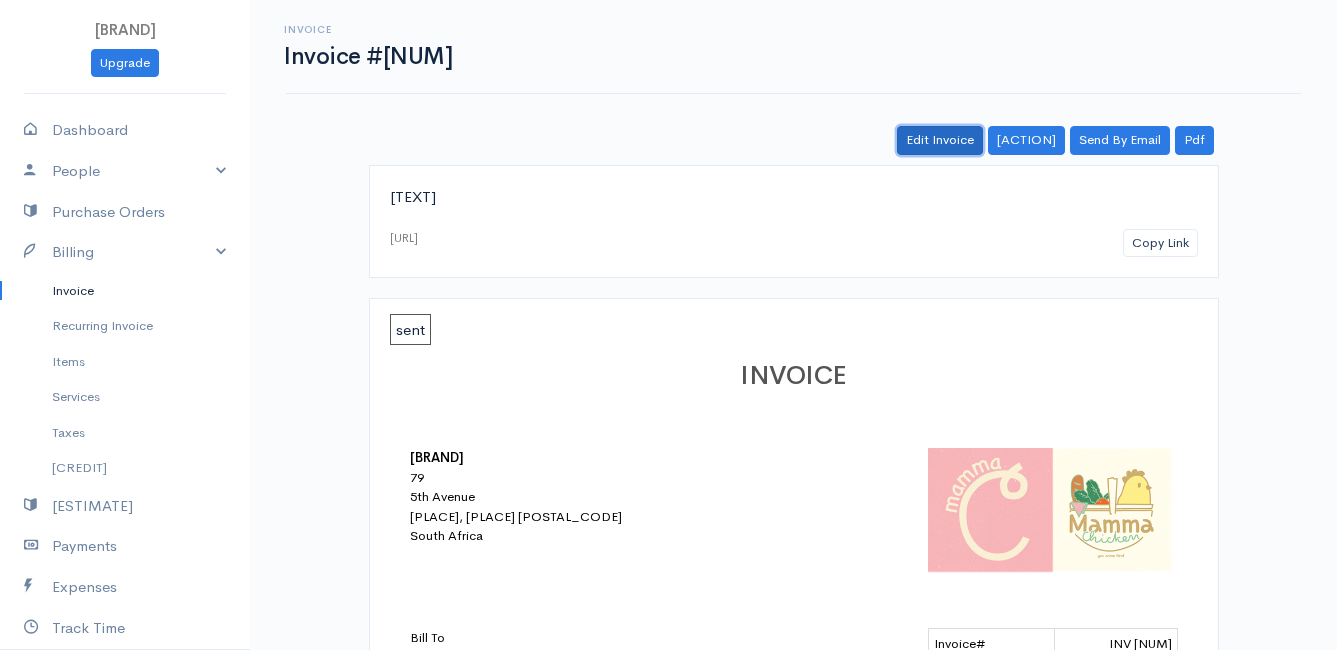 click on "Edit Invoice" at bounding box center (940, 140) 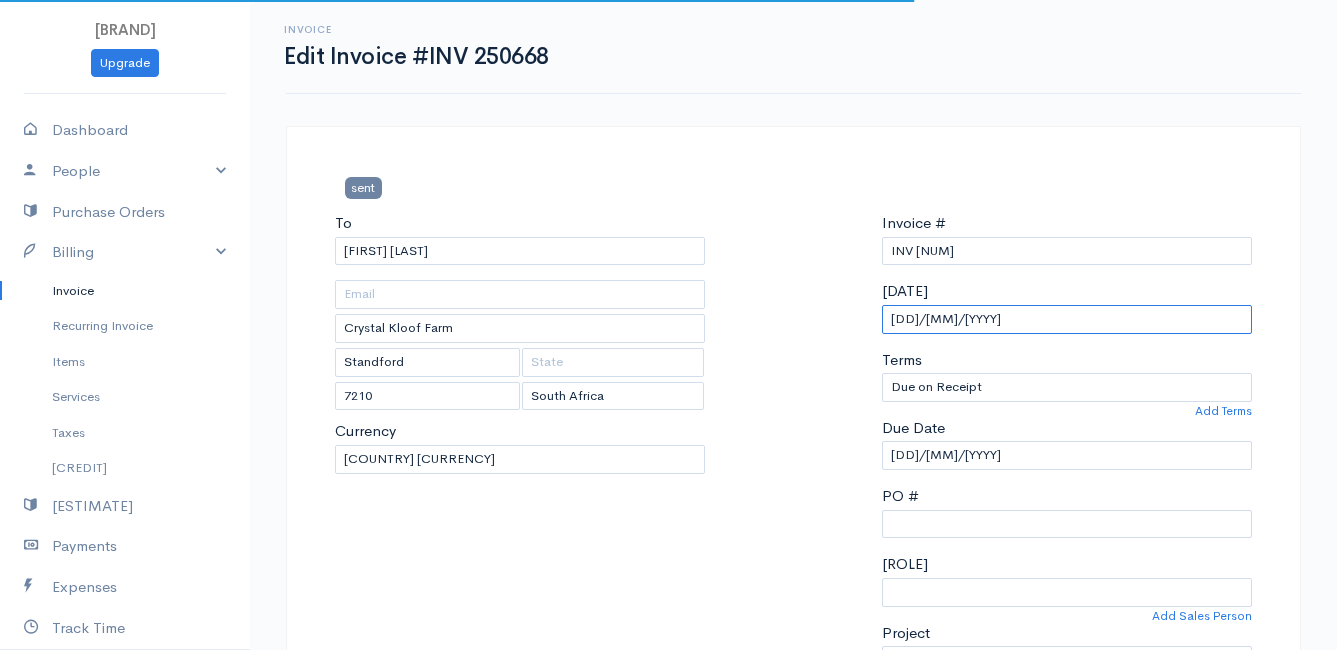 click on "[DD]/[MM]/[YYYY]" at bounding box center (1067, 319) 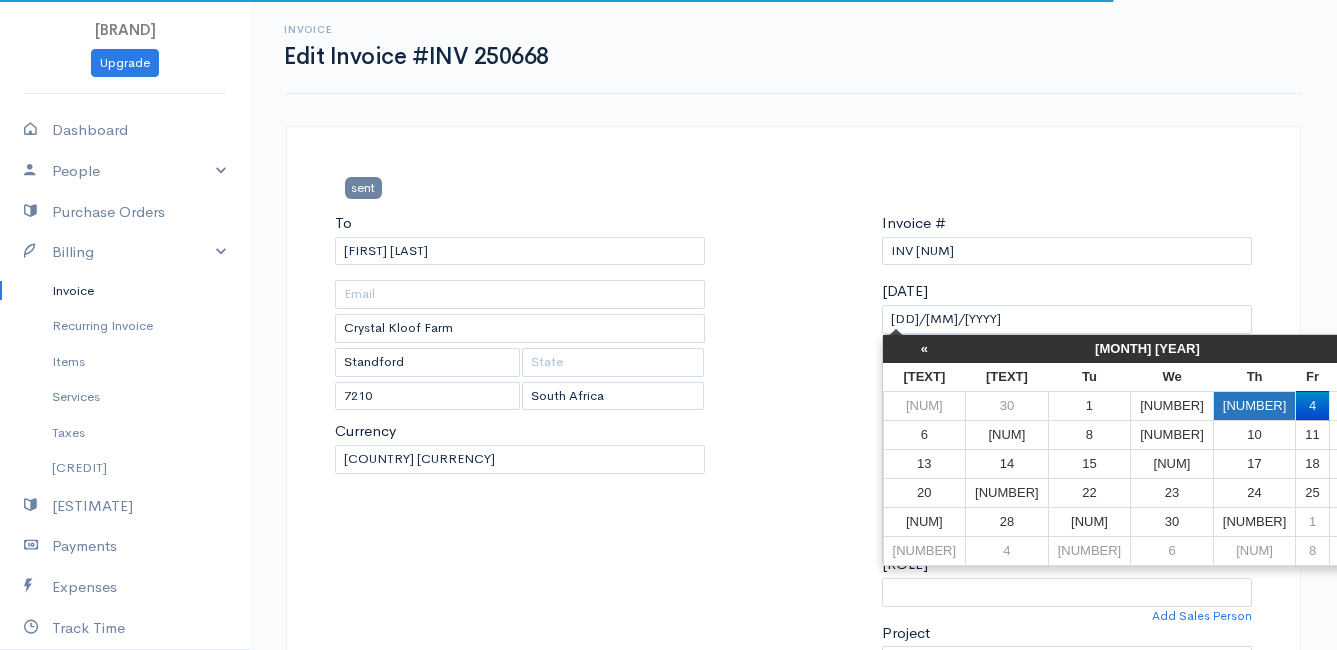click on "[NUMBER]" at bounding box center (1254, 405) 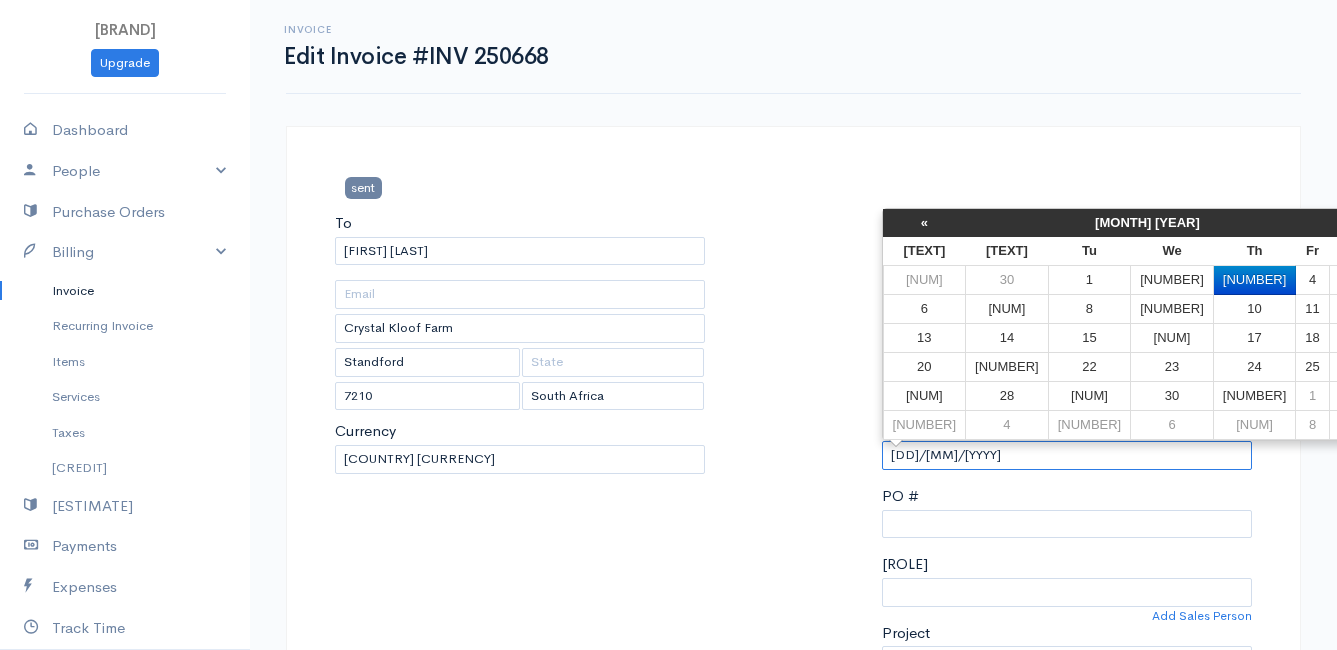click on "[DD]/[MM]/[YYYY]" at bounding box center (1067, 455) 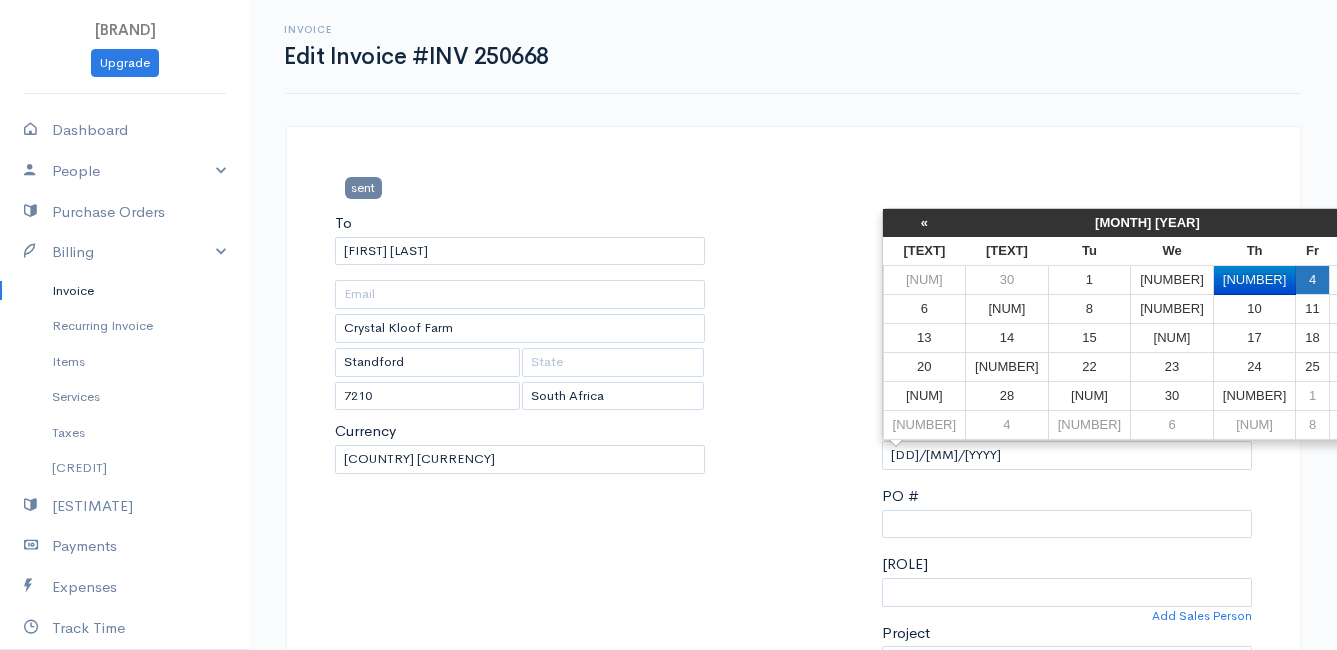 click on "4" at bounding box center (1312, 280) 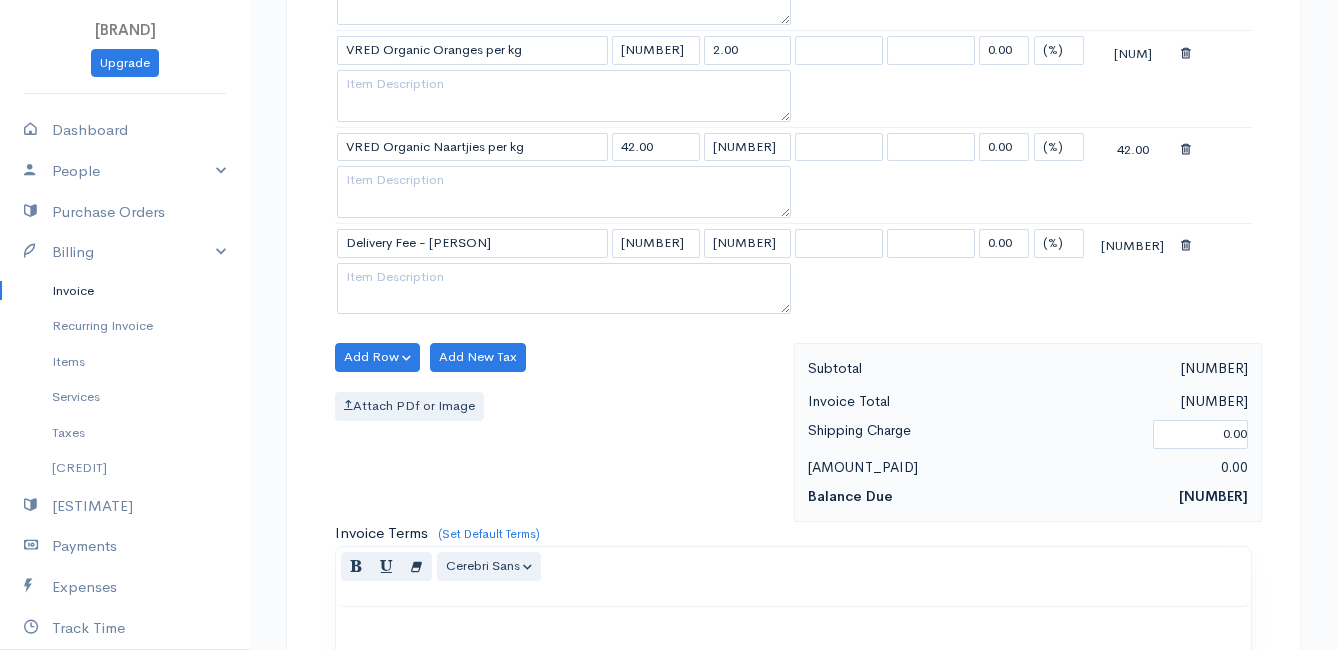 scroll, scrollTop: 1464, scrollLeft: 0, axis: vertical 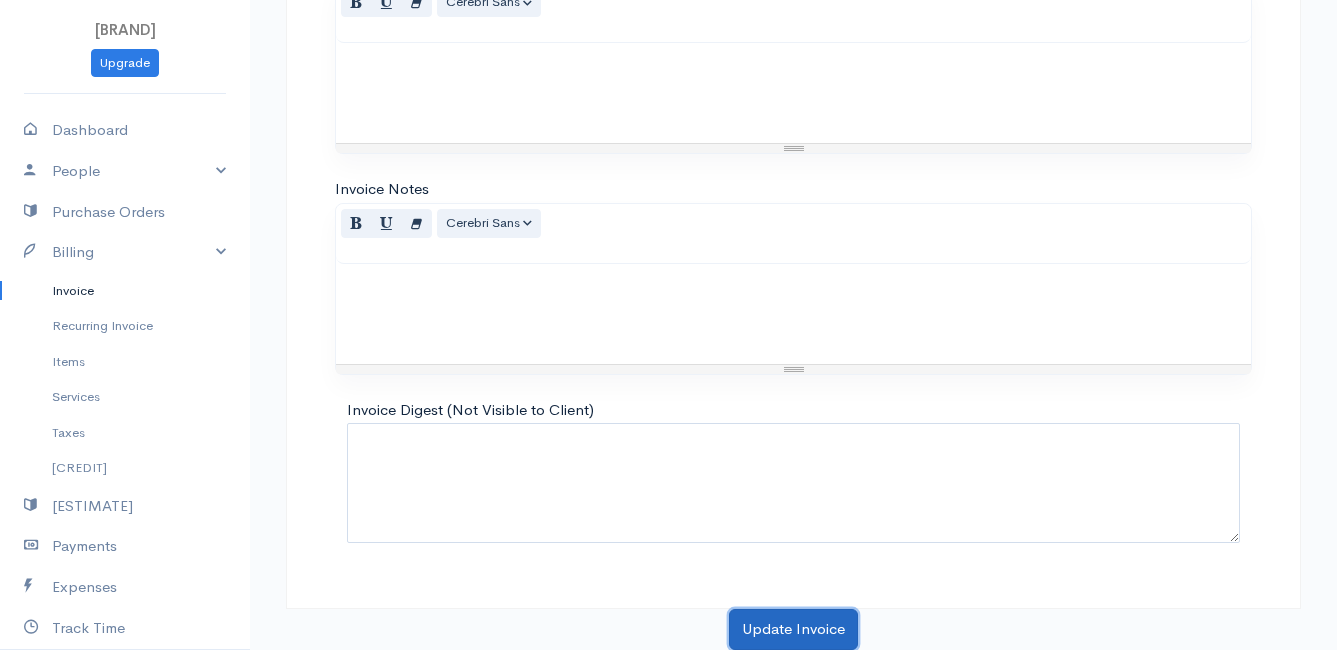 click on "Update Invoice" at bounding box center [793, 629] 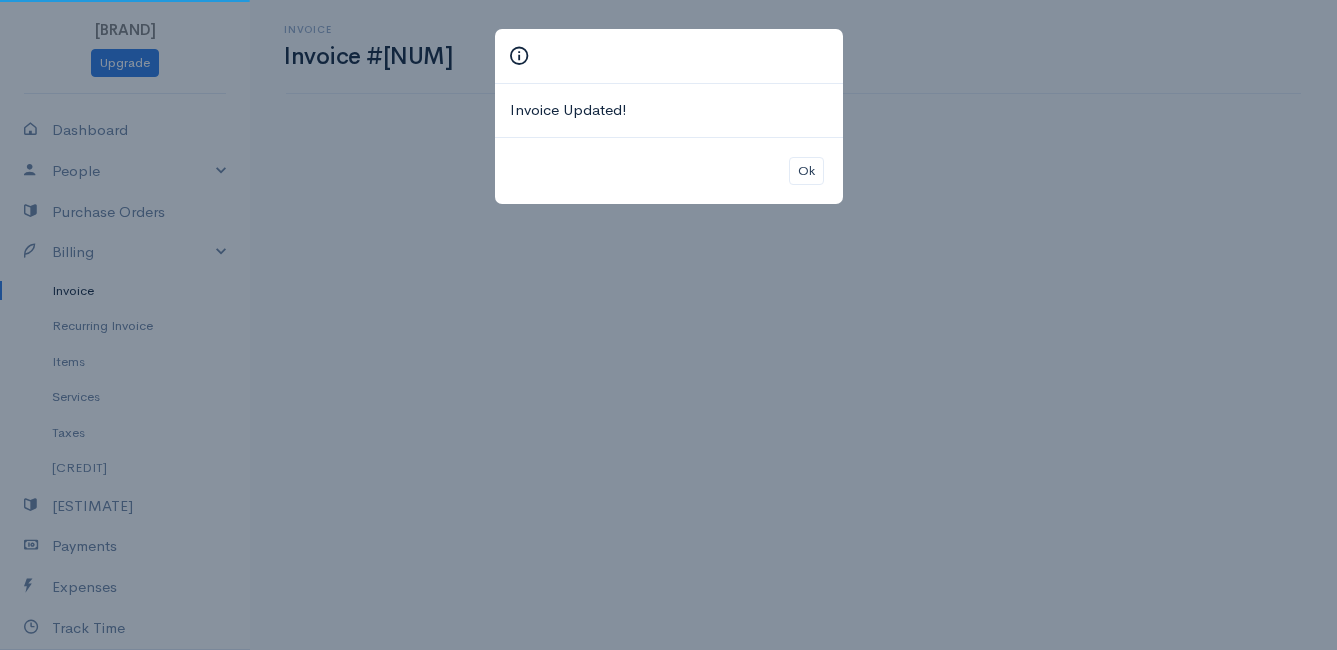 scroll, scrollTop: 0, scrollLeft: 0, axis: both 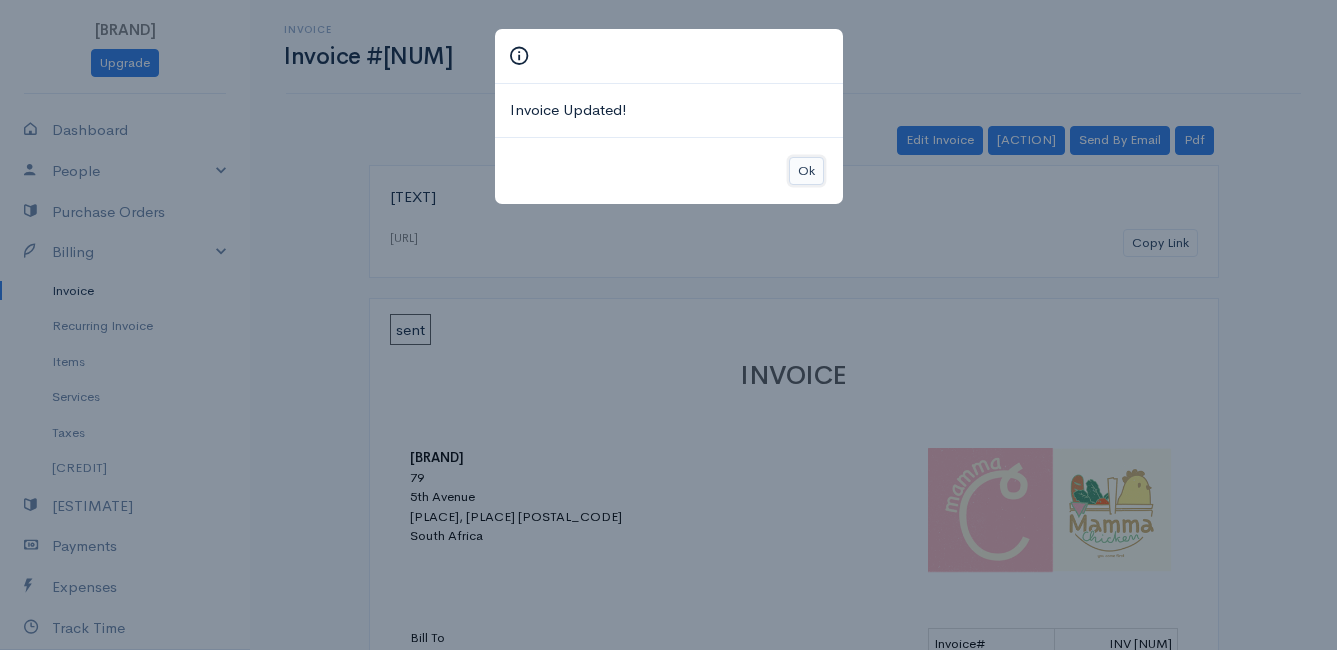 click on "Ok" at bounding box center [806, 171] 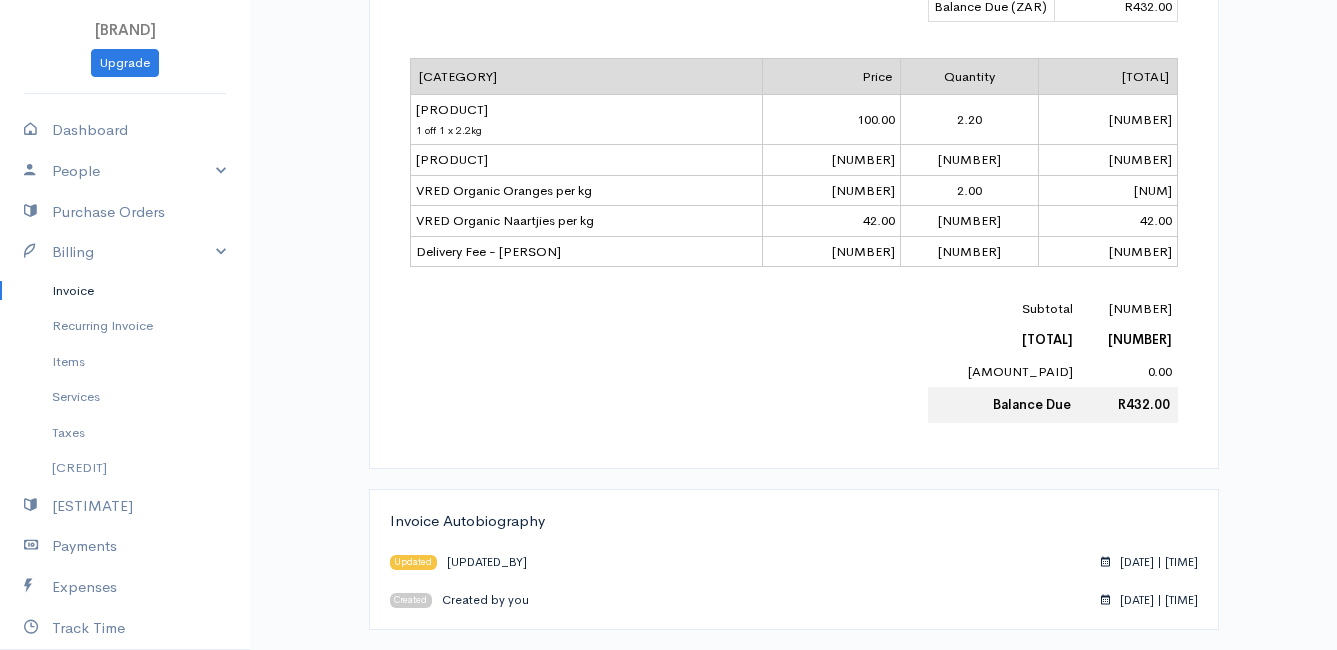 scroll, scrollTop: 0, scrollLeft: 0, axis: both 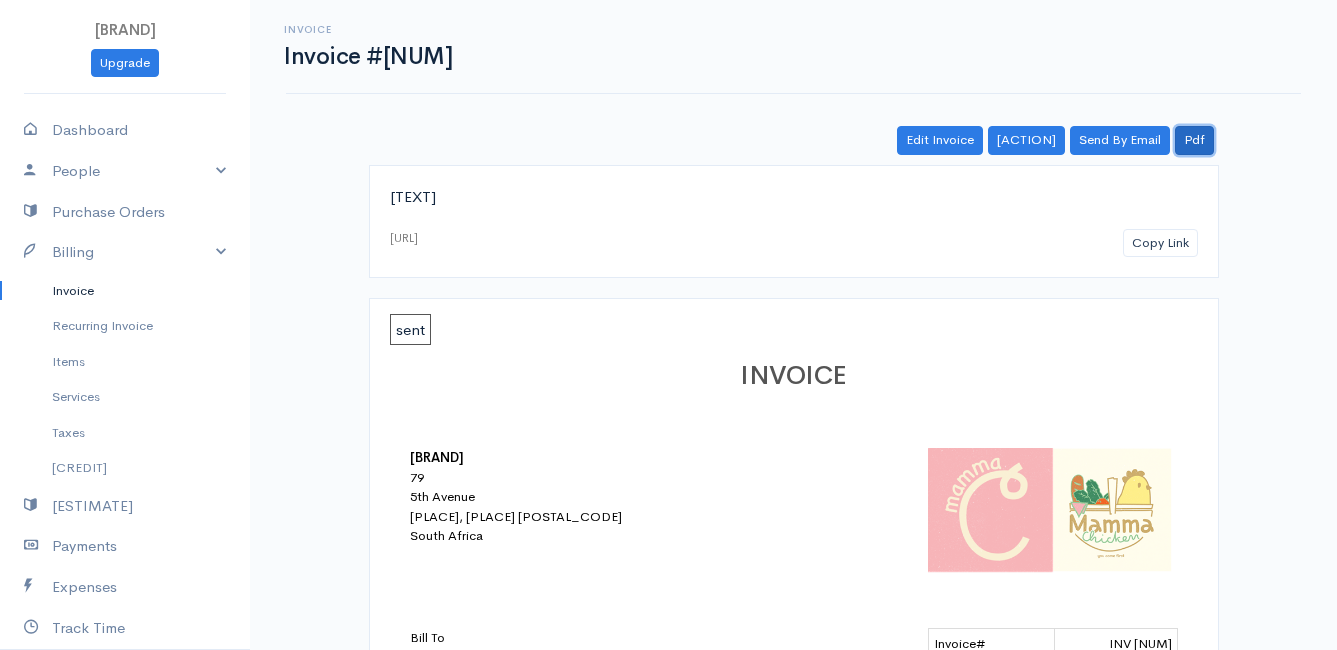 click on "Pdf" at bounding box center (1194, 140) 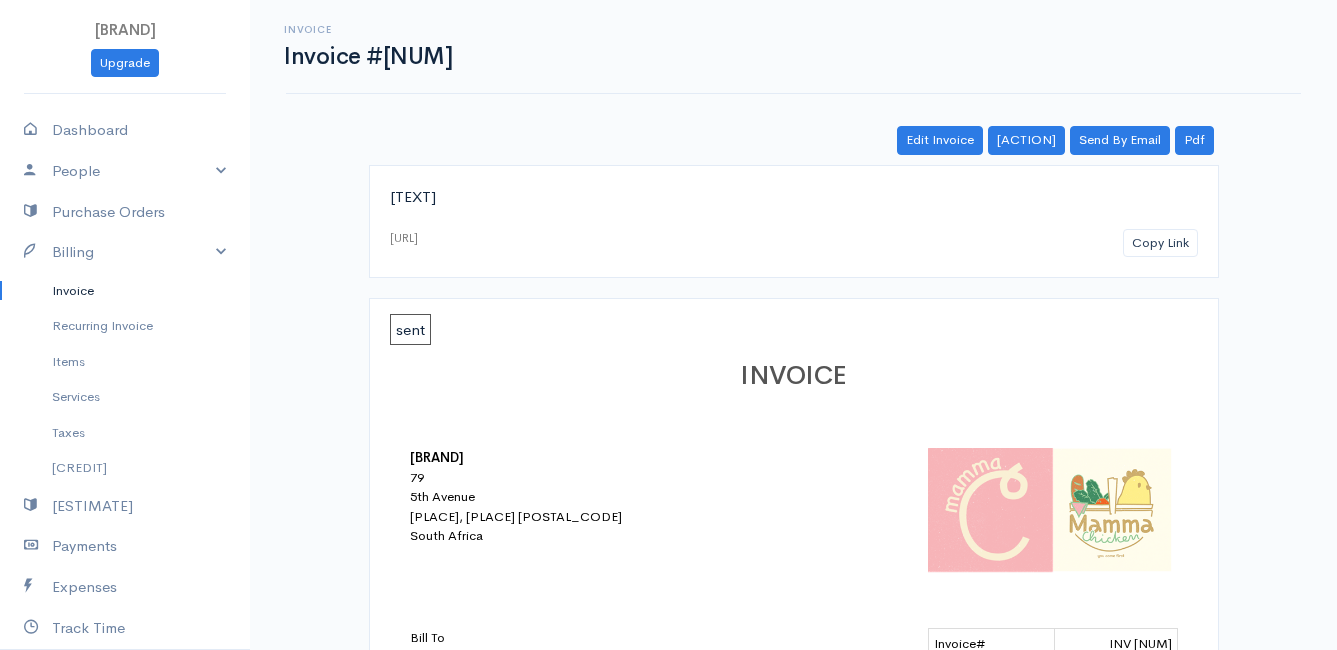 click on "Invoice" at bounding box center [125, 291] 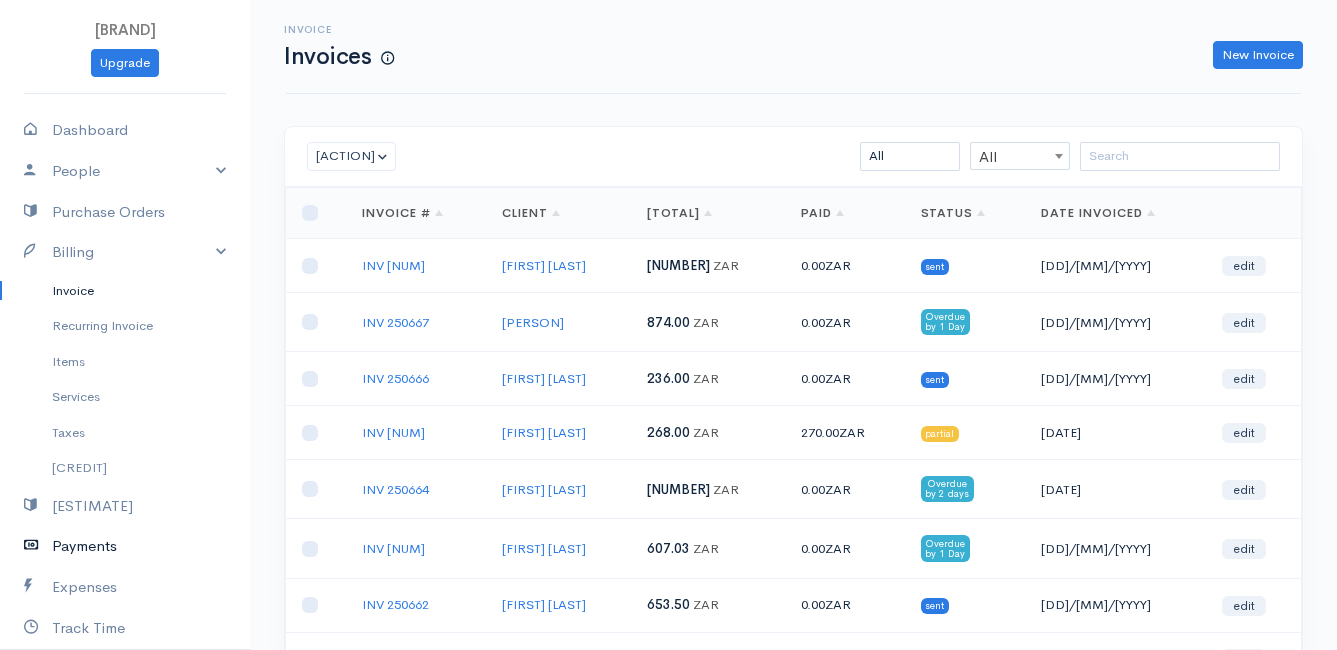 scroll, scrollTop: 100, scrollLeft: 0, axis: vertical 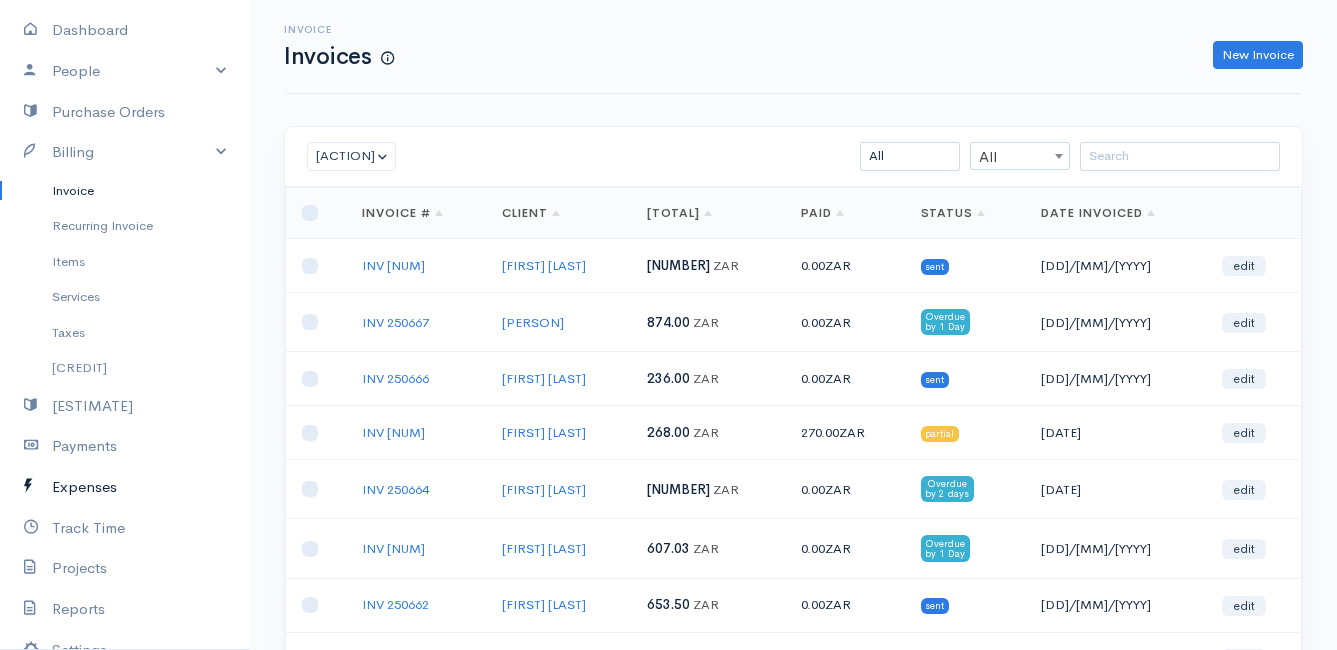 click on "Expenses" at bounding box center [125, 487] 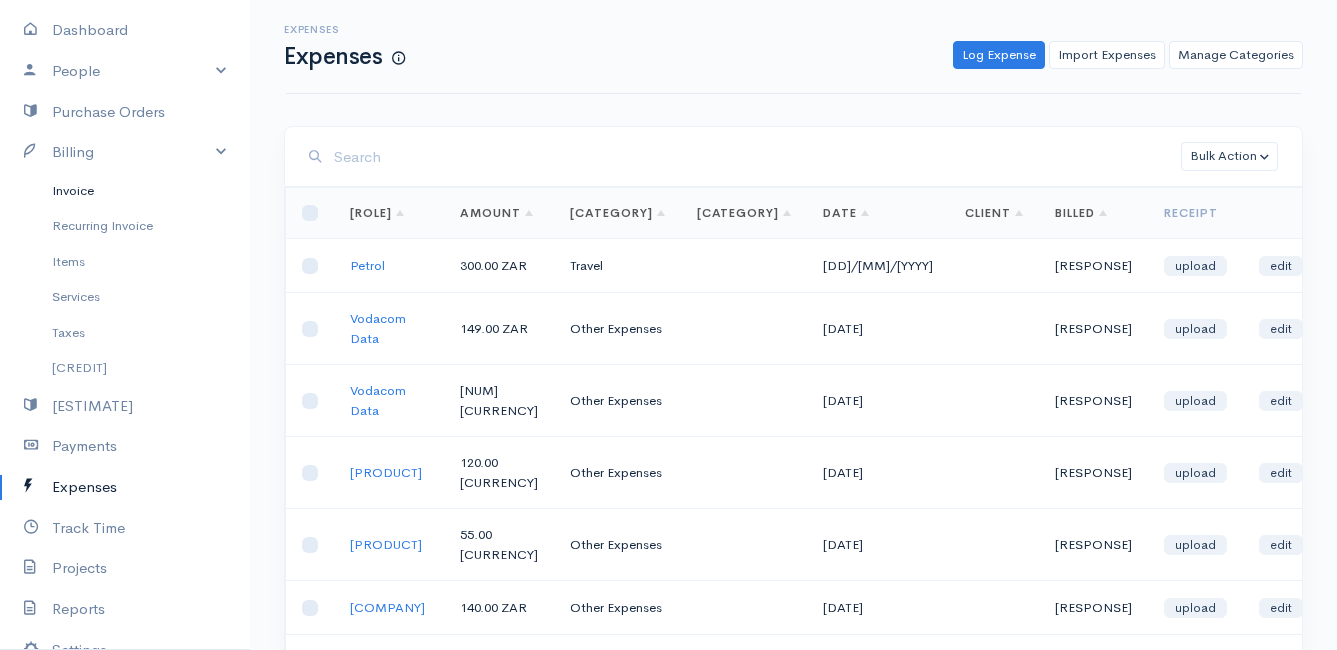 click on "Invoice" at bounding box center (125, 191) 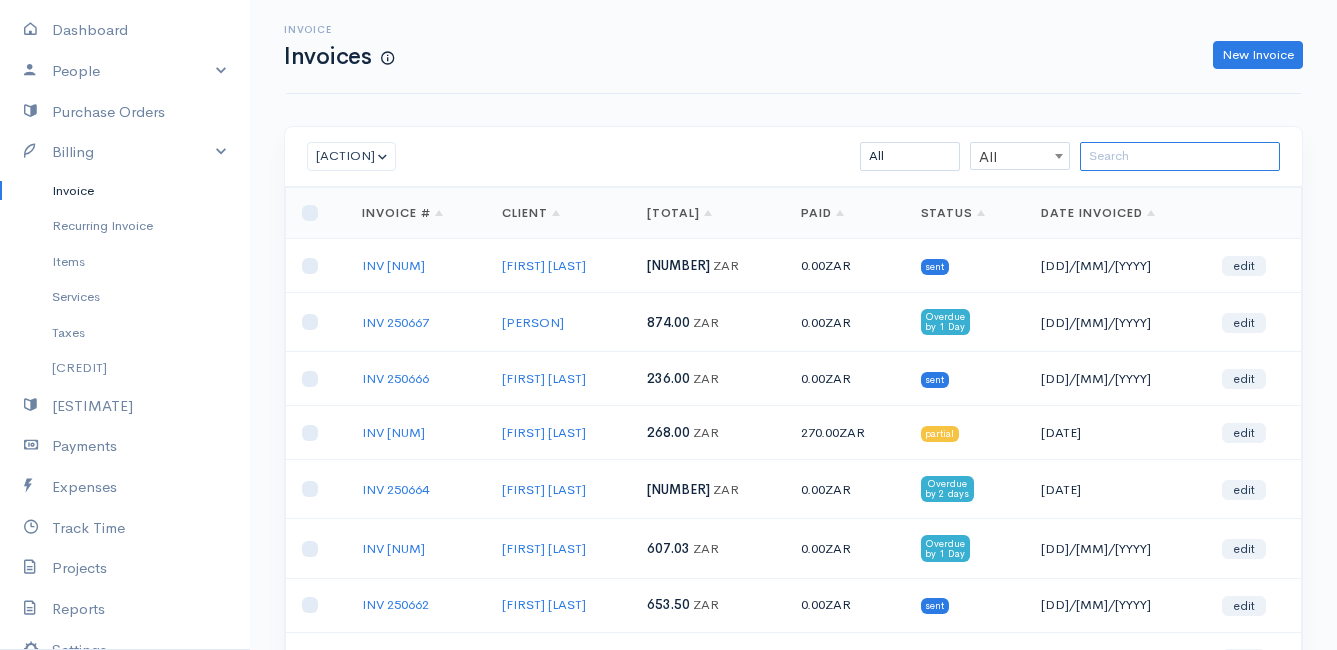 click at bounding box center (1180, 156) 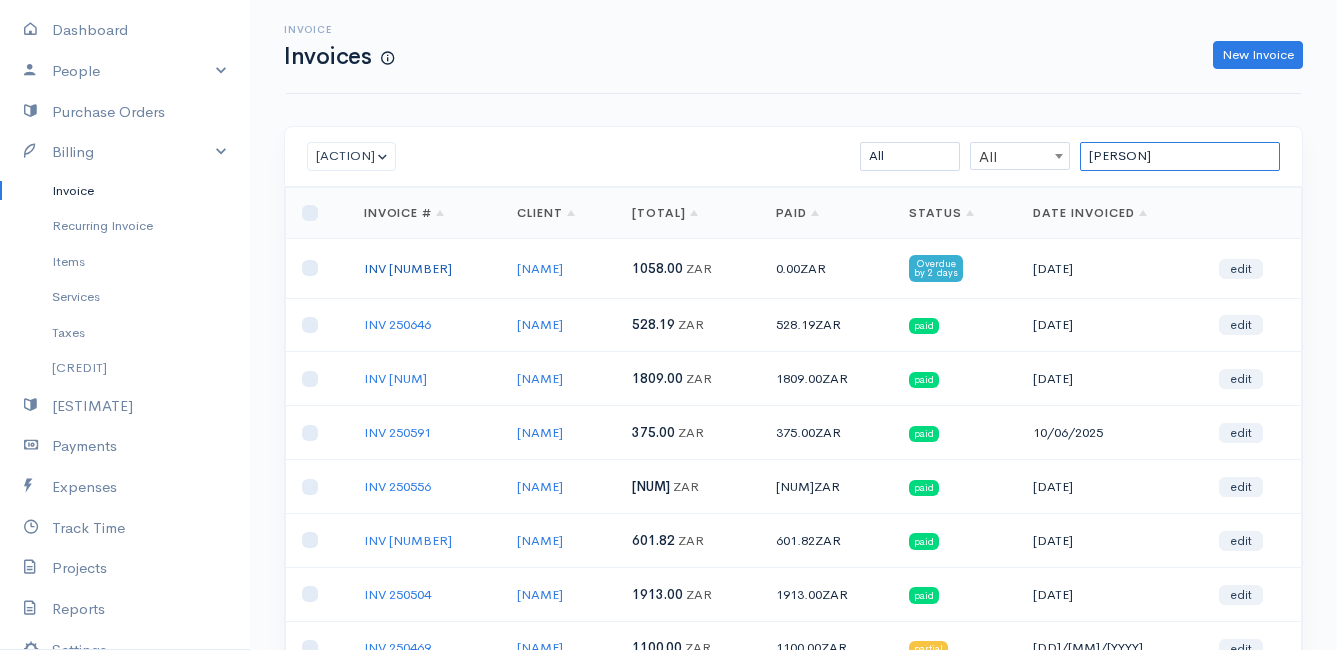 type on "[PERSON]" 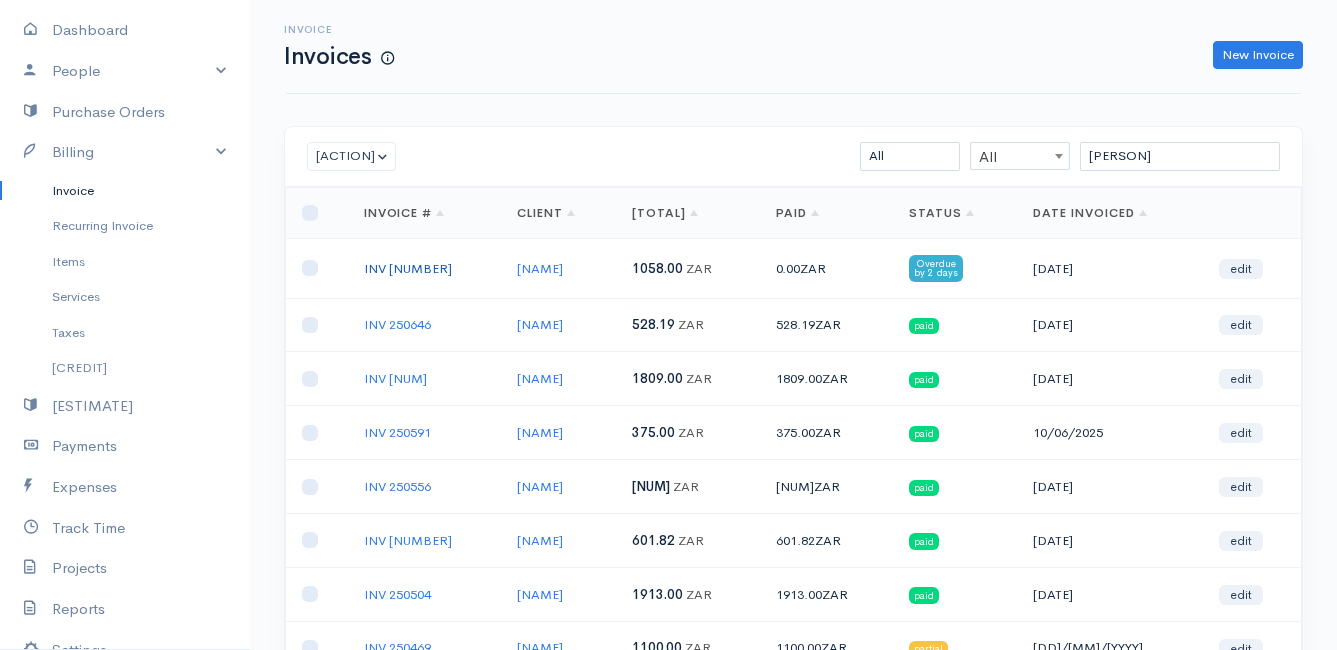 click on "INV [NUMBER]" at bounding box center (408, 268) 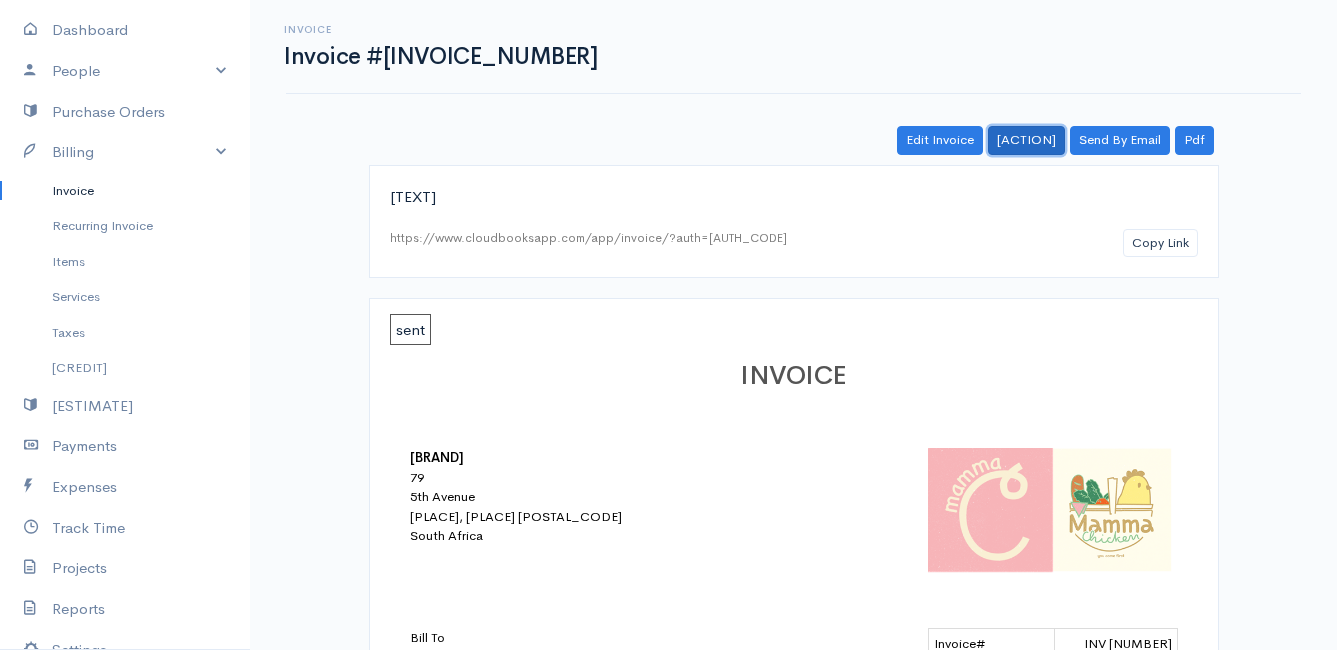 click on "[ACTION]" at bounding box center (1026, 140) 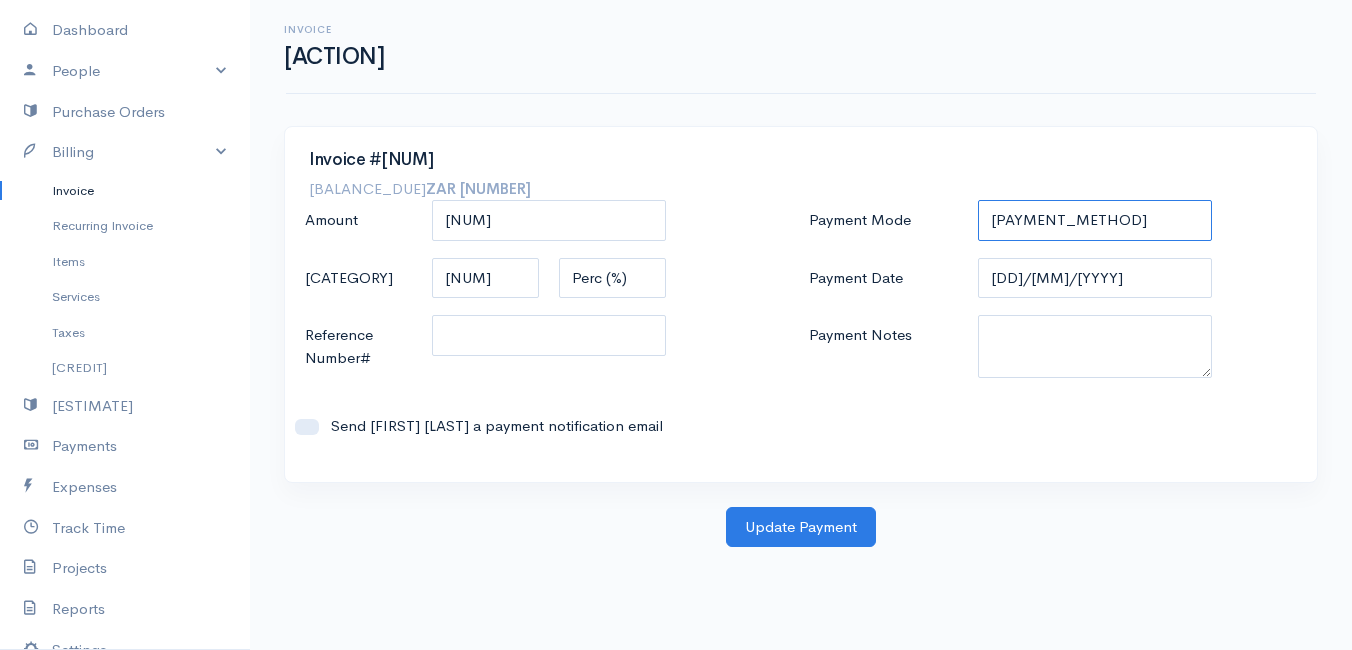 click on "Check Bank Transfer Credit Cash Debit ACH VISA MASTERCARD AMEX DISCOVER DINERS EUROCARD JCB NOVA Credit Card PayPal Google Checkout 2Checkout Amazon" at bounding box center [1095, 220] 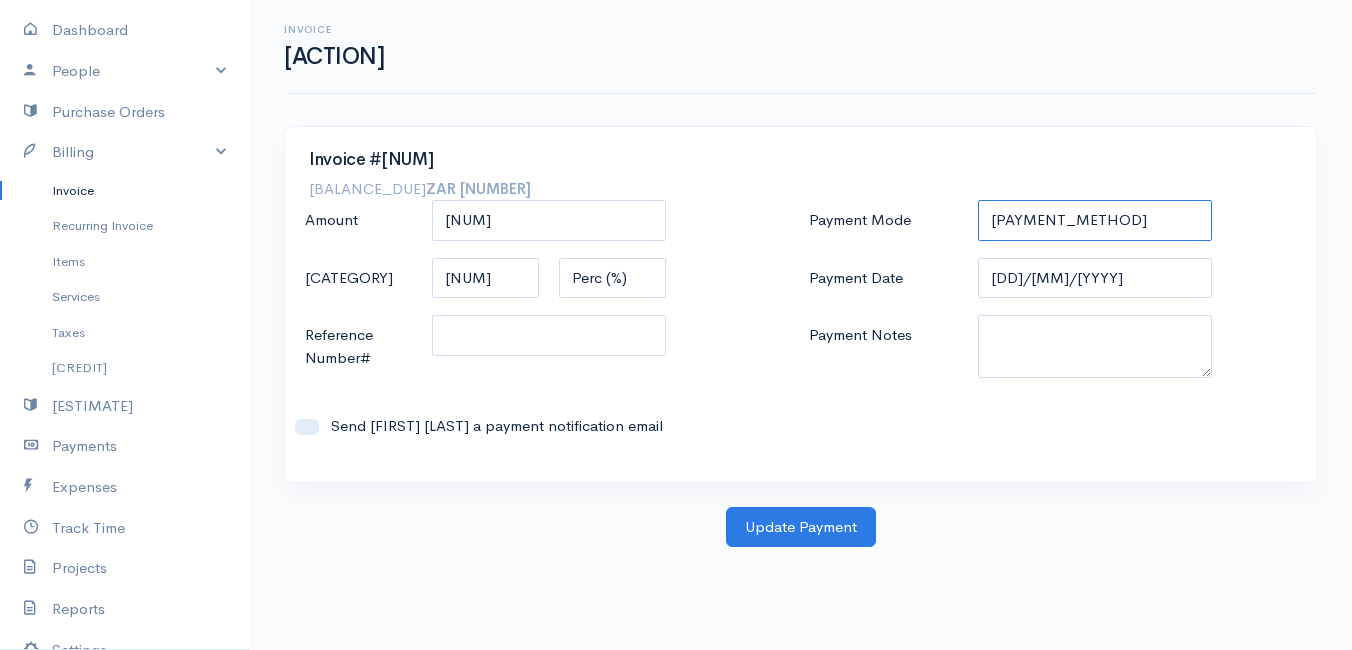 select on "Bank Transfer" 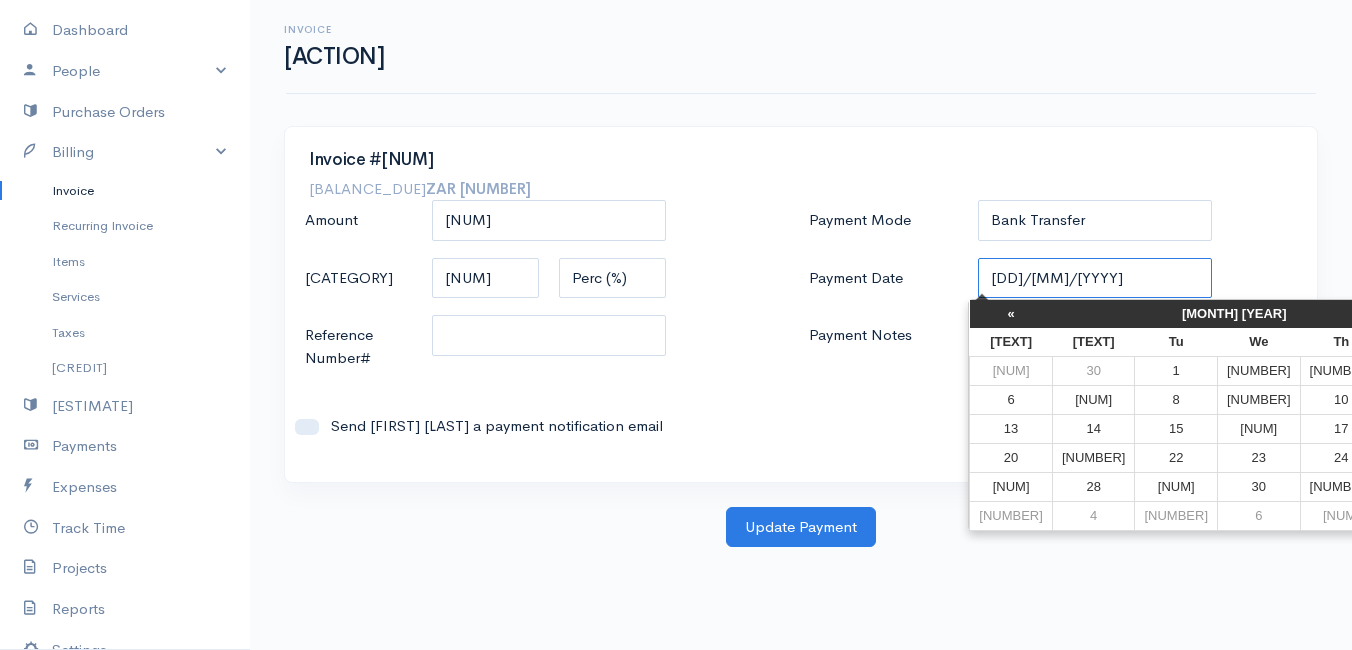 click on "[DD]/[MM]/[YYYY]" at bounding box center (1095, 278) 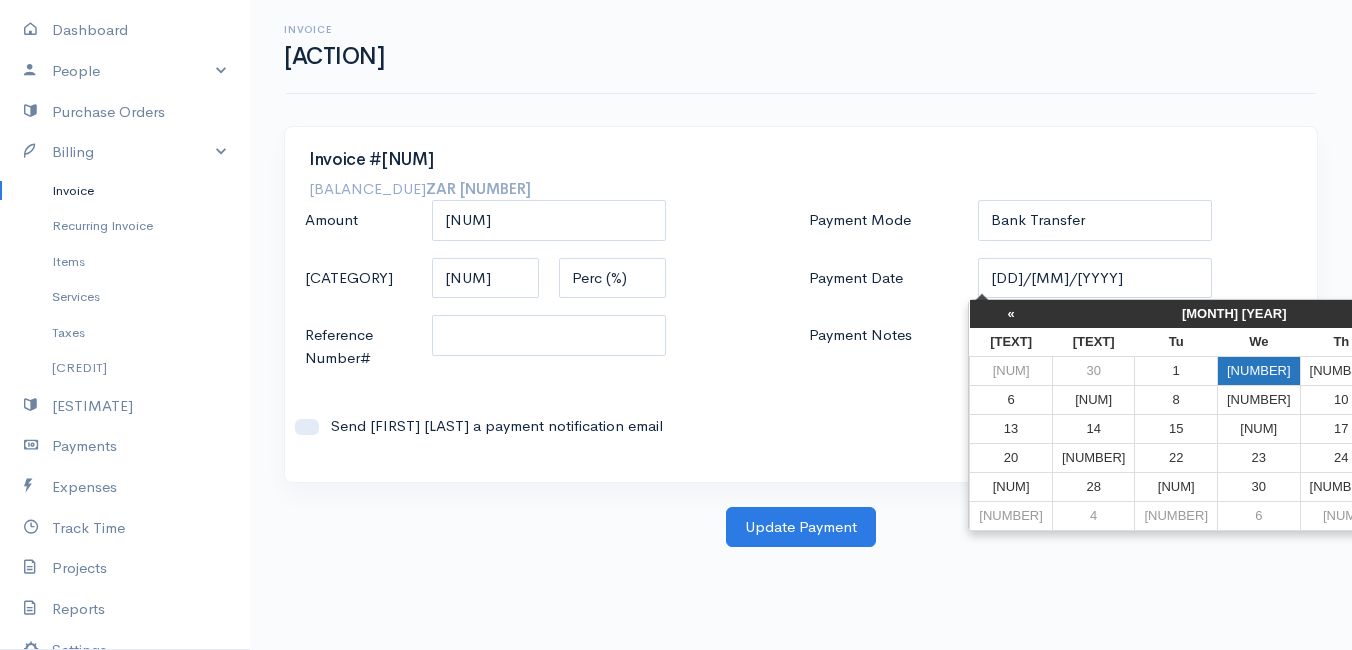 click on "[NUMBER]" at bounding box center (1259, 370) 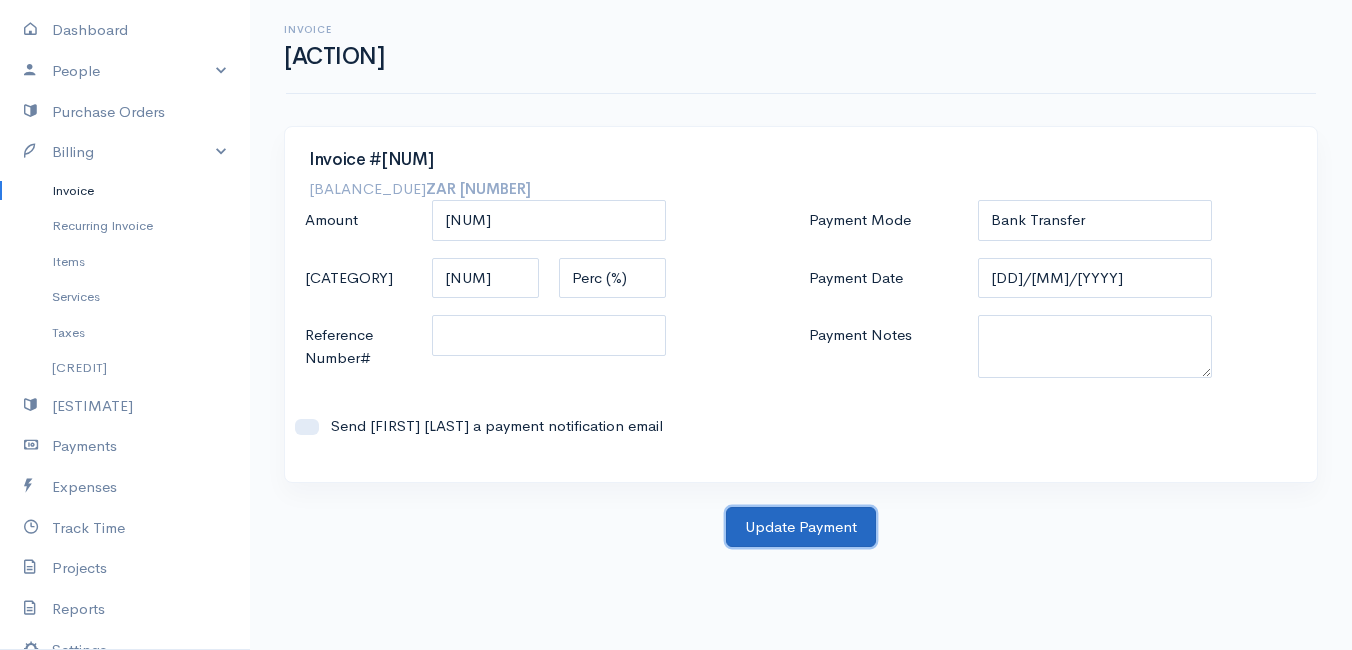 click on "Update Payment" at bounding box center [801, 527] 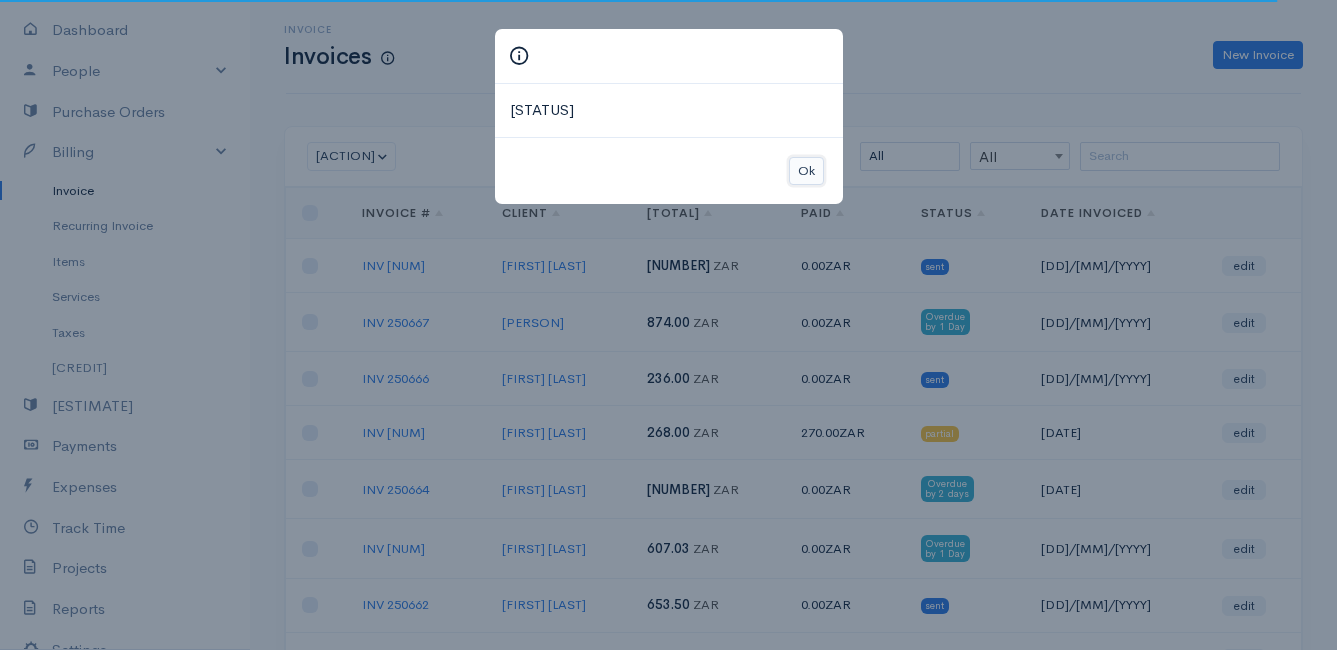 click on "Ok" at bounding box center [806, 171] 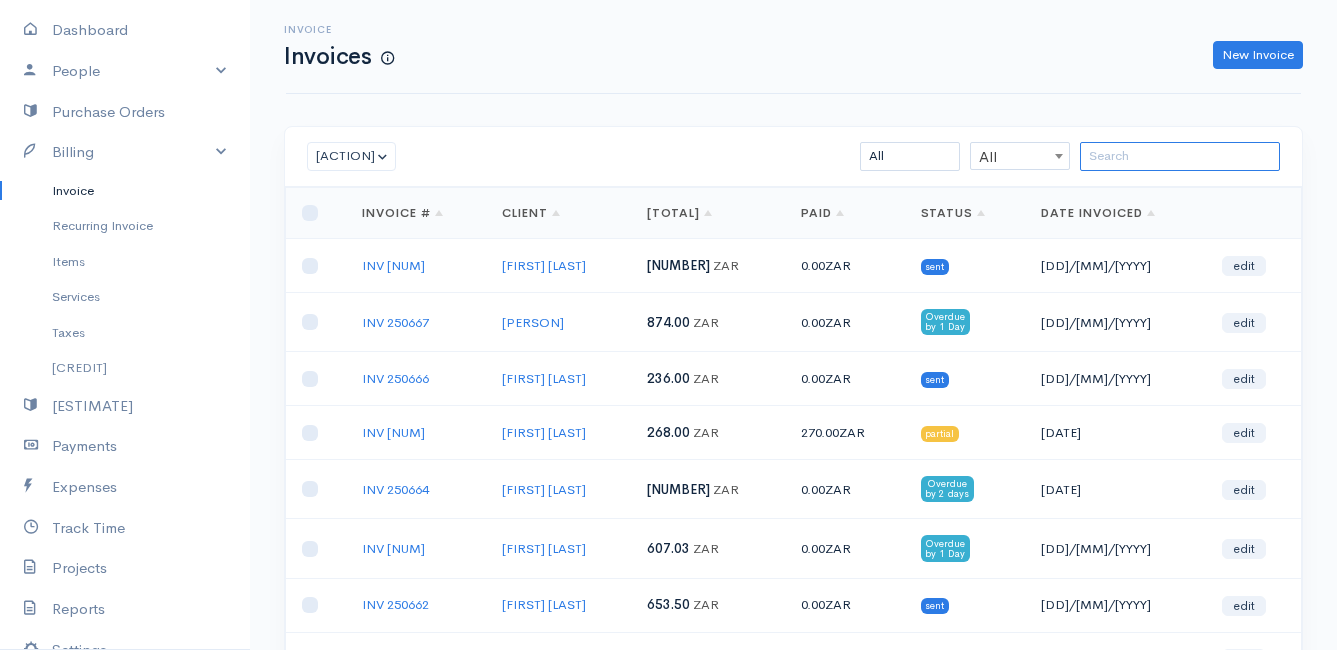 click at bounding box center (1180, 156) 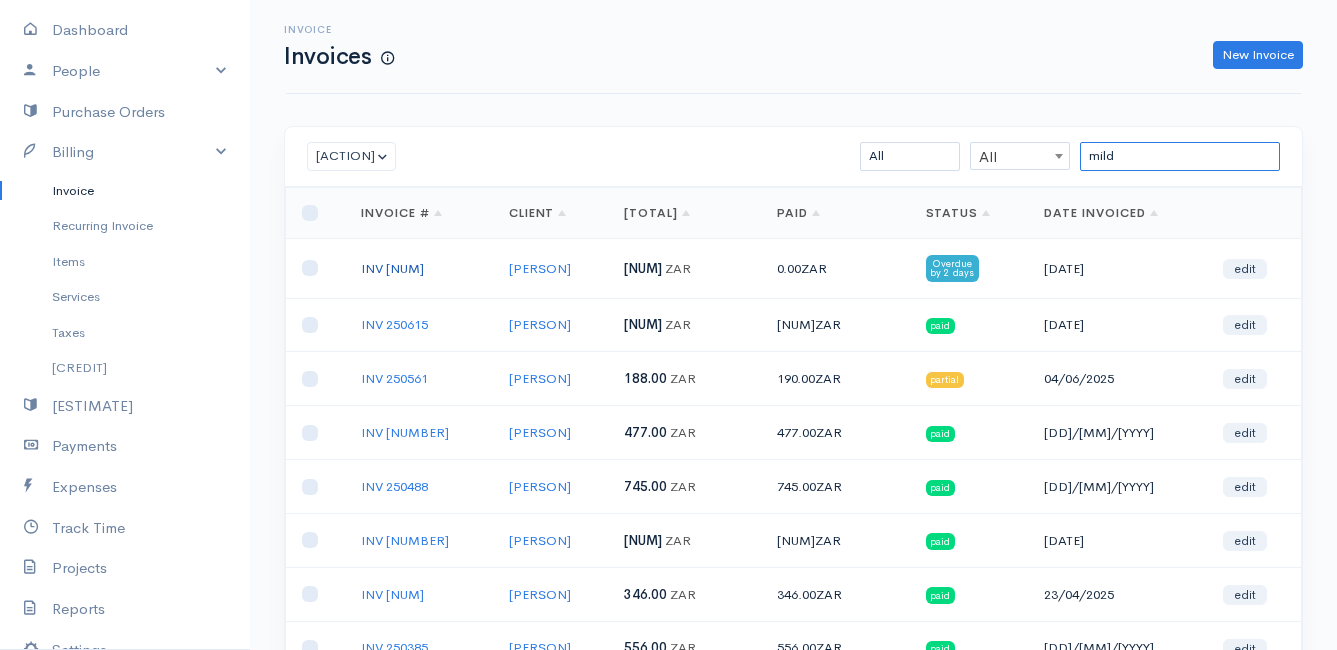type on "mild" 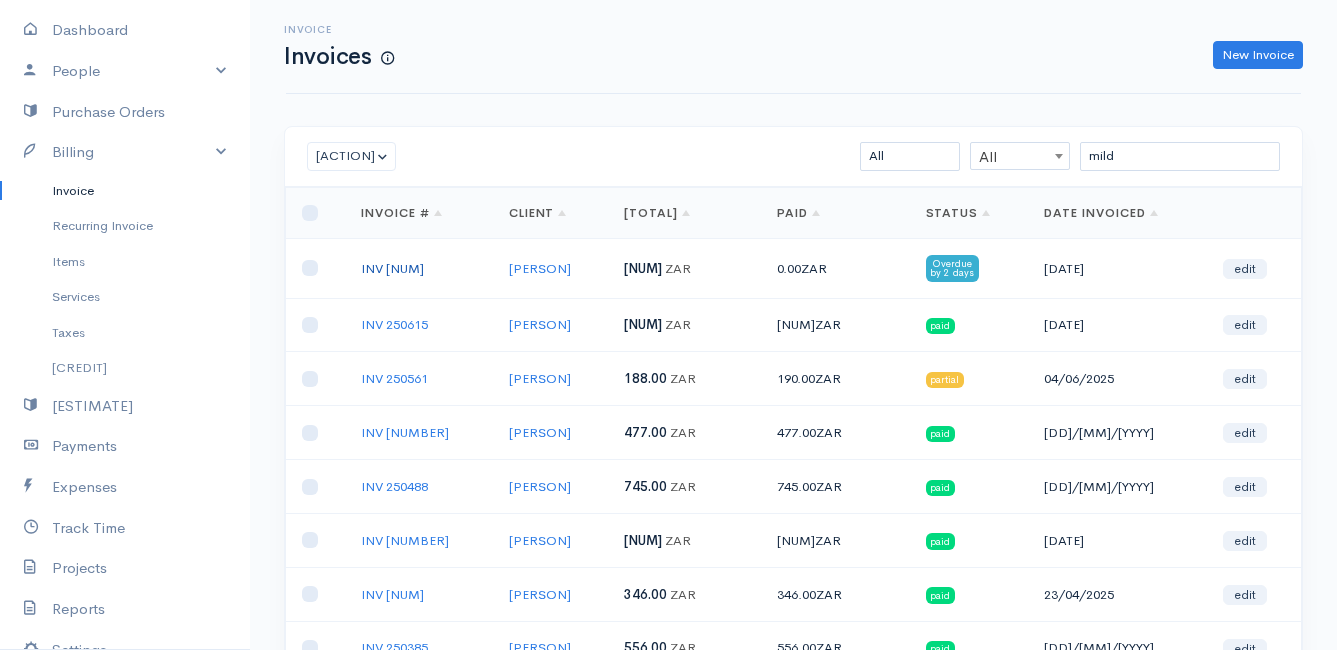 click on "INV [NUM]" at bounding box center [392, 268] 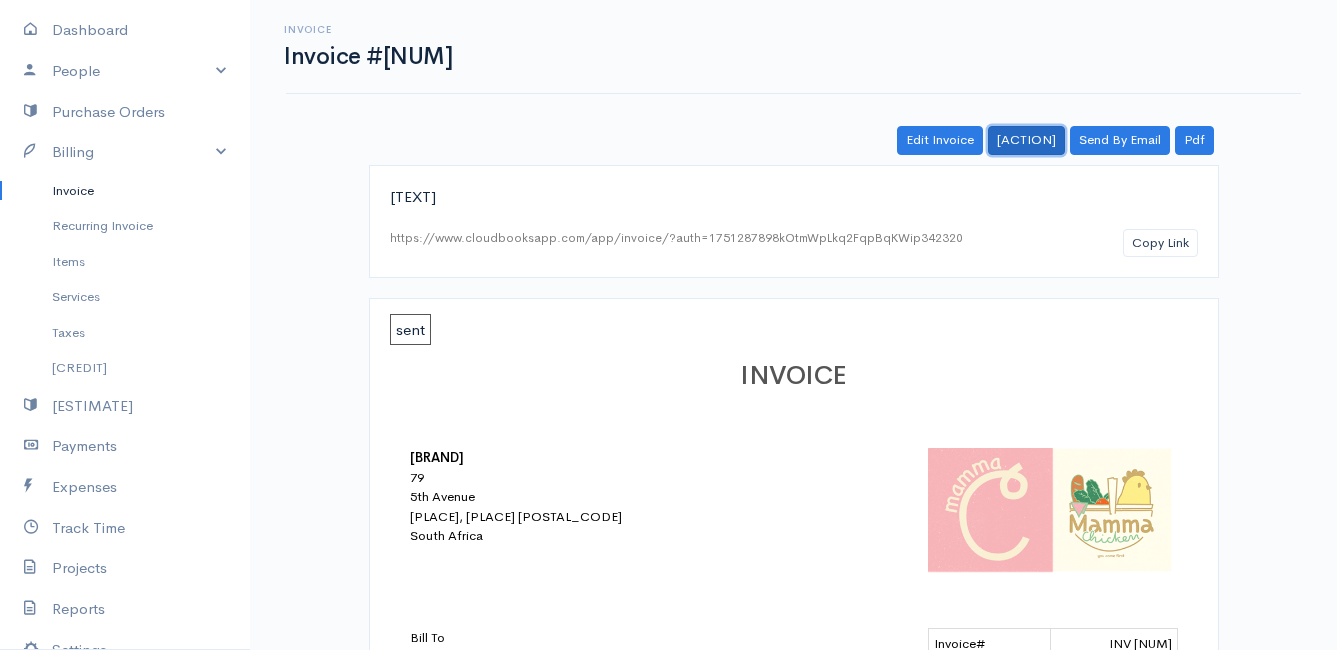 click on "[ACTION]" at bounding box center (1026, 140) 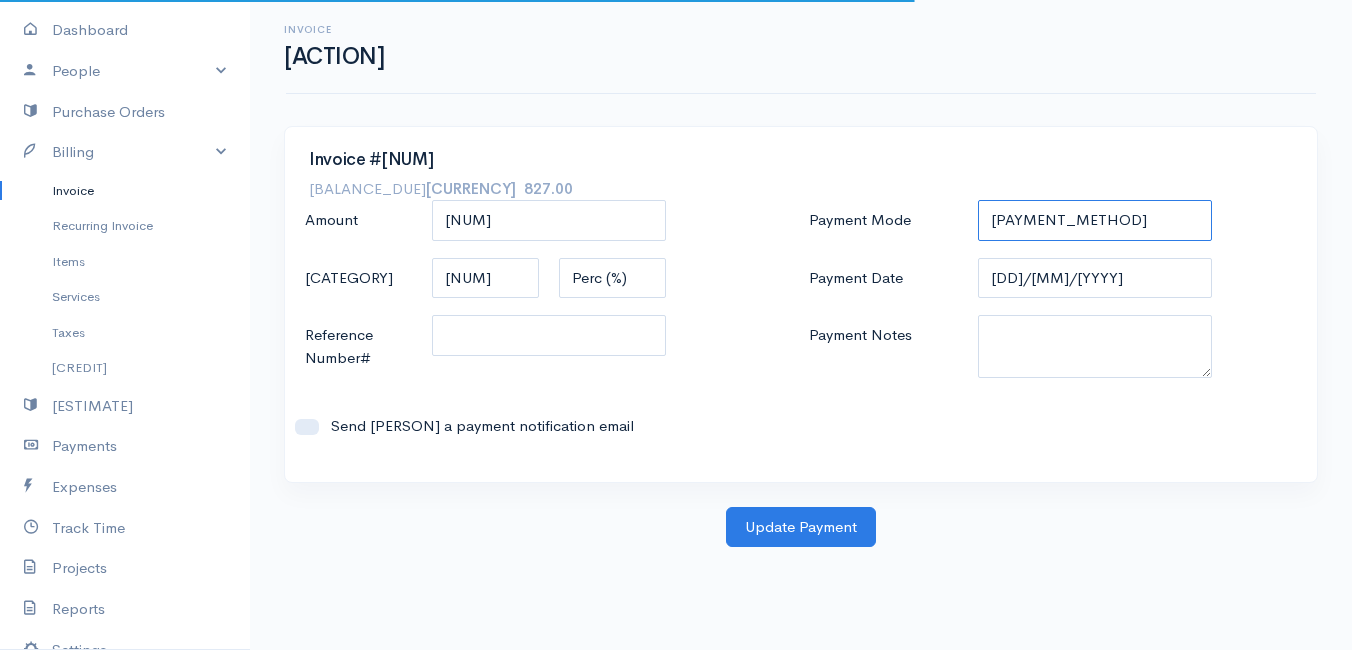 click on "Check Bank Transfer Credit Cash Debit ACH VISA MASTERCARD AMEX DISCOVER DINERS EUROCARD JCB NOVA Credit Card PayPal Google Checkout 2Checkout Amazon" at bounding box center (1095, 220) 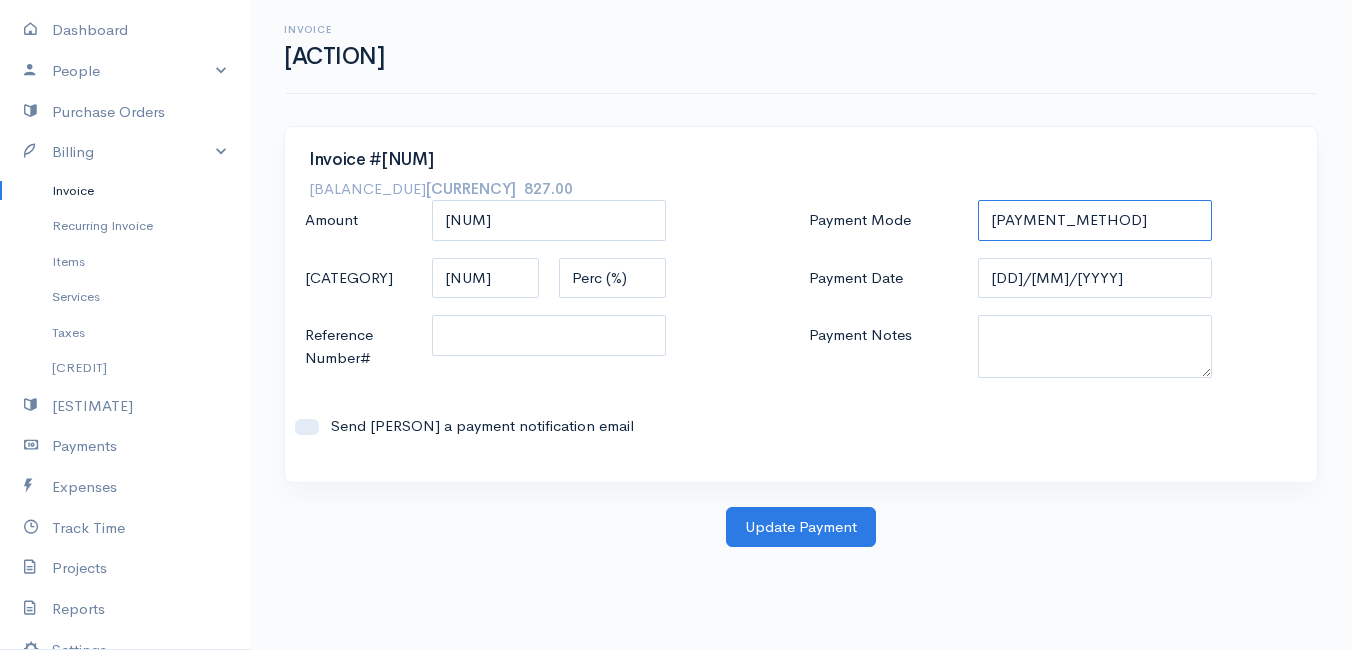 select on "Bank Transfer" 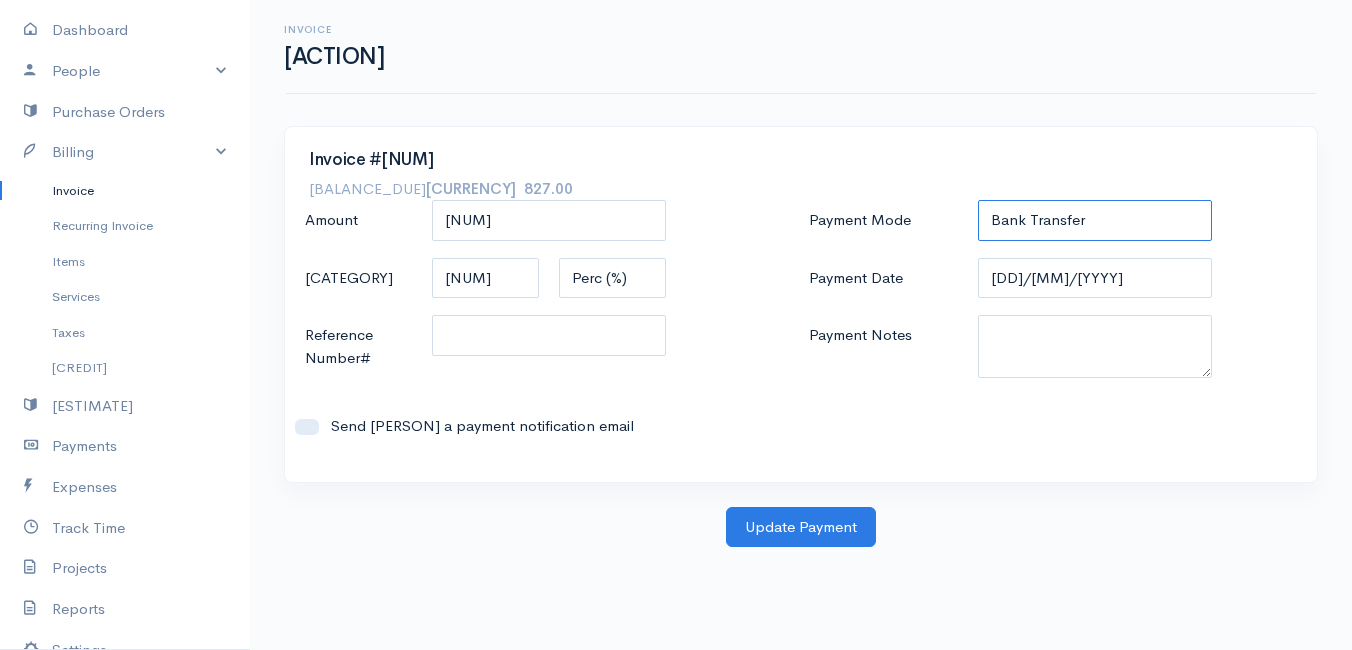click on "Check Bank Transfer Credit Cash Debit ACH VISA MASTERCARD AMEX DISCOVER DINERS EUROCARD JCB NOVA Credit Card PayPal Google Checkout 2Checkout Amazon" at bounding box center (1095, 220) 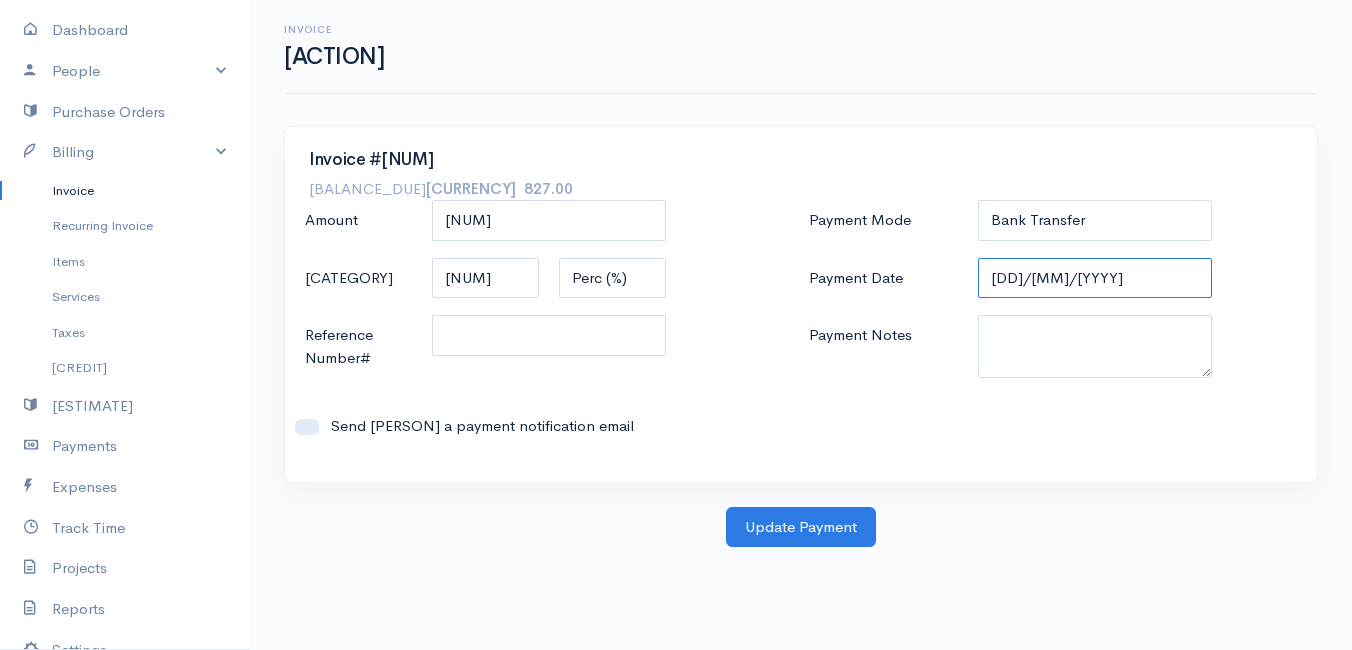click on "[DD]/[MM]/[YYYY]" at bounding box center (1095, 278) 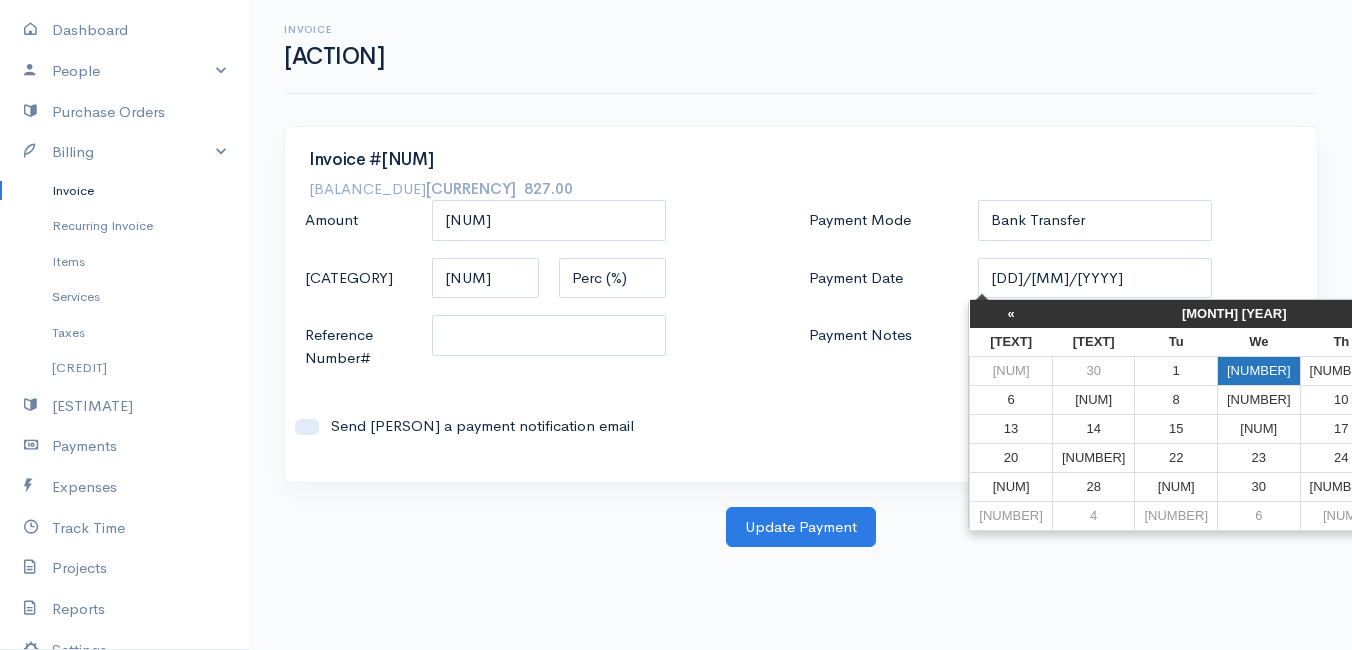 click on "[NUMBER]" at bounding box center [1259, 370] 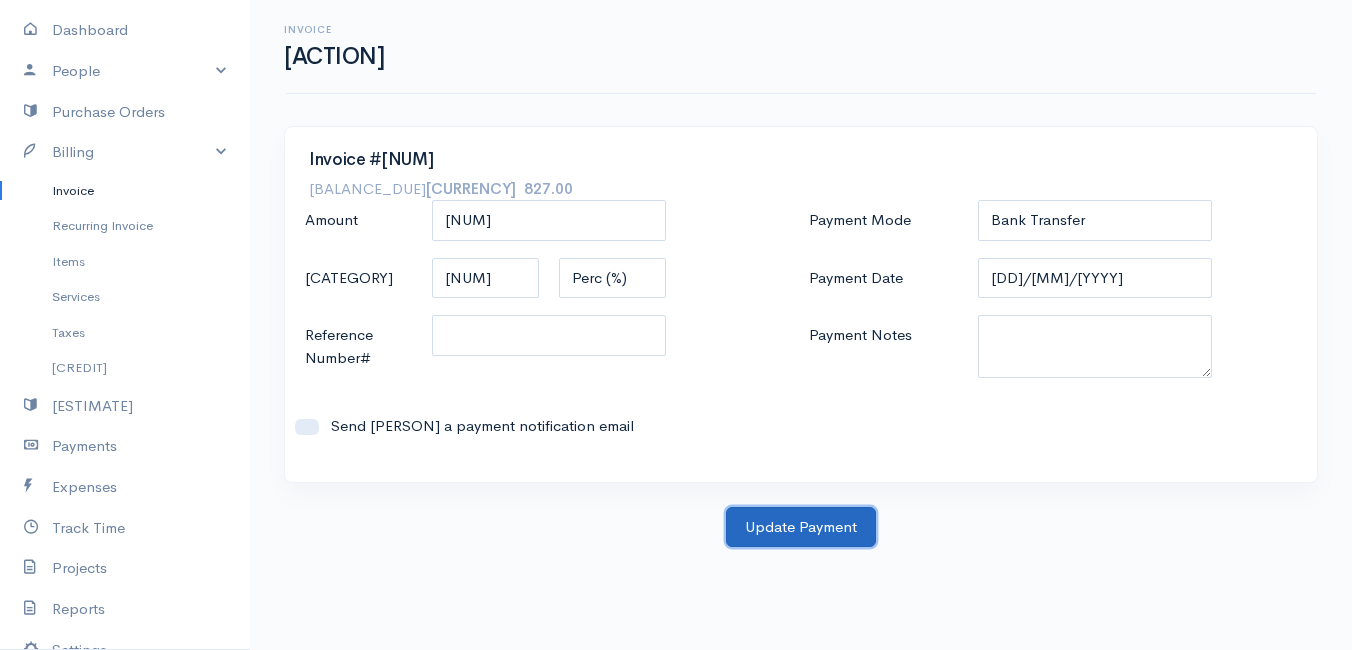 click on "Update Payment" at bounding box center (801, 527) 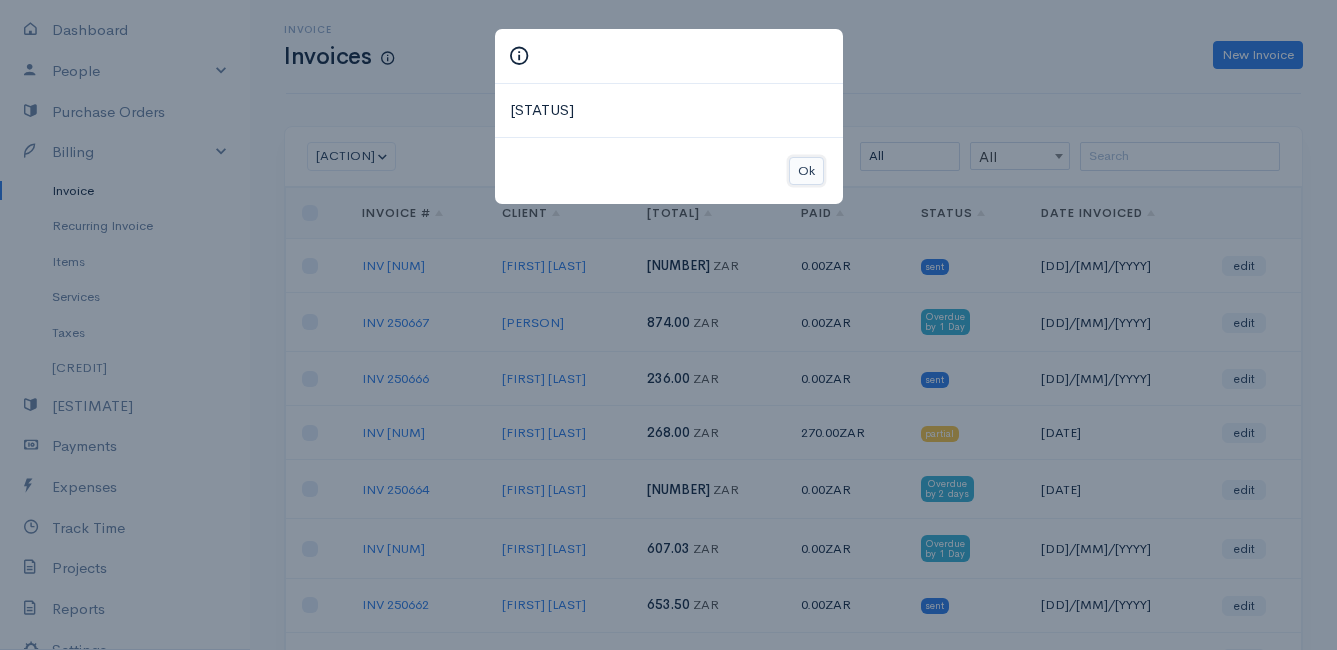 click on "Ok" at bounding box center [806, 171] 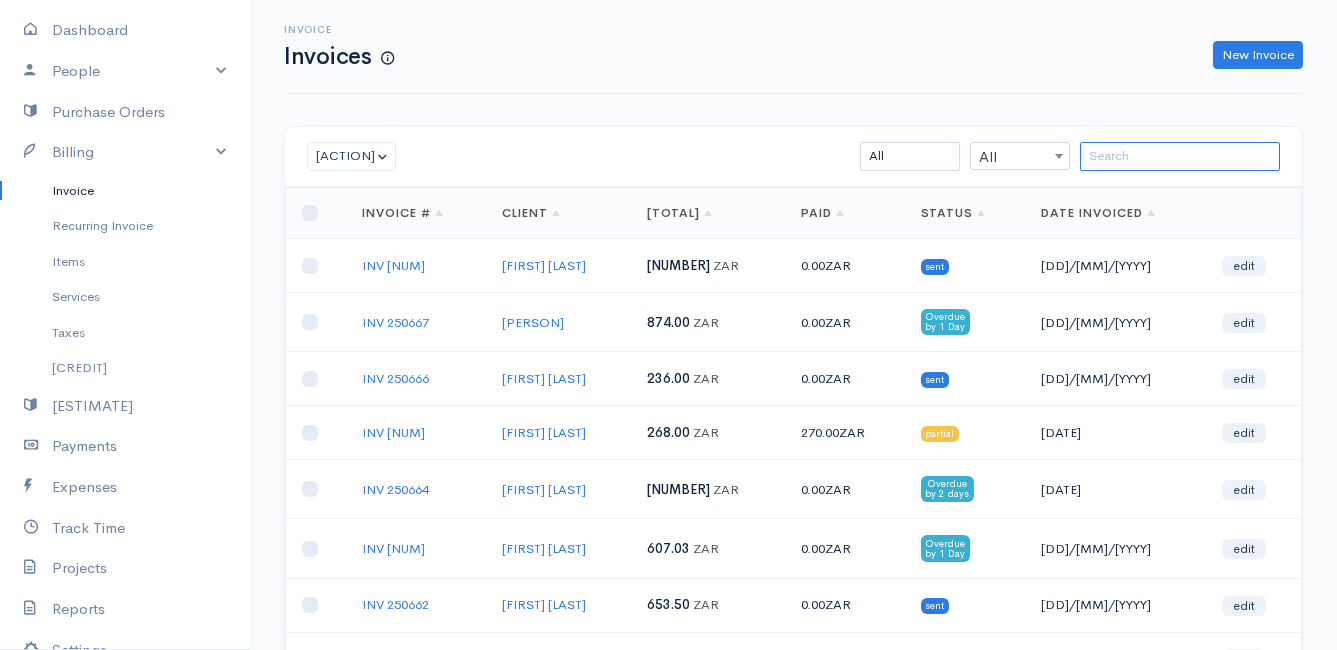 click at bounding box center (1180, 156) 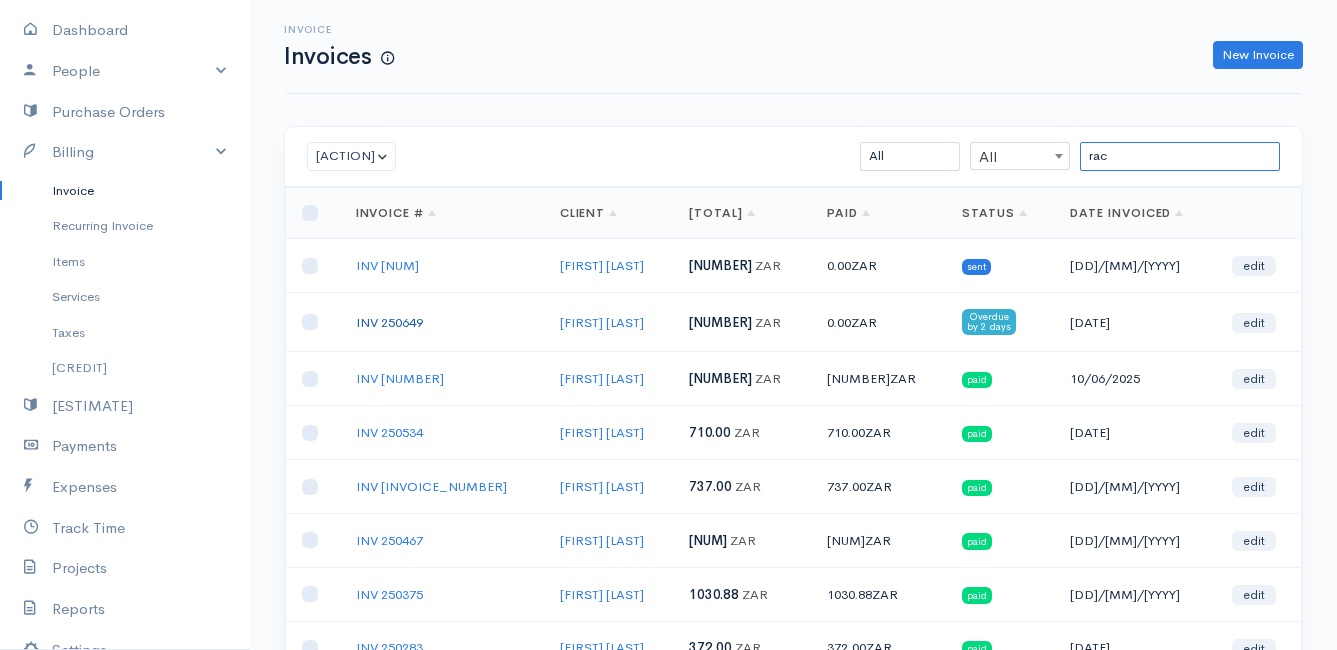 type on "rac" 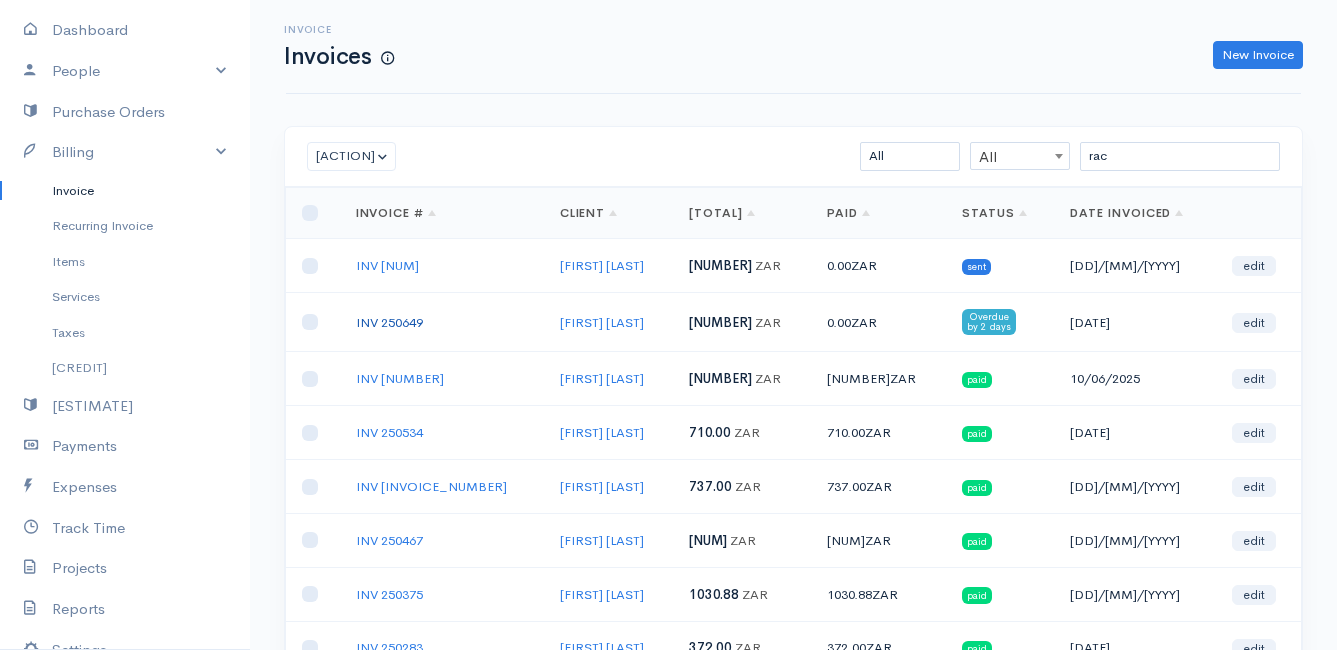 click on "INV 250649" at bounding box center [389, 322] 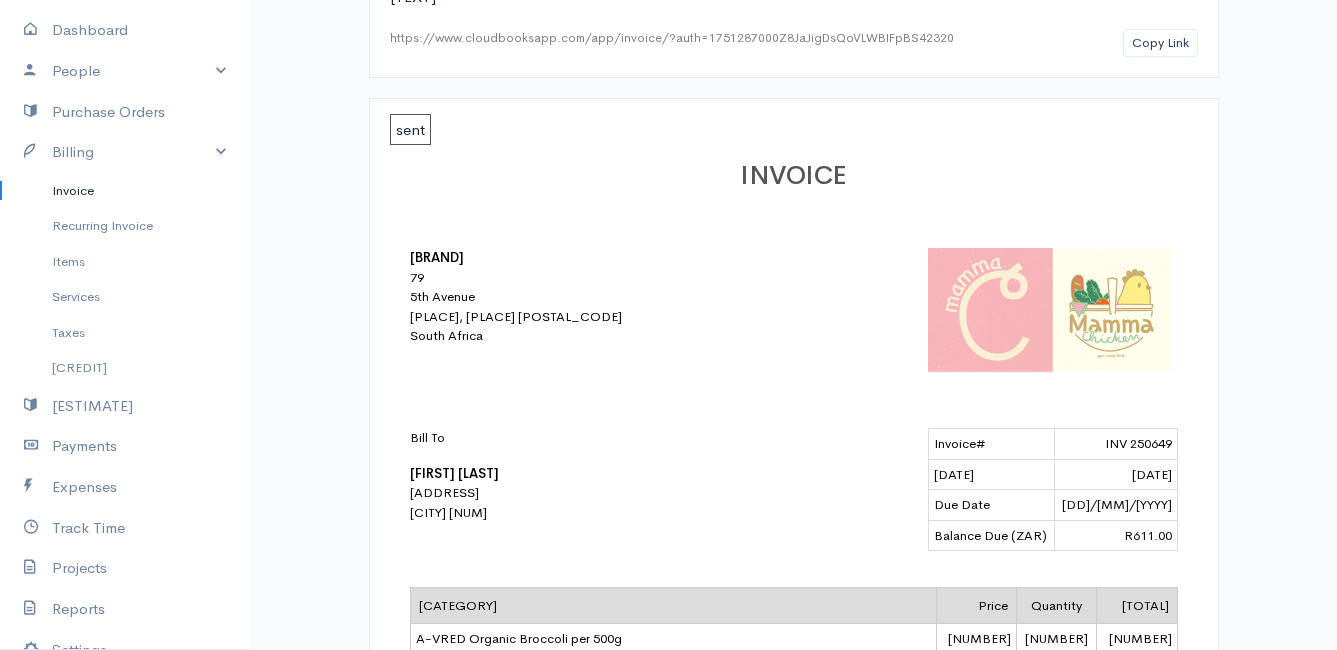 scroll, scrollTop: 0, scrollLeft: 0, axis: both 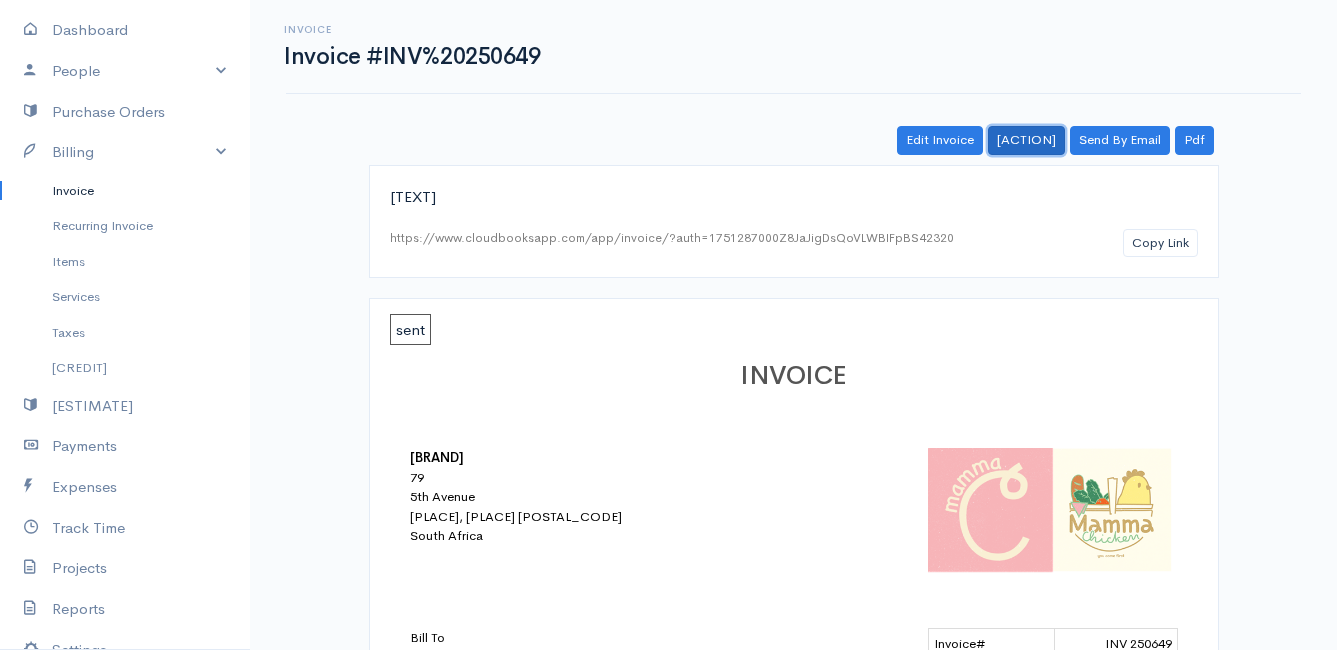 click on "[ACTION]" at bounding box center (1026, 140) 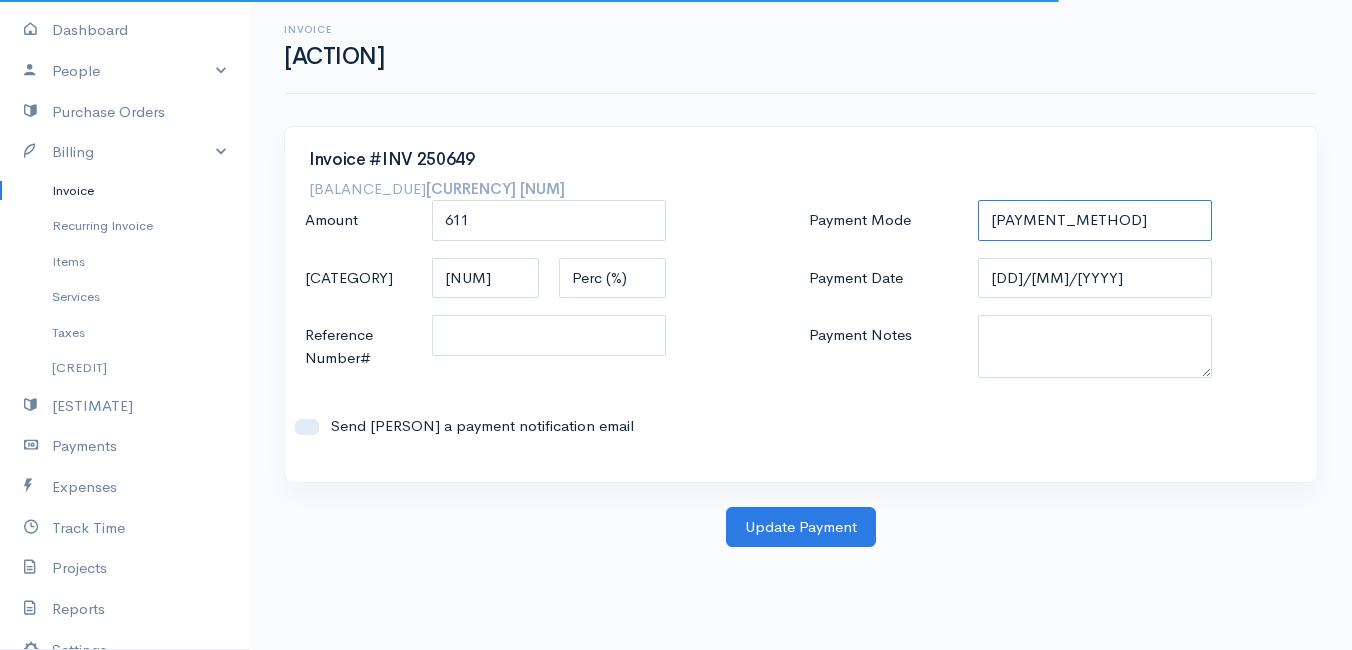 click on "Check Bank Transfer Credit Cash Debit ACH VISA MASTERCARD AMEX DISCOVER DINERS EUROCARD JCB NOVA Credit Card PayPal Google Checkout 2Checkout Amazon" at bounding box center (1095, 220) 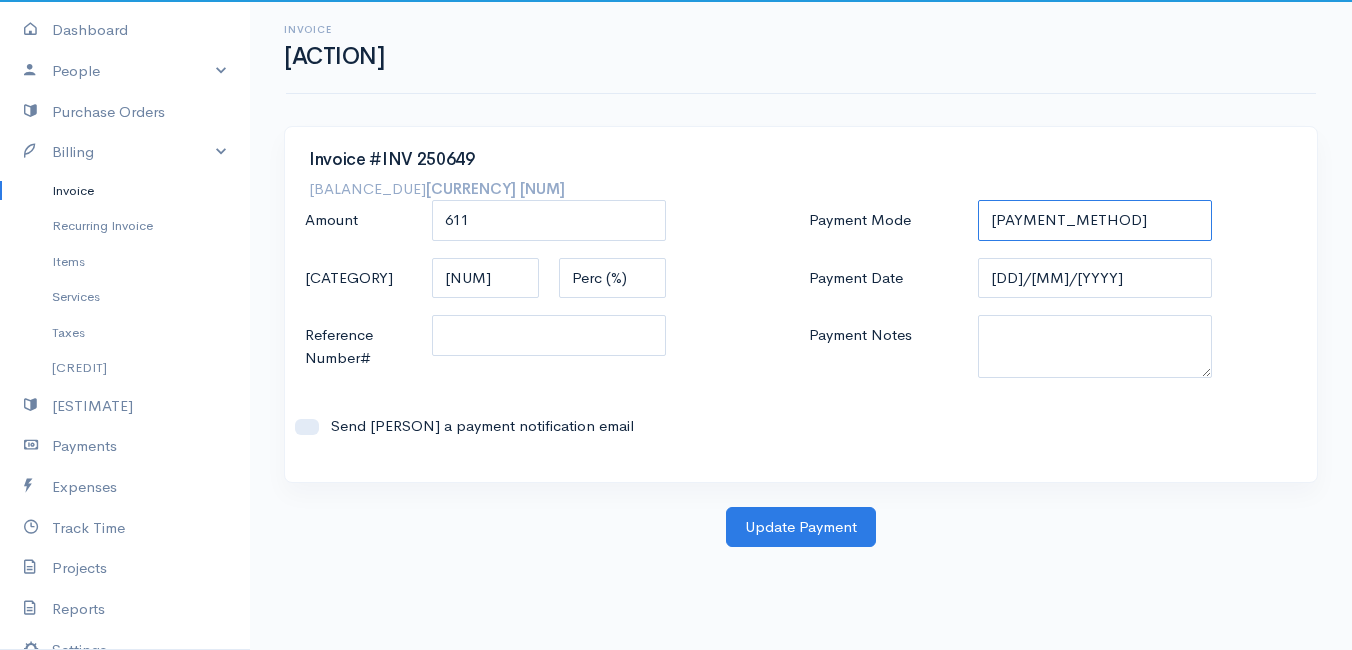 select on "Bank Transfer" 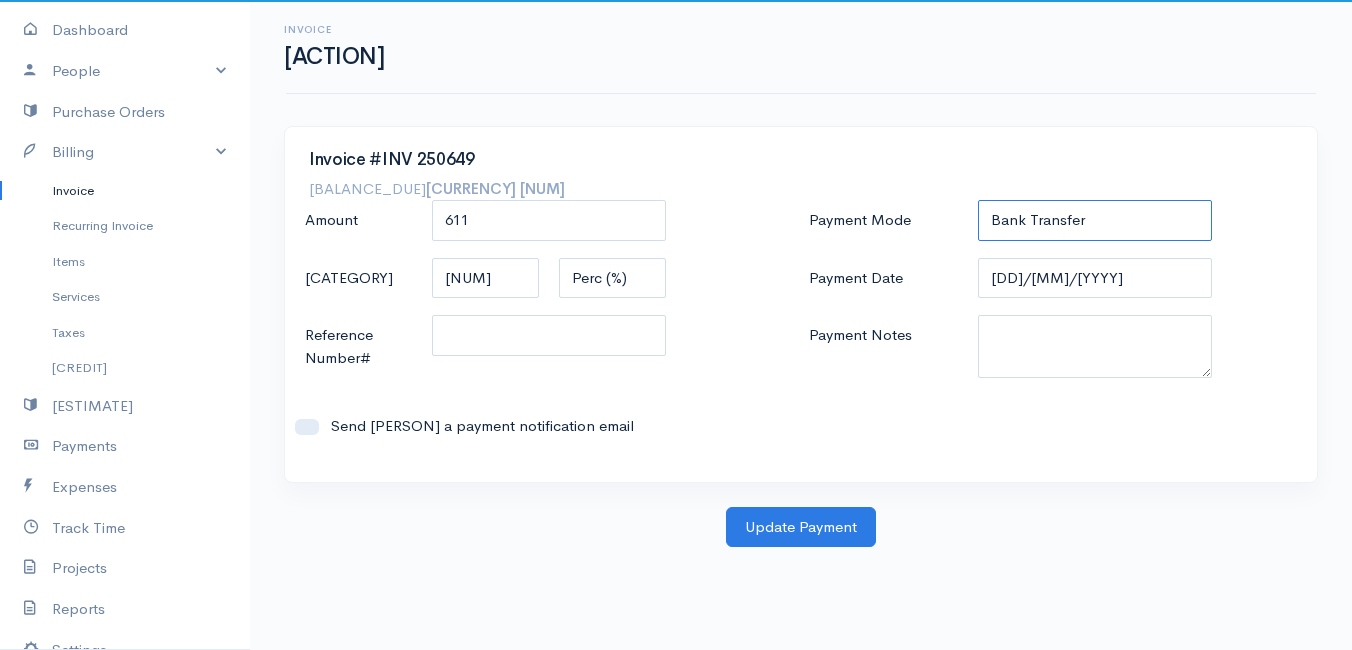 click on "Check Bank Transfer Credit Cash Debit ACH VISA MASTERCARD AMEX DISCOVER DINERS EUROCARD JCB NOVA Credit Card PayPal Google Checkout 2Checkout Amazon" at bounding box center [1095, 220] 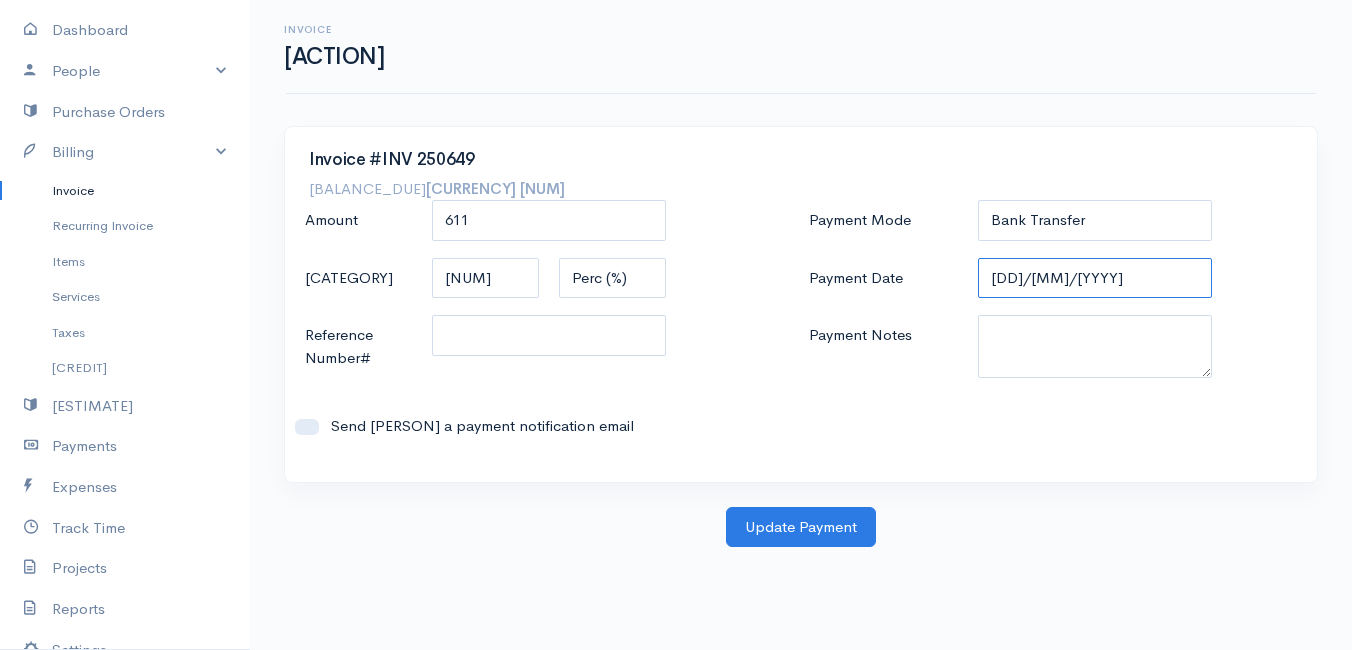 click on "[DD]/[MM]/[YYYY]" at bounding box center [1095, 278] 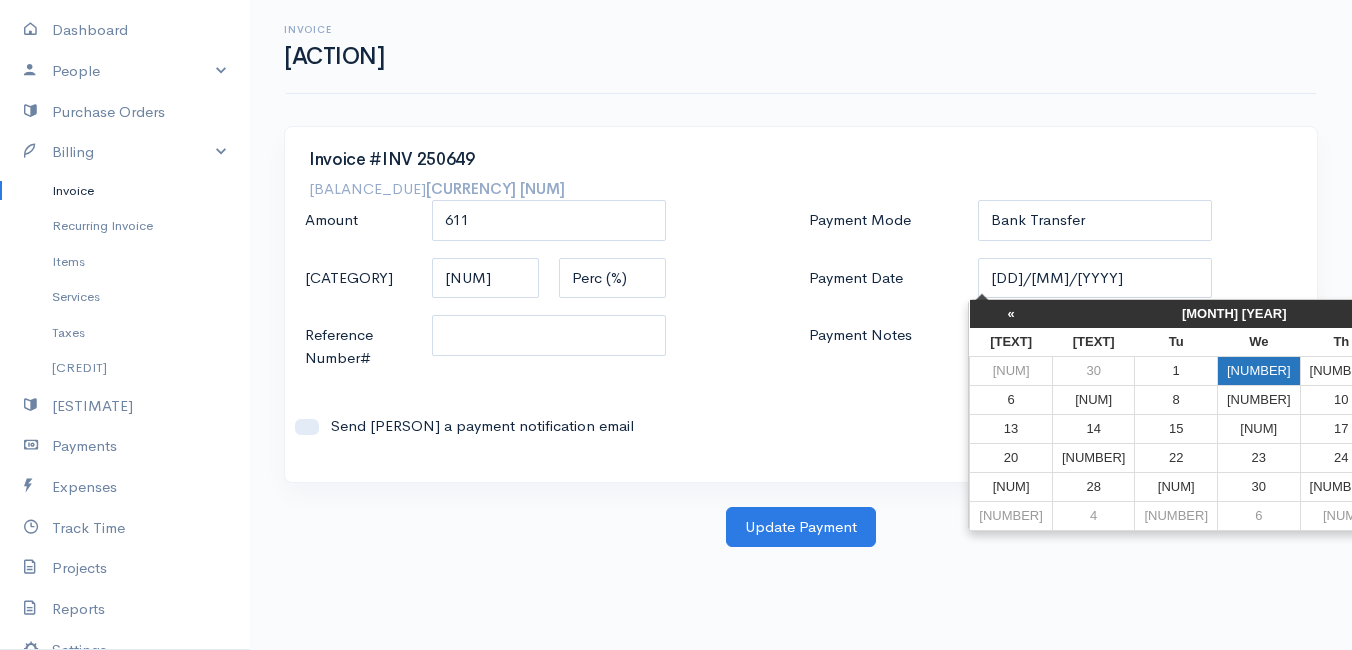 click on "[NUMBER]" at bounding box center (1259, 370) 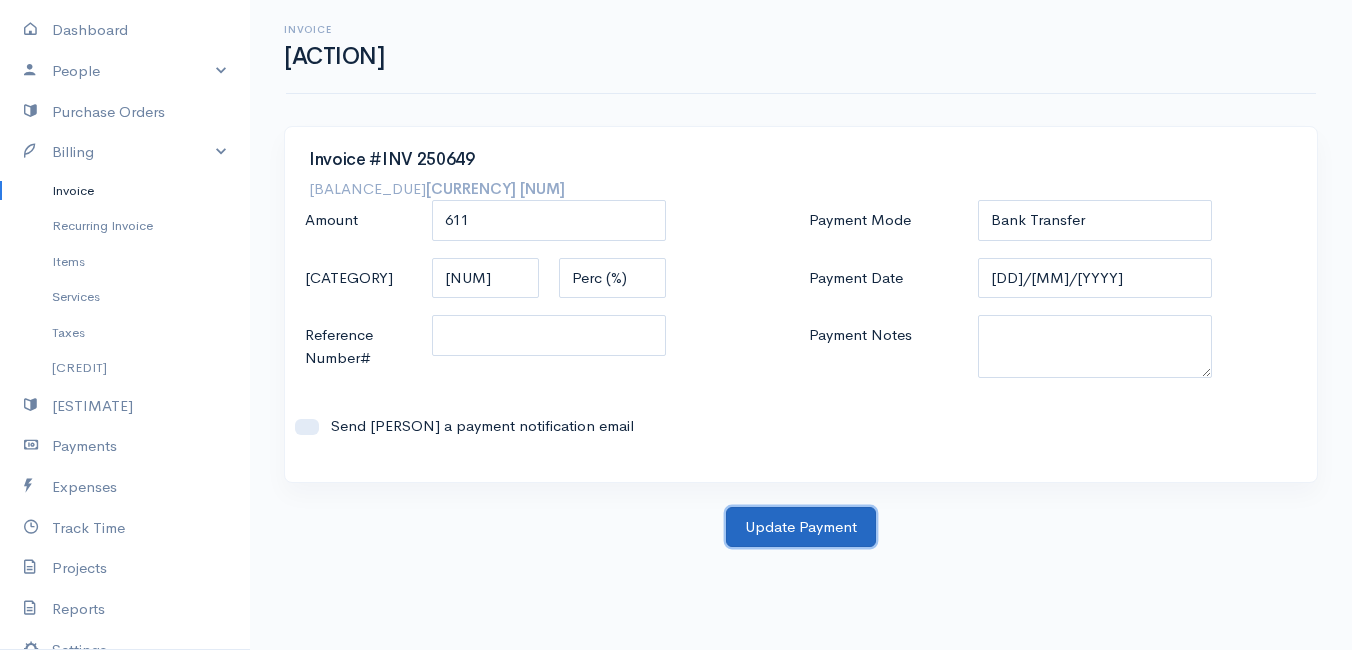 click on "Update Payment" at bounding box center [801, 527] 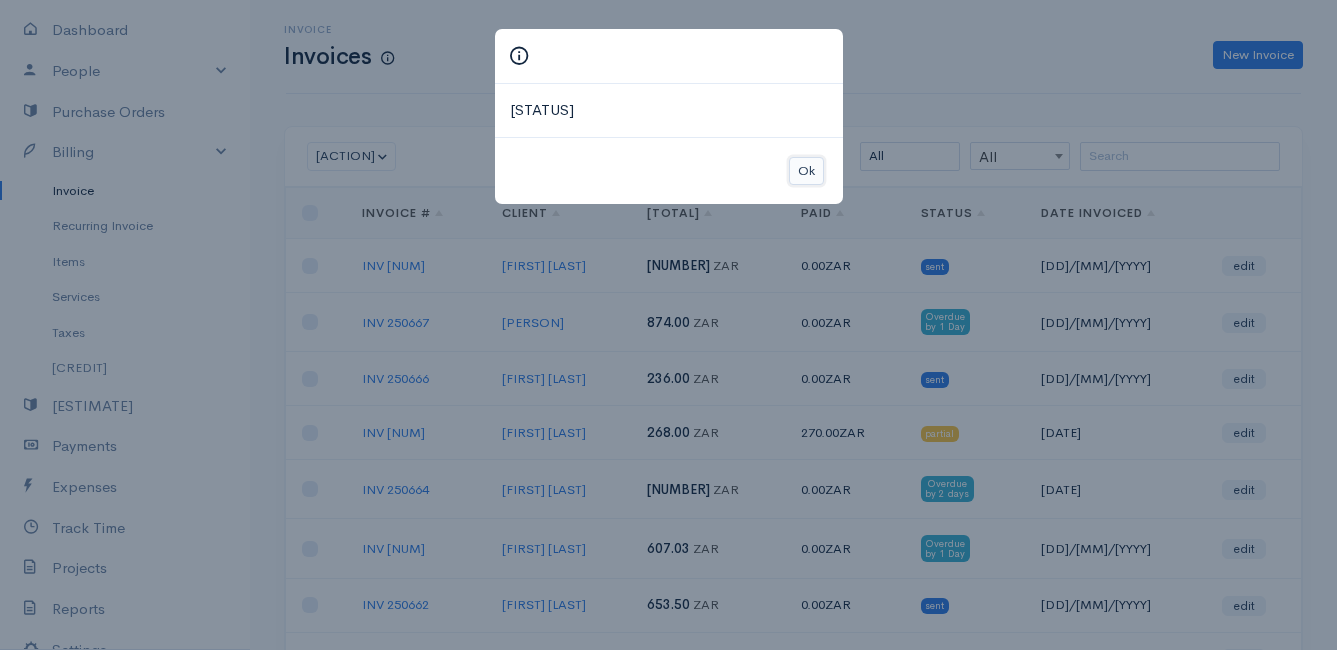 click on "Ok" at bounding box center [806, 171] 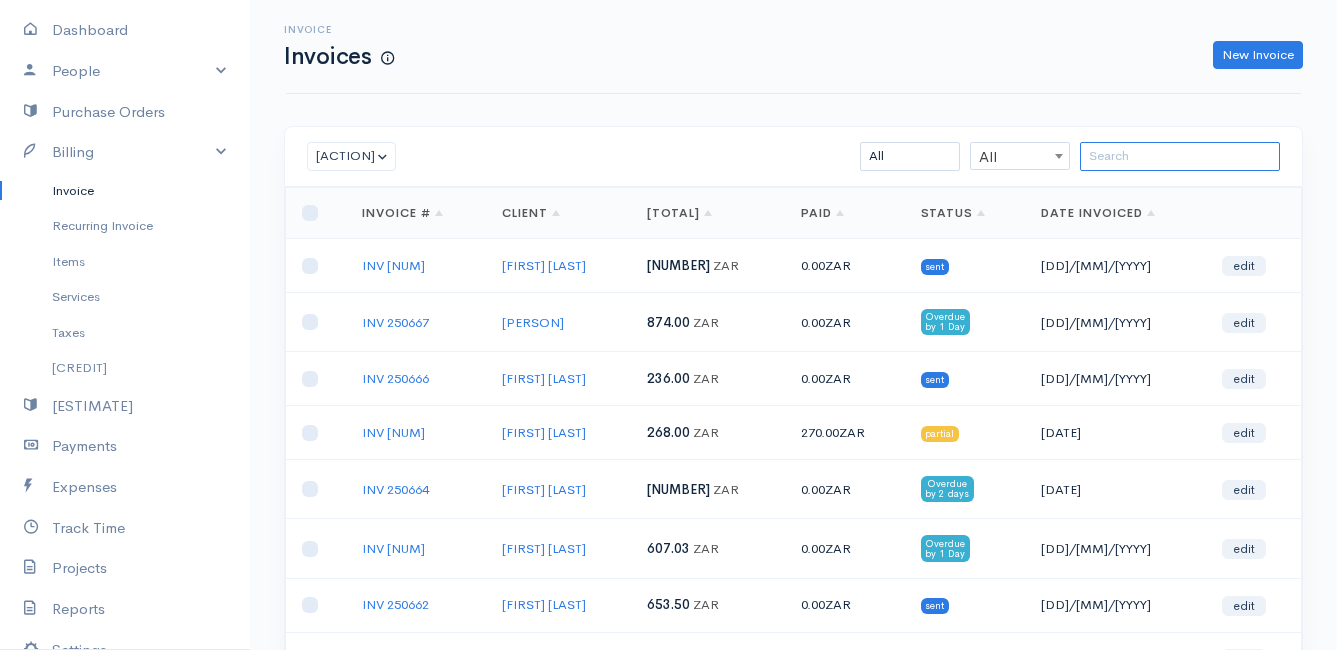 click at bounding box center (1180, 156) 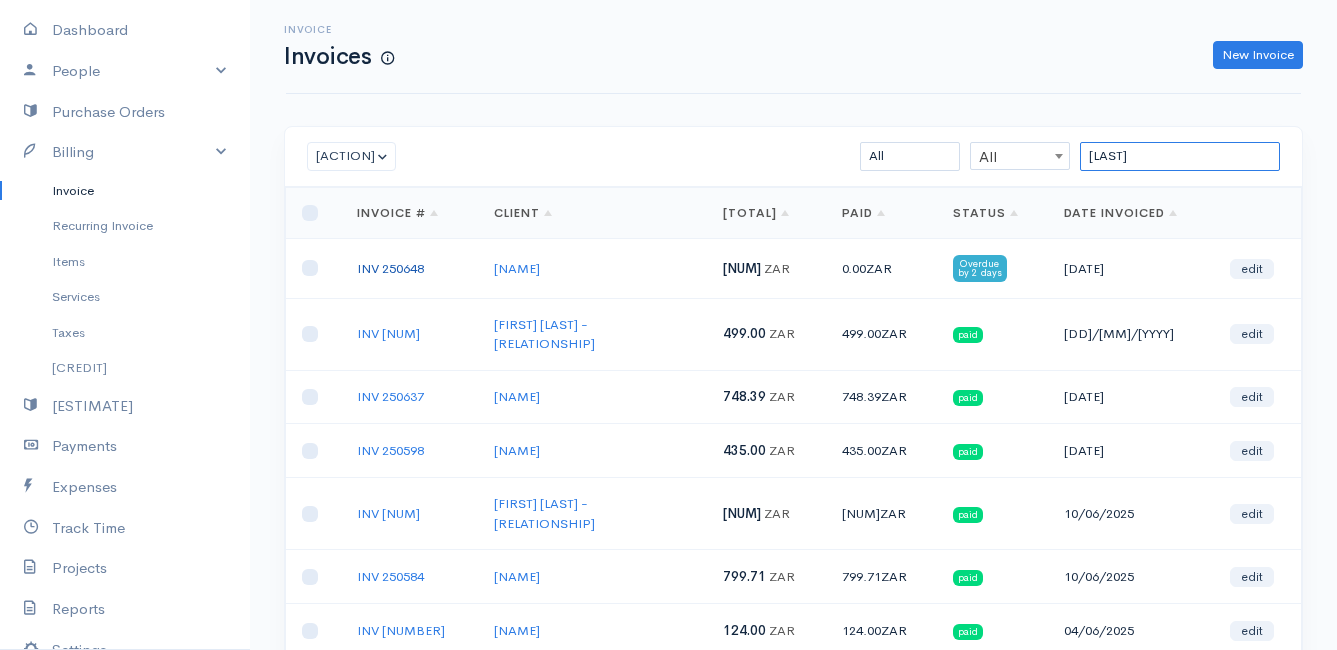type on "[LAST]" 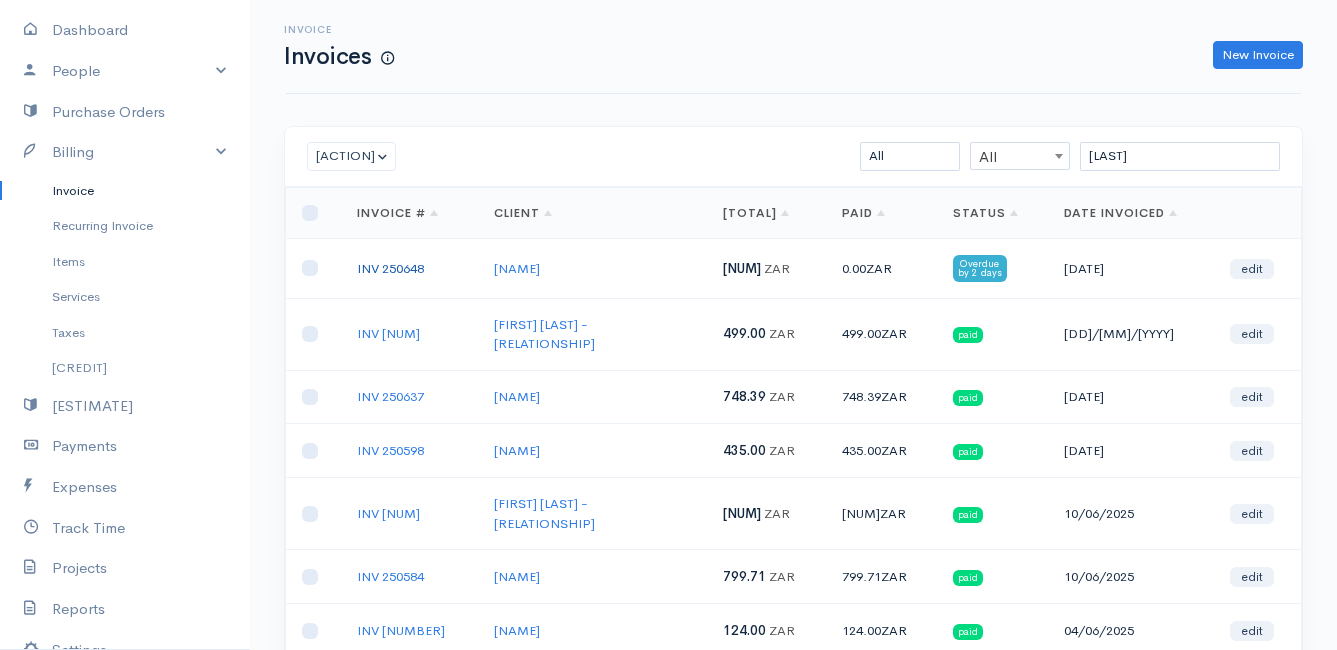 click on "INV 250648" at bounding box center [390, 268] 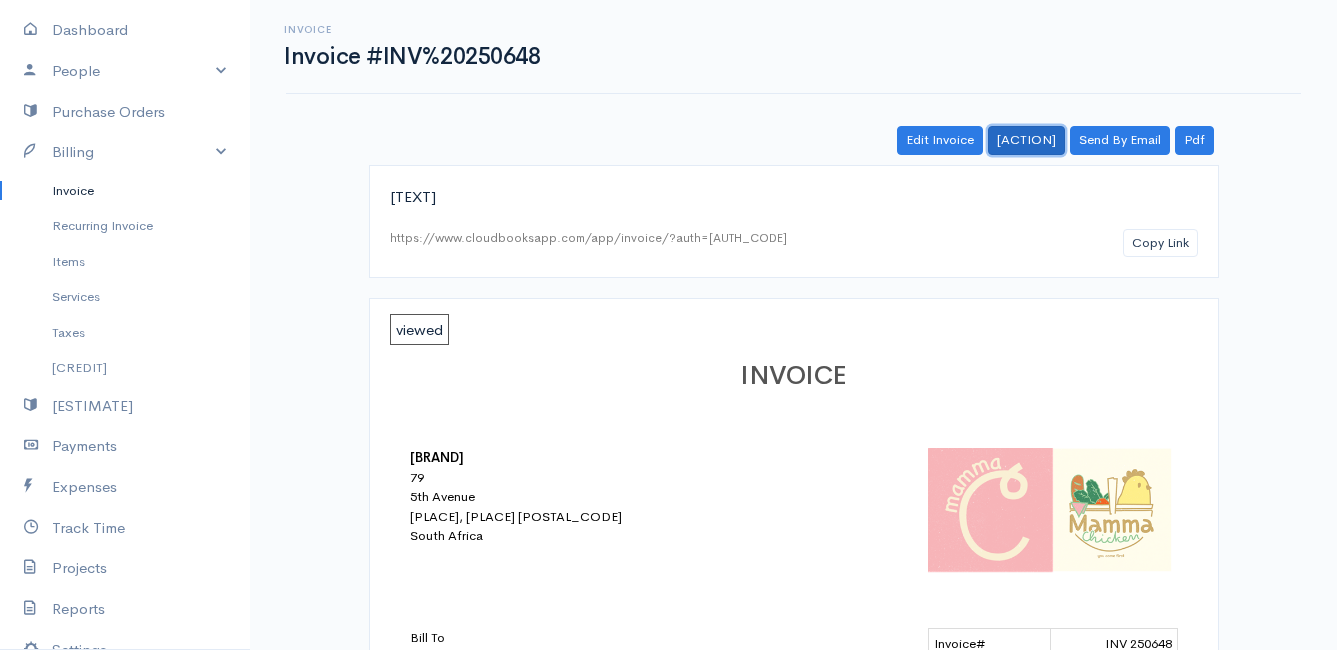 click on "[ACTION]" at bounding box center (1026, 140) 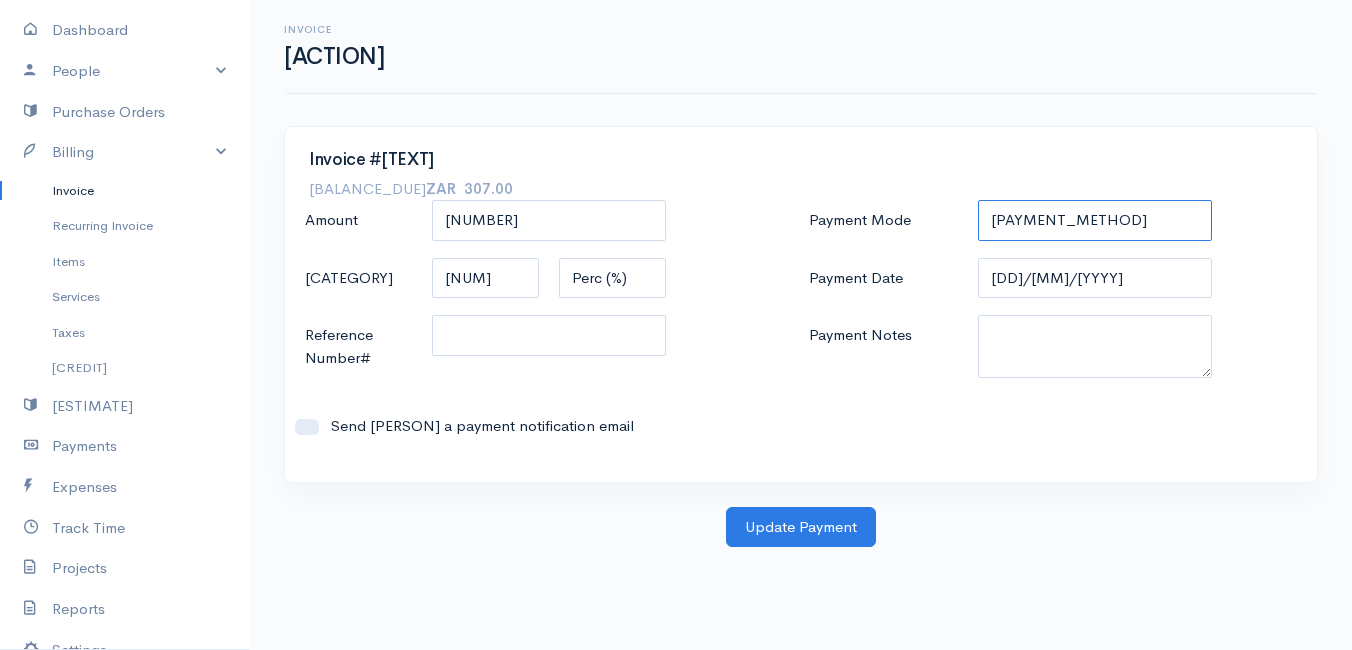 click on "Check Bank Transfer Credit Cash Debit ACH VISA MASTERCARD AMEX DISCOVER DINERS EUROCARD JCB NOVA Credit Card PayPal Google Checkout 2Checkout Amazon" at bounding box center (1095, 220) 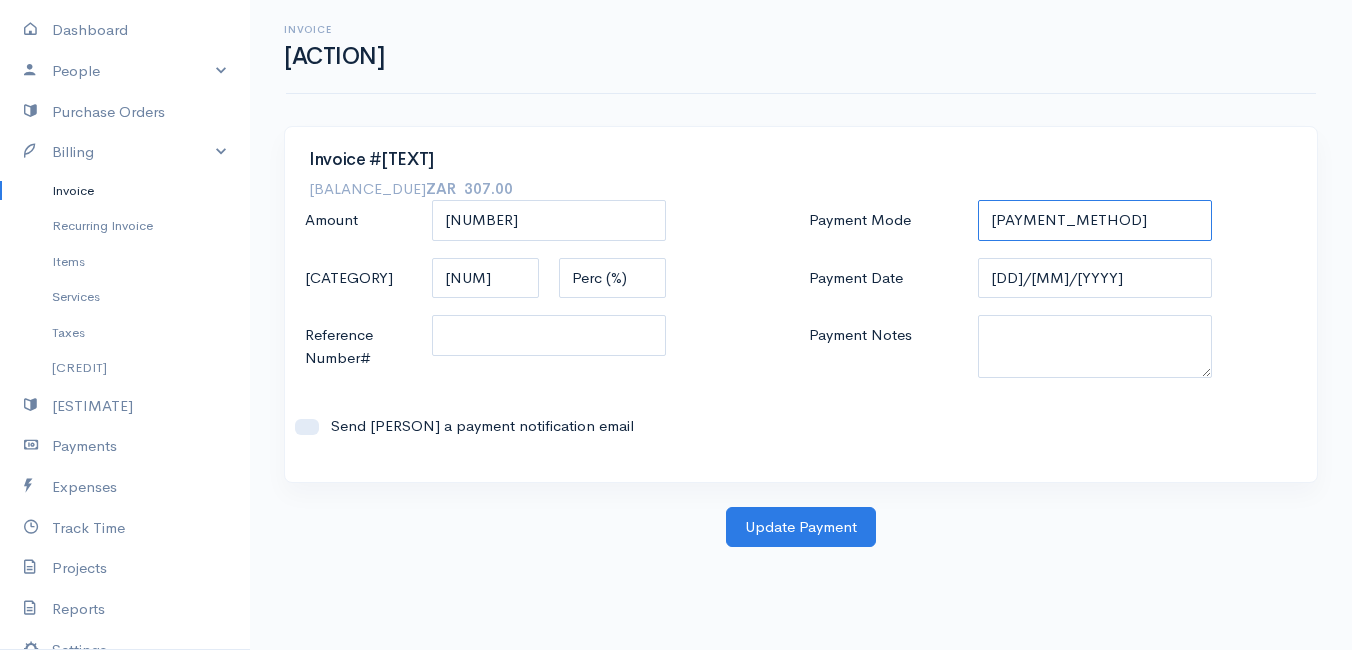 select on "Bank Transfer" 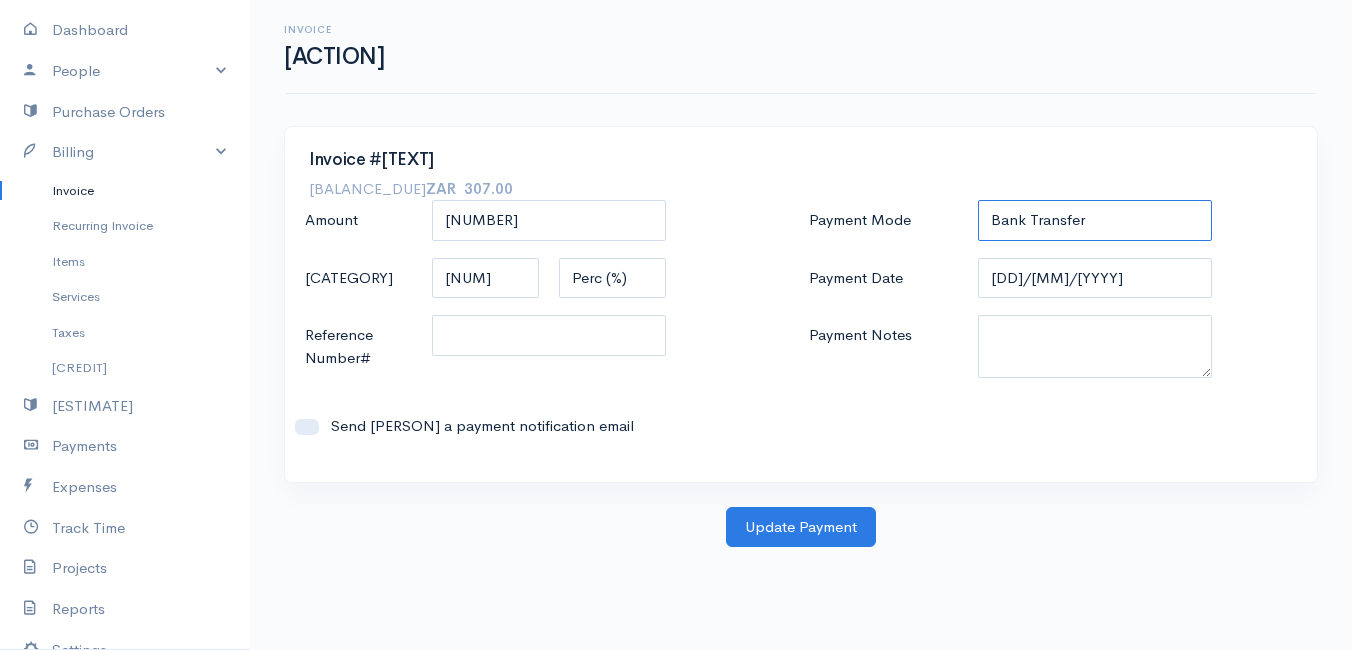 click on "Check Bank Transfer Credit Cash Debit ACH VISA MASTERCARD AMEX DISCOVER DINERS EUROCARD JCB NOVA Credit Card PayPal Google Checkout 2Checkout Amazon" at bounding box center (1095, 220) 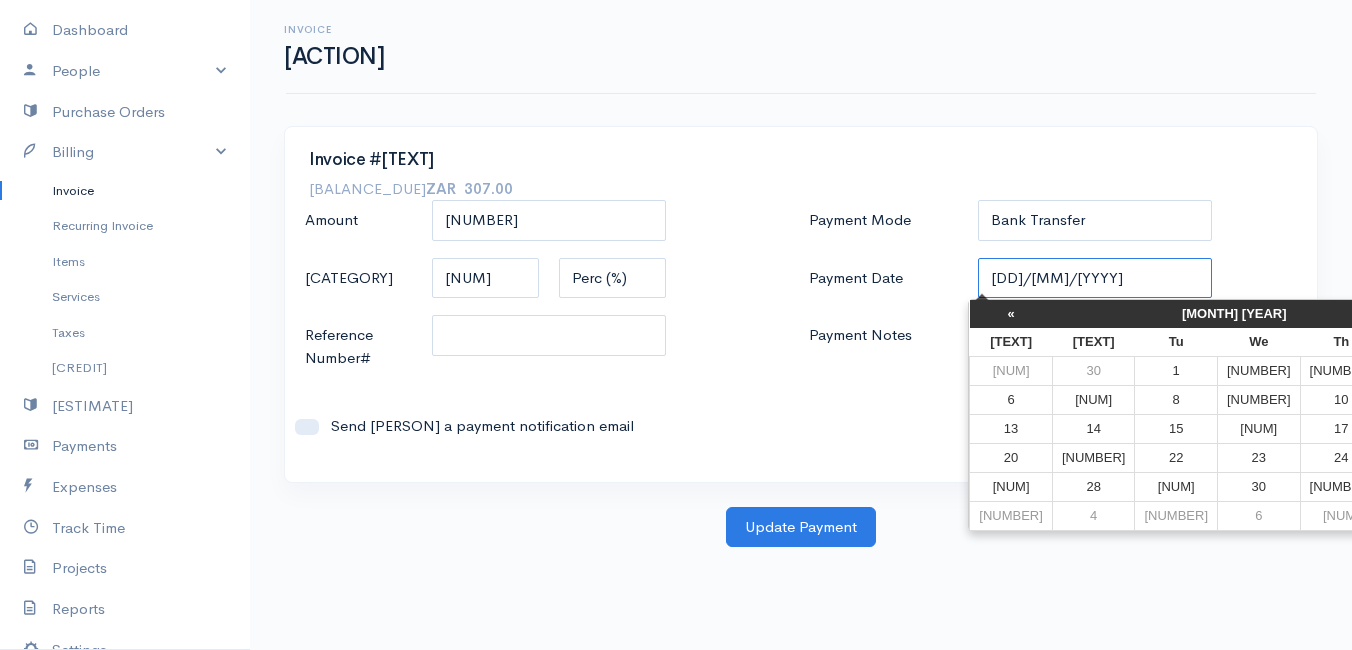 click on "[DD]/[MM]/[YYYY]" at bounding box center [1095, 278] 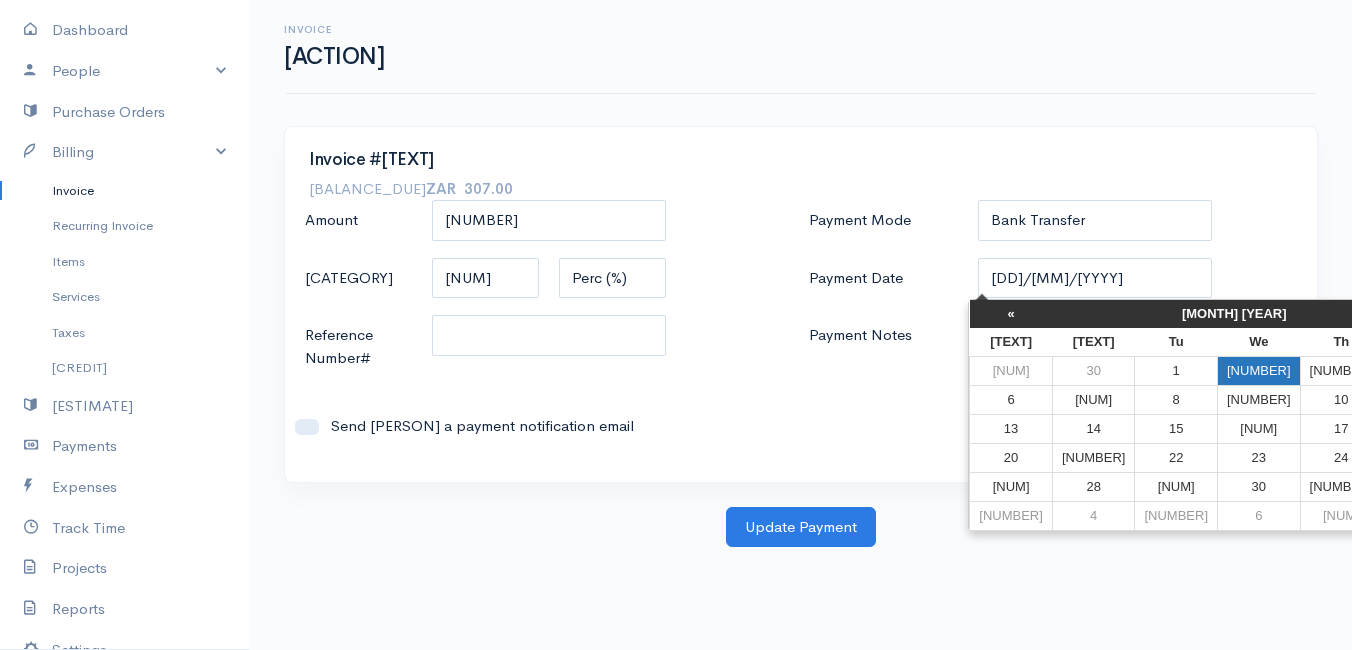 click on "[NUMBER]" at bounding box center [1259, 370] 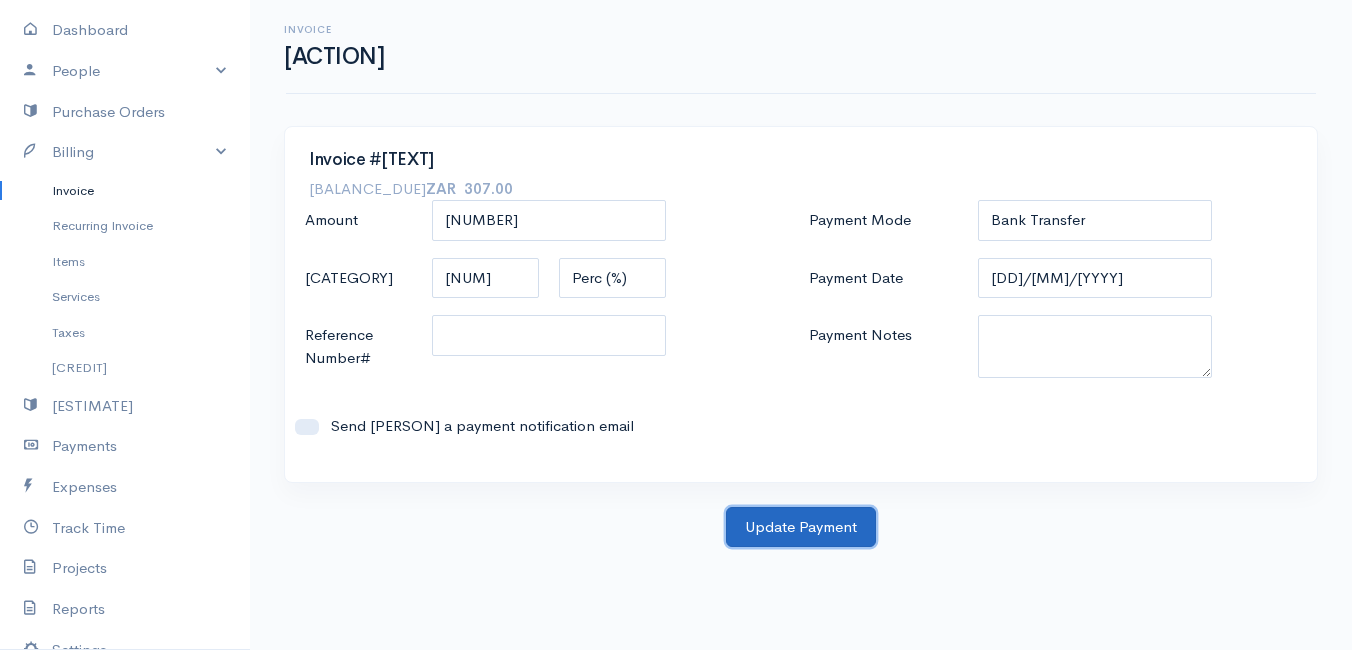click on "Update Payment" at bounding box center (801, 527) 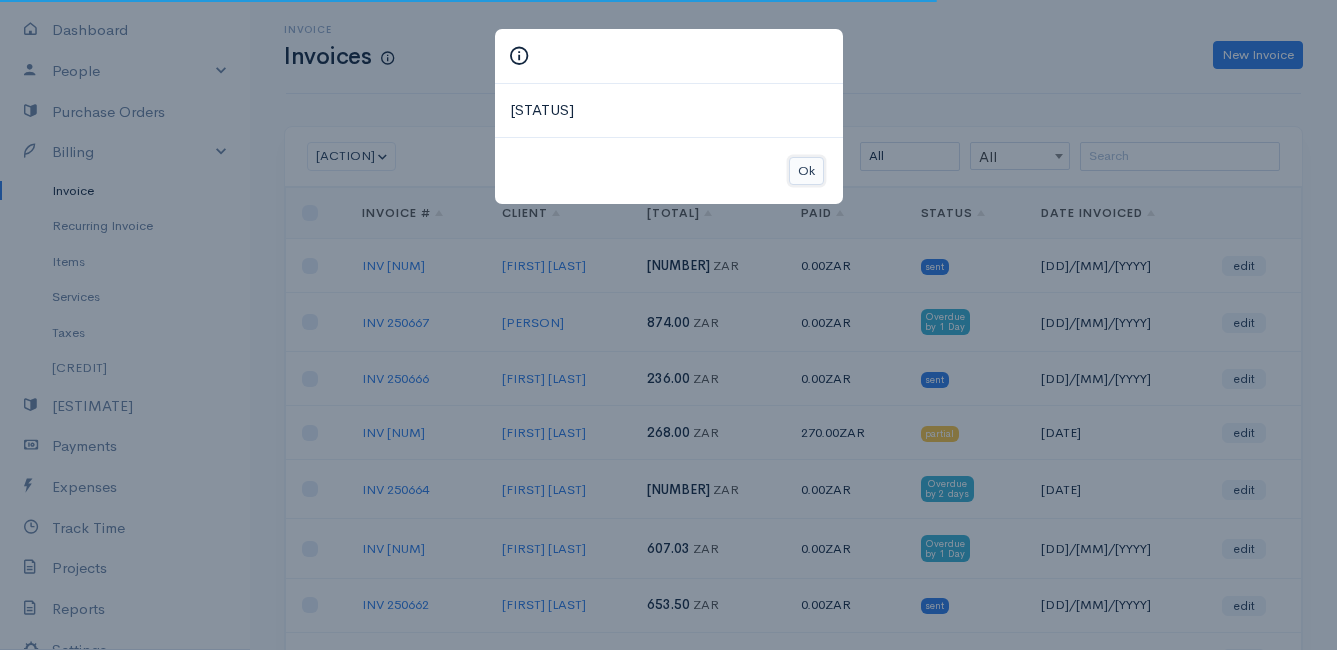 click on "Ok" at bounding box center [806, 171] 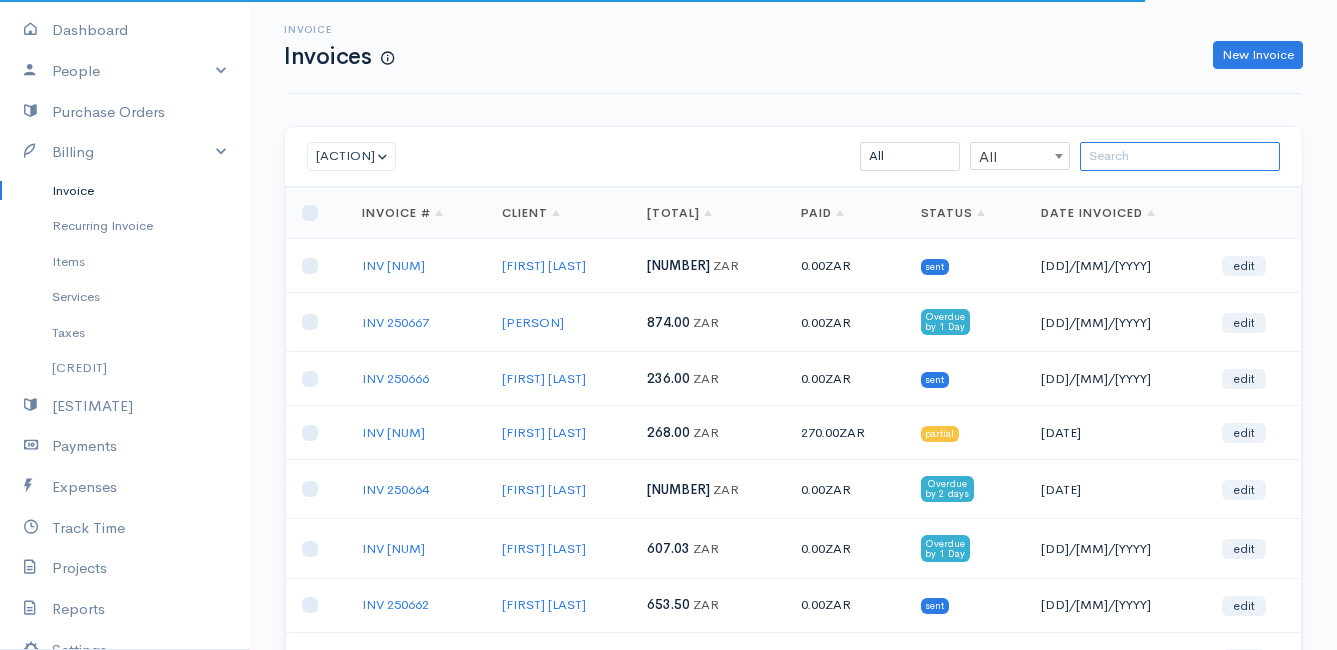 click at bounding box center (1180, 156) 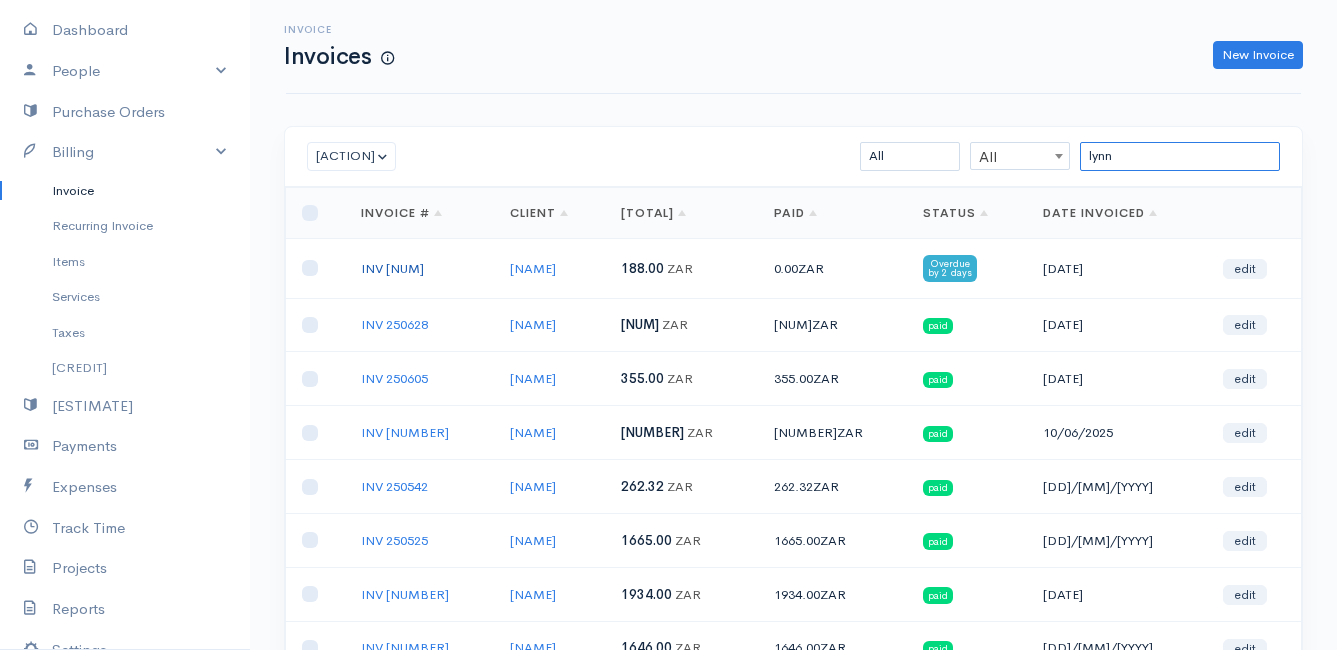 type on "lynn" 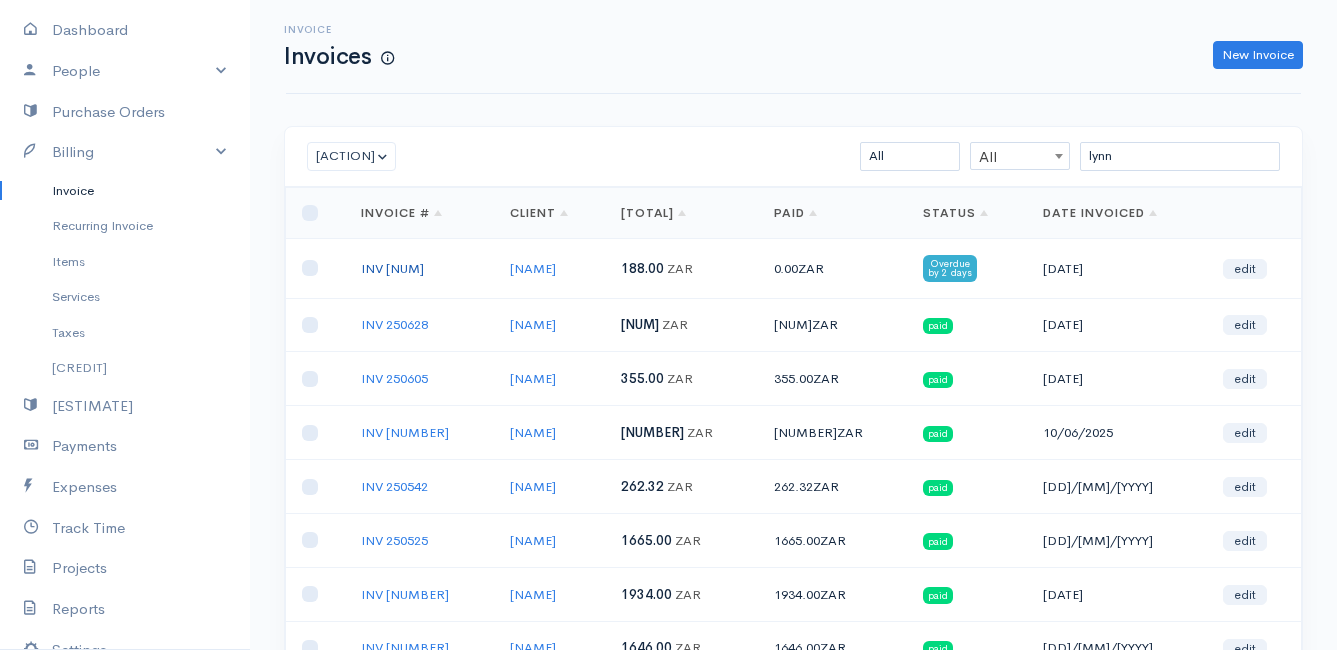 click on "INV [NUM]" at bounding box center (392, 268) 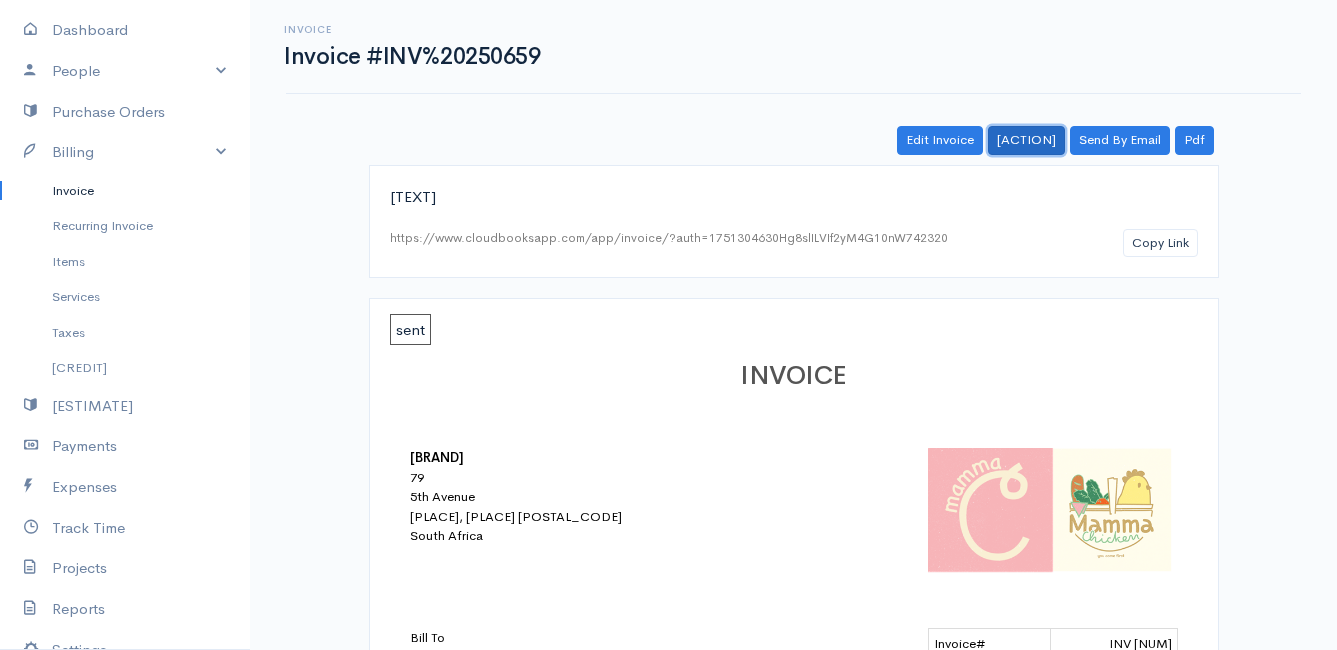click on "[ACTION]" at bounding box center (1026, 140) 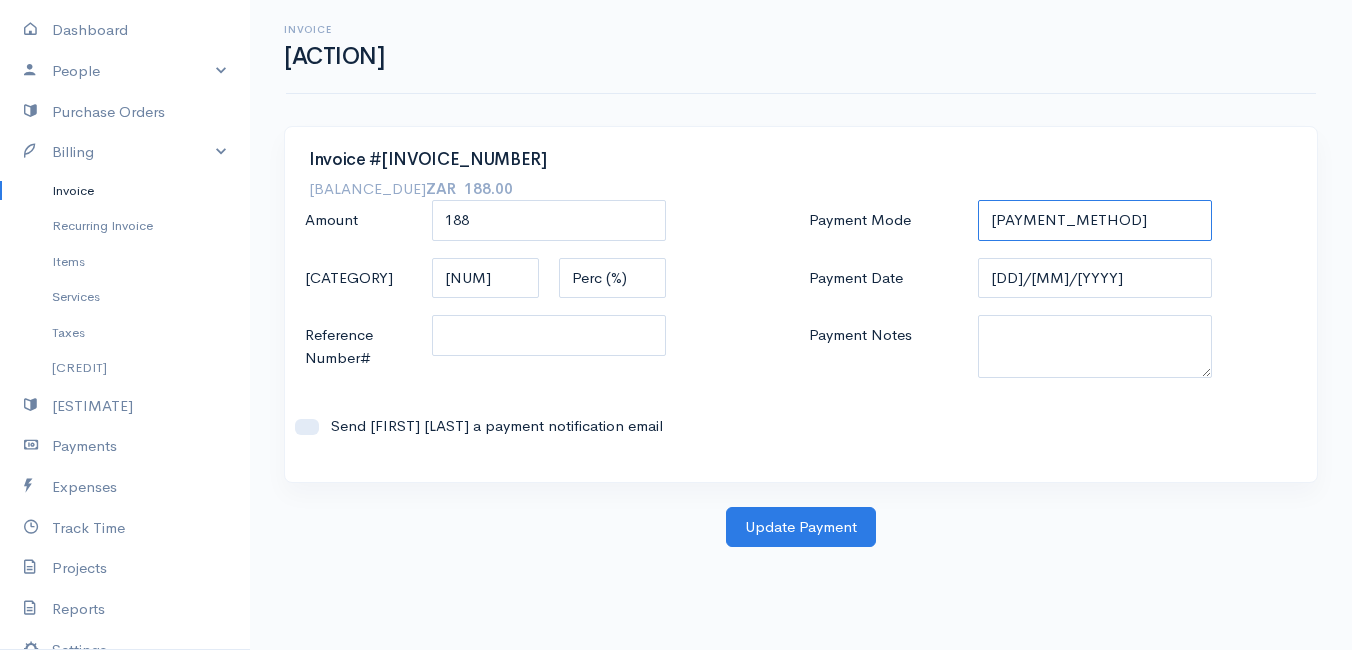 click on "Check Bank Transfer Credit Cash Debit ACH VISA MASTERCARD AMEX DISCOVER DINERS EUROCARD JCB NOVA Credit Card PayPal Google Checkout 2Checkout Amazon" at bounding box center [1095, 220] 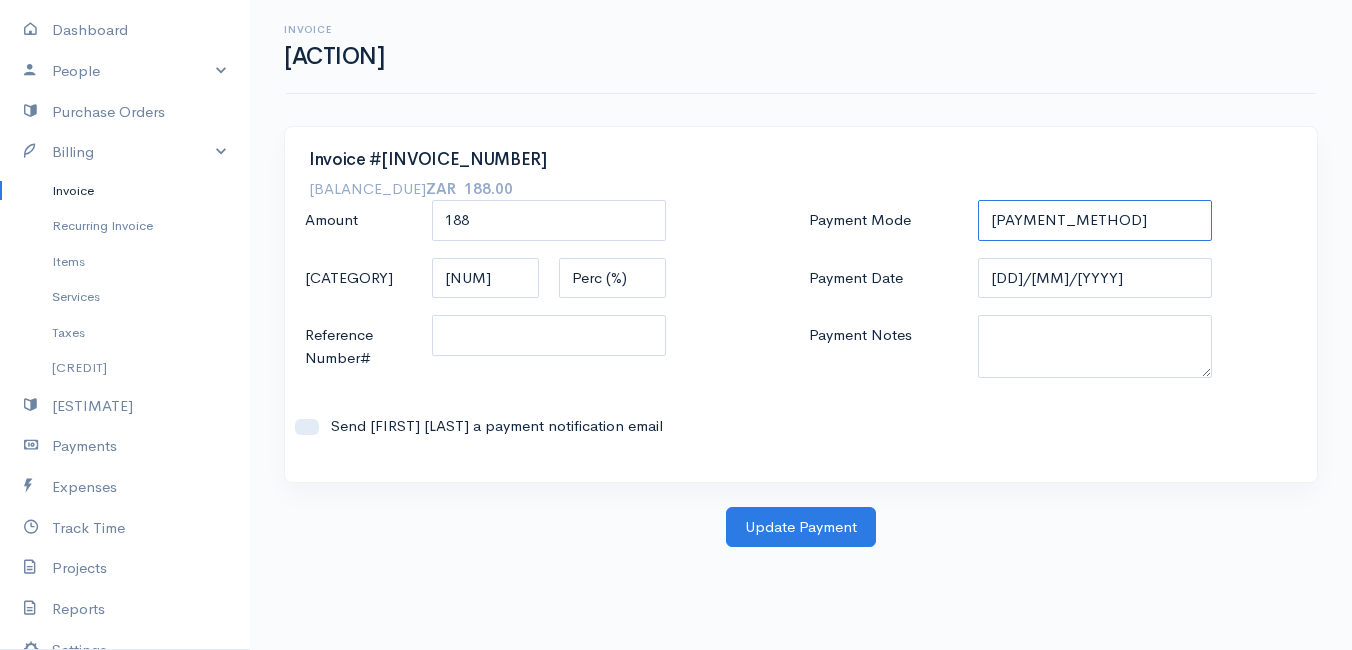 select on "Bank Transfer" 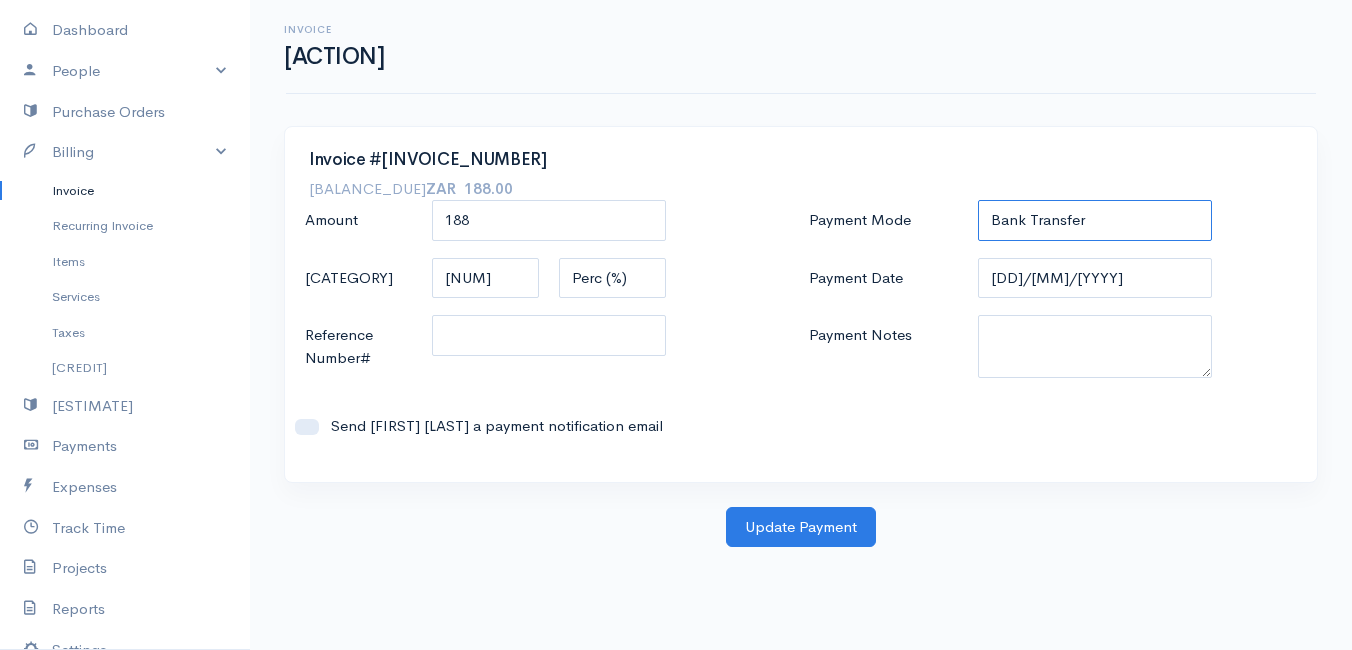 click on "Check Bank Transfer Credit Cash Debit ACH VISA MASTERCARD AMEX DISCOVER DINERS EUROCARD JCB NOVA Credit Card PayPal Google Checkout 2Checkout Amazon" at bounding box center [1095, 220] 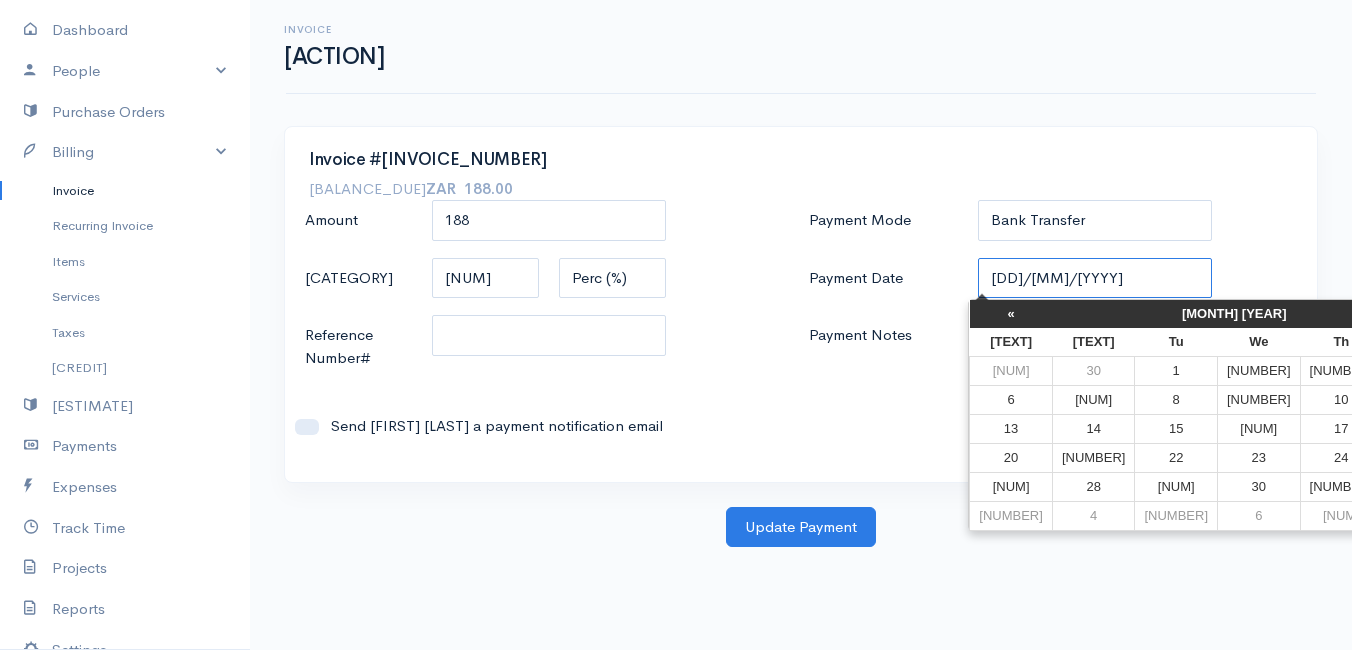 click on "[DD]/[MM]/[YYYY]" at bounding box center (1095, 278) 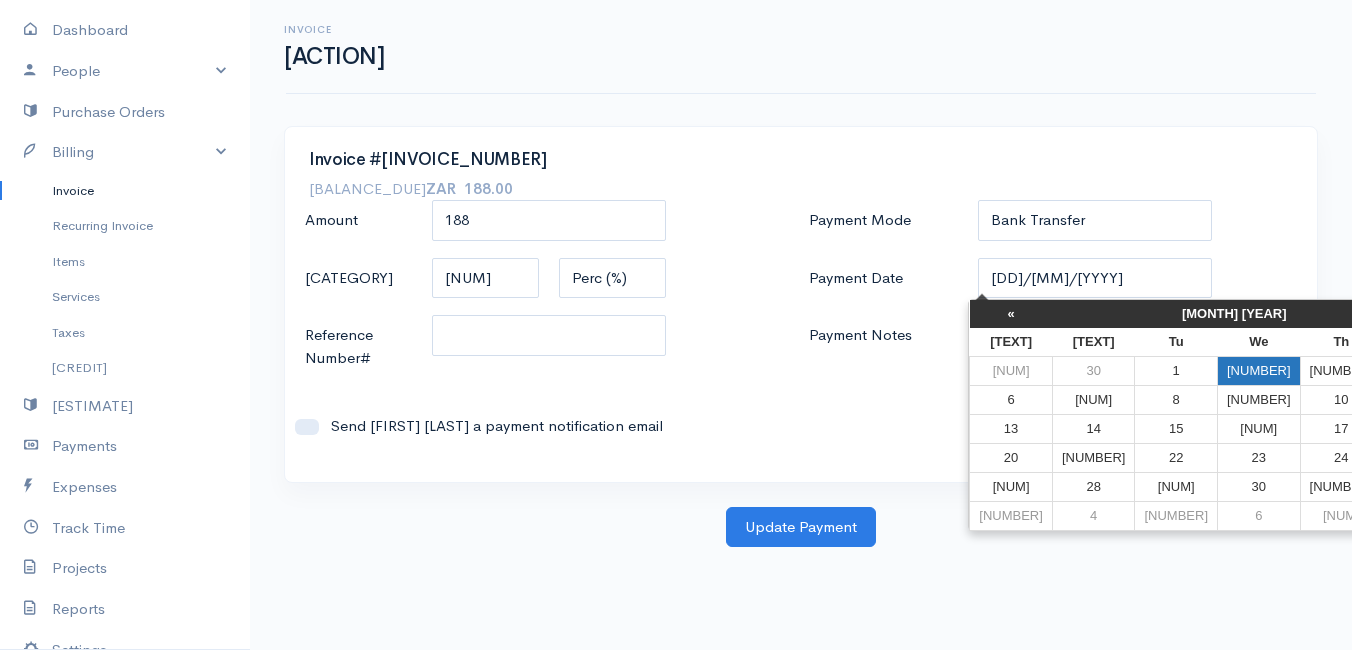 click on "[NUMBER]" at bounding box center [1259, 370] 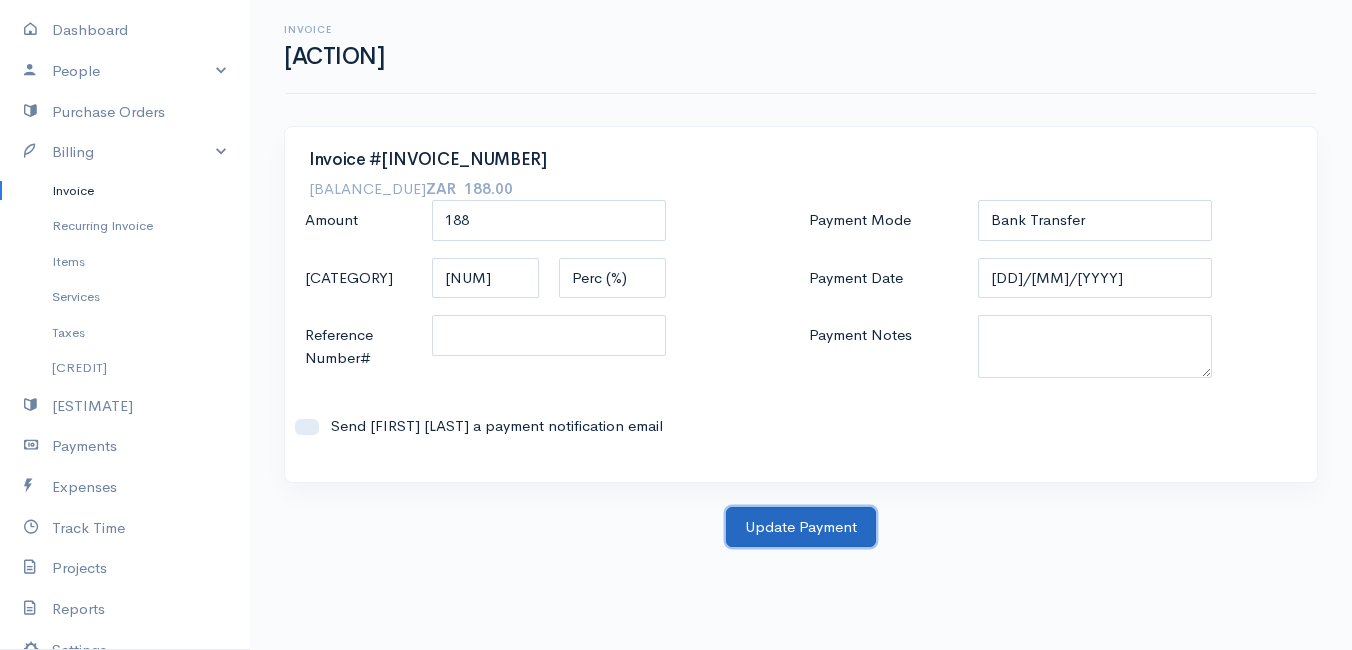 click on "Update Payment" at bounding box center (801, 527) 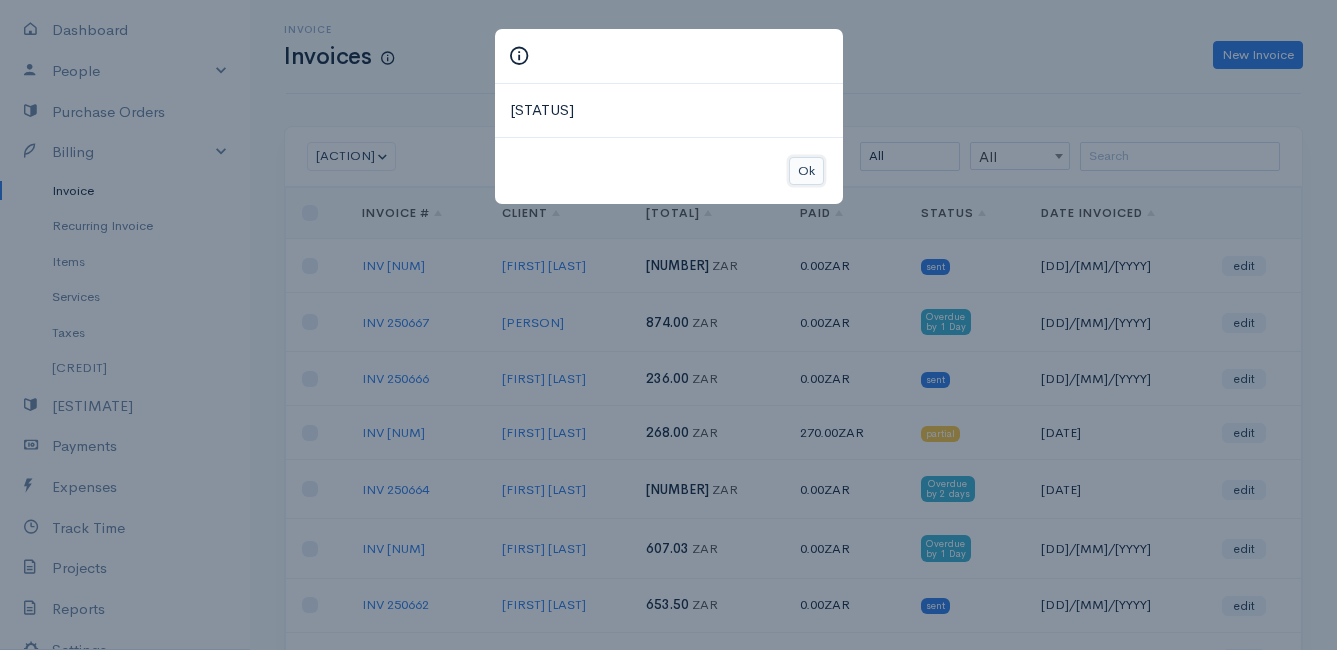 click on "Ok" at bounding box center (806, 171) 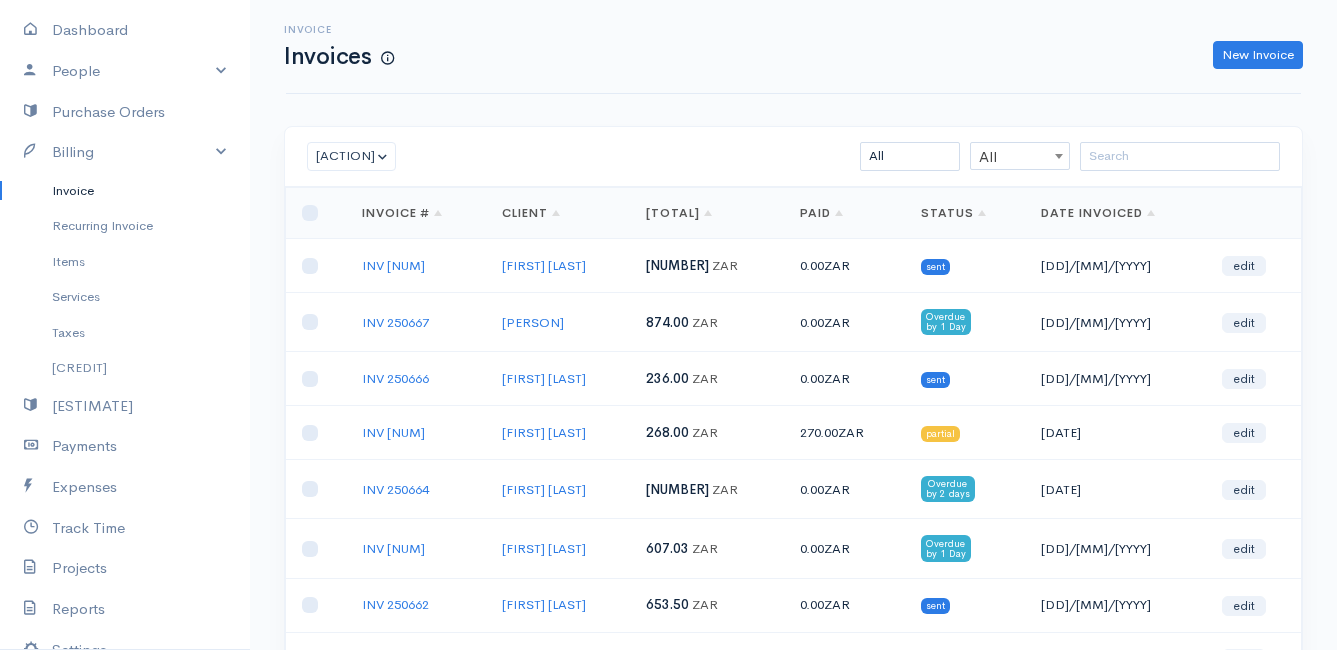 scroll, scrollTop: 200, scrollLeft: 0, axis: vertical 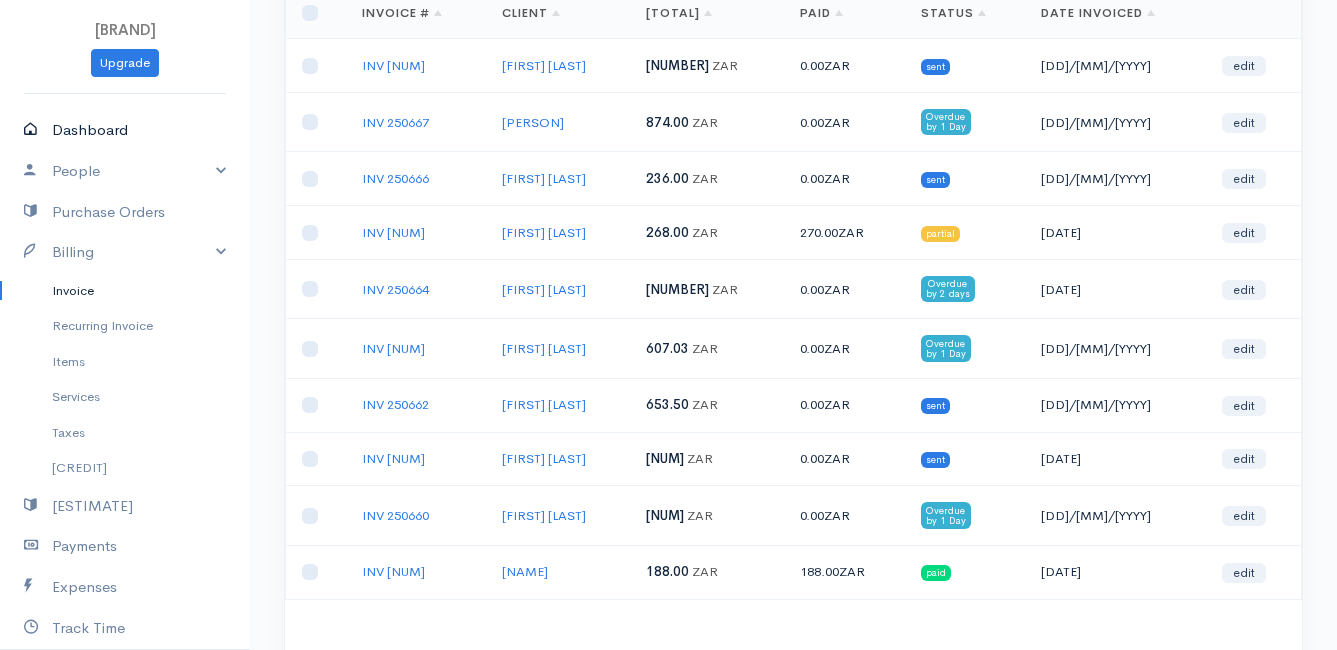 click on "Dashboard" at bounding box center (125, 130) 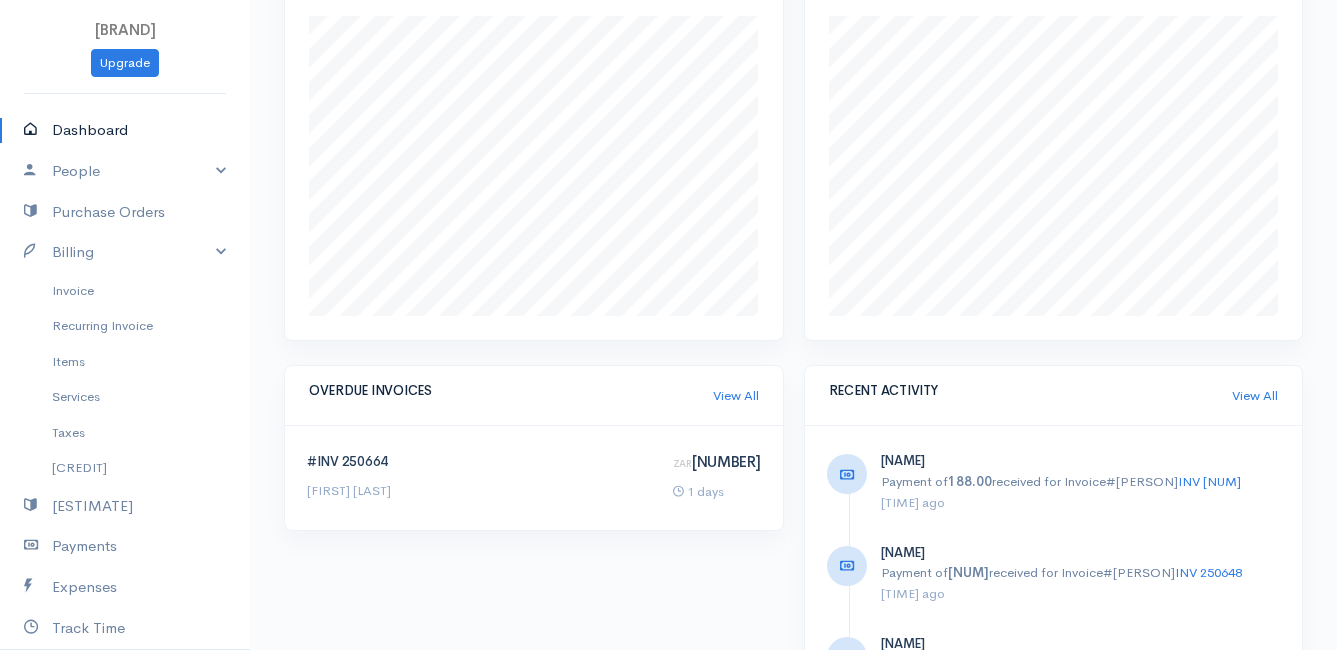 scroll, scrollTop: 1100, scrollLeft: 0, axis: vertical 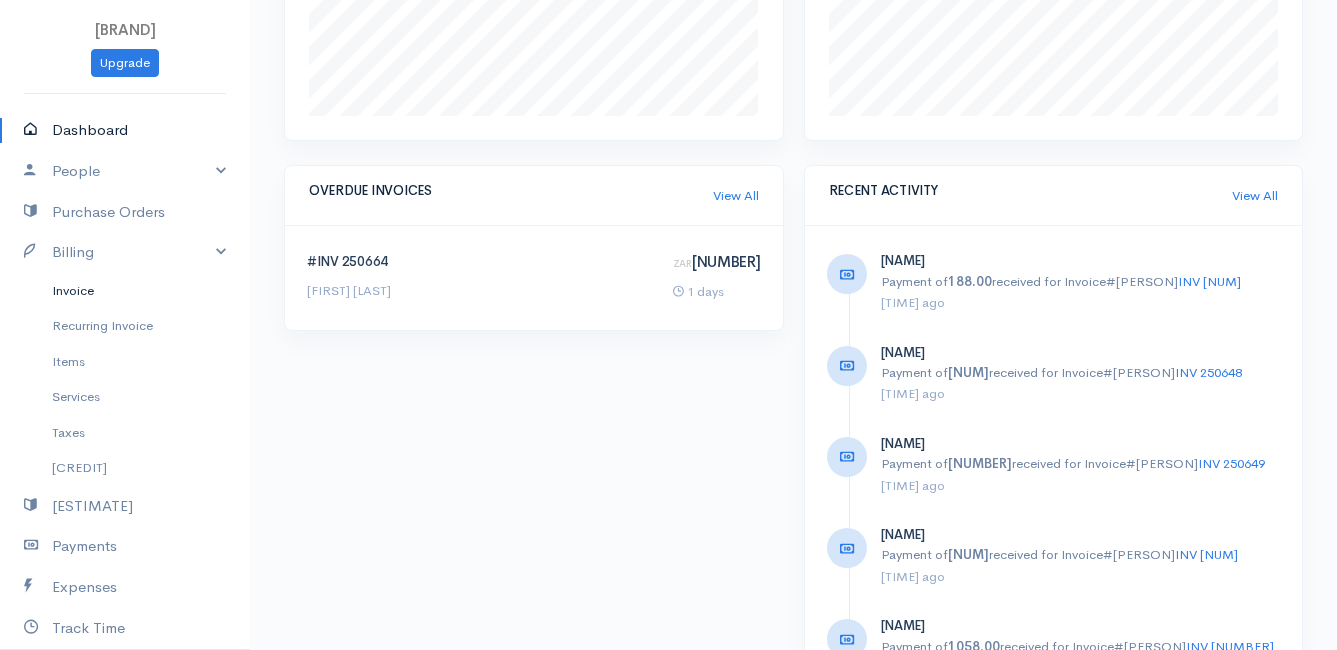 click on "Invoice" at bounding box center [125, 291] 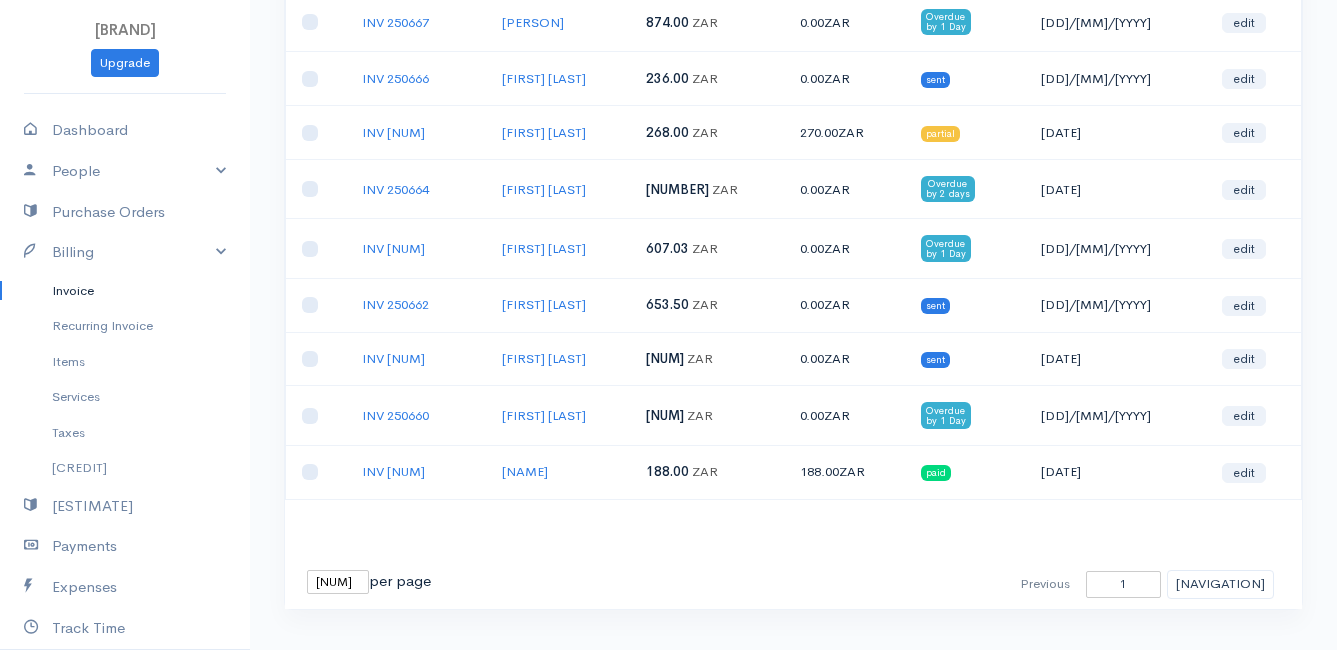 scroll, scrollTop: 334, scrollLeft: 0, axis: vertical 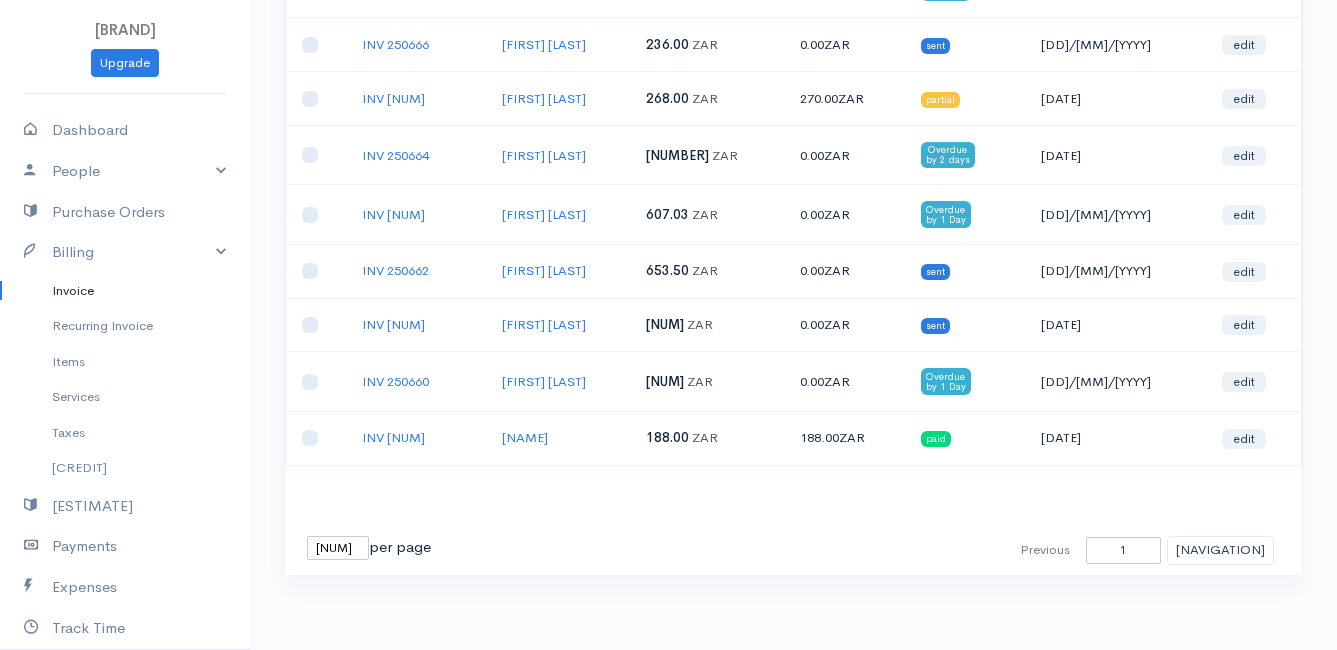click on "[ROWS]" at bounding box center (338, 548) 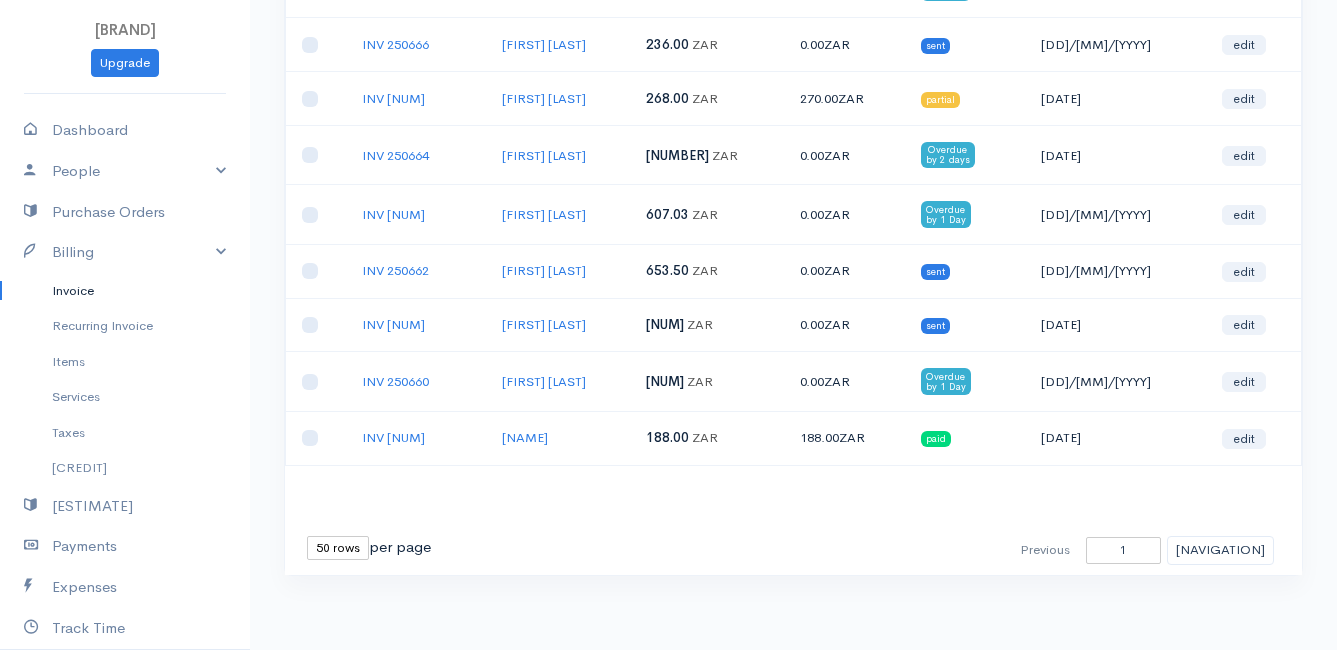 click on "[ROWS]" at bounding box center [338, 548] 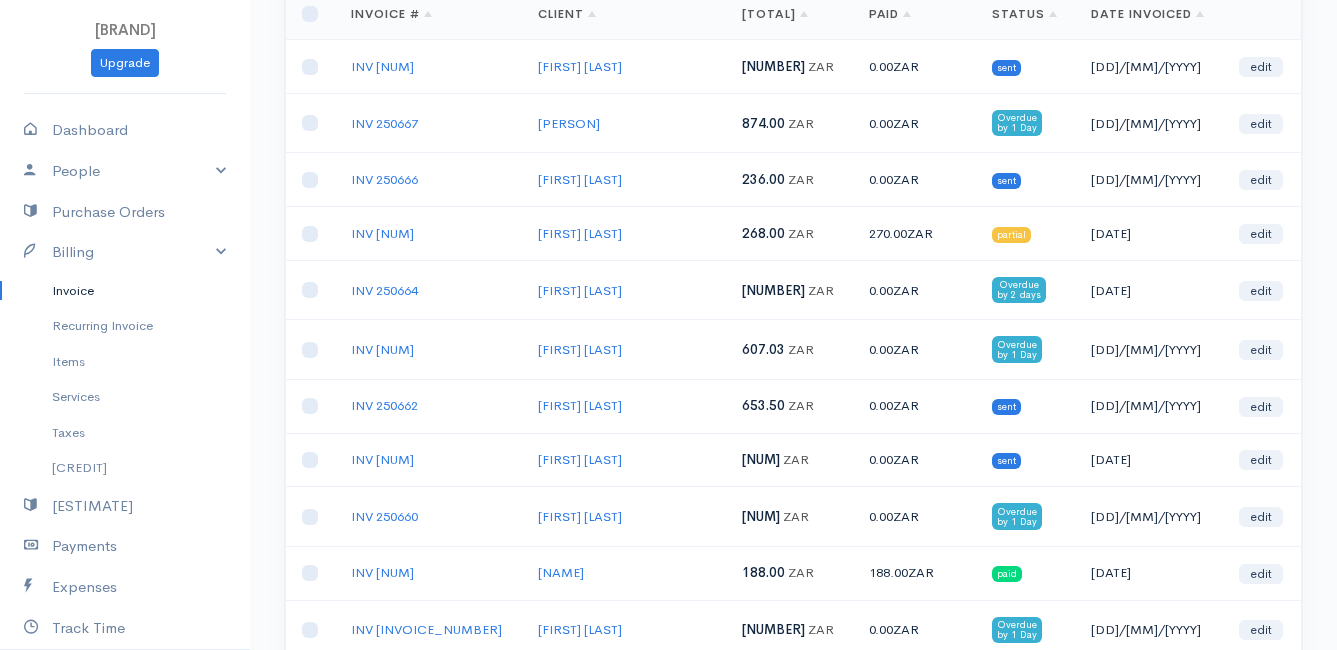 scroll, scrollTop: 99, scrollLeft: 0, axis: vertical 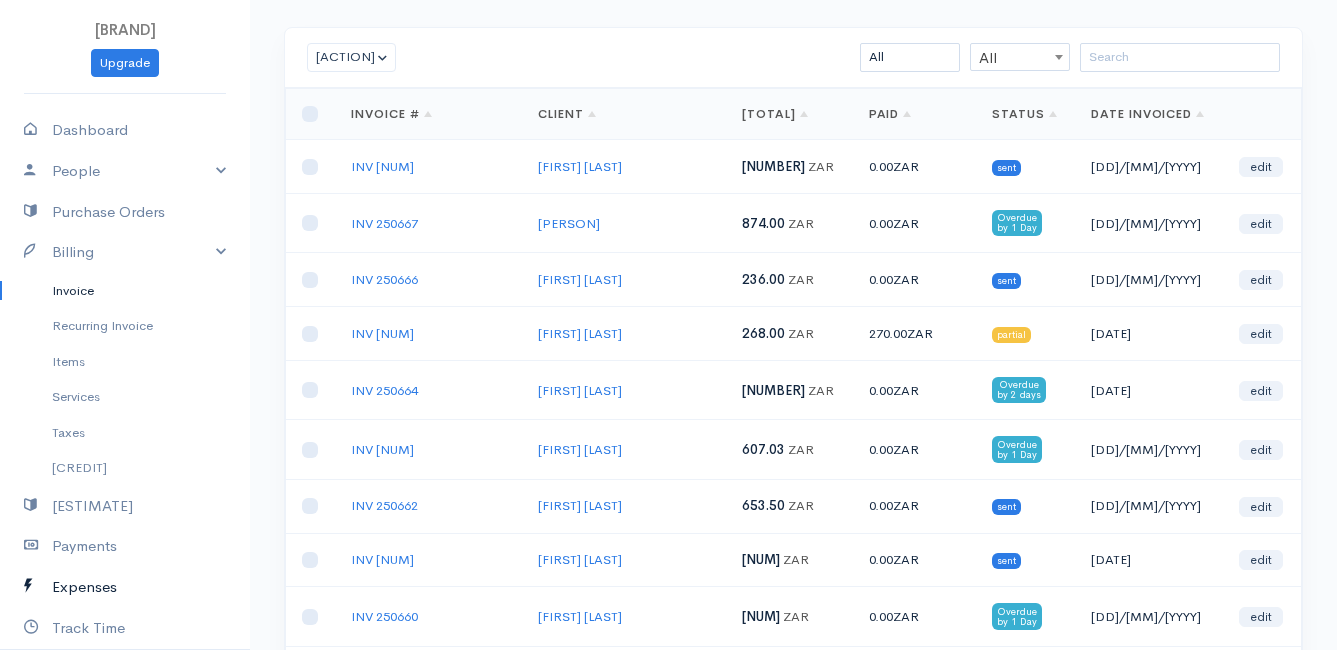 click on "Expenses" at bounding box center [125, 587] 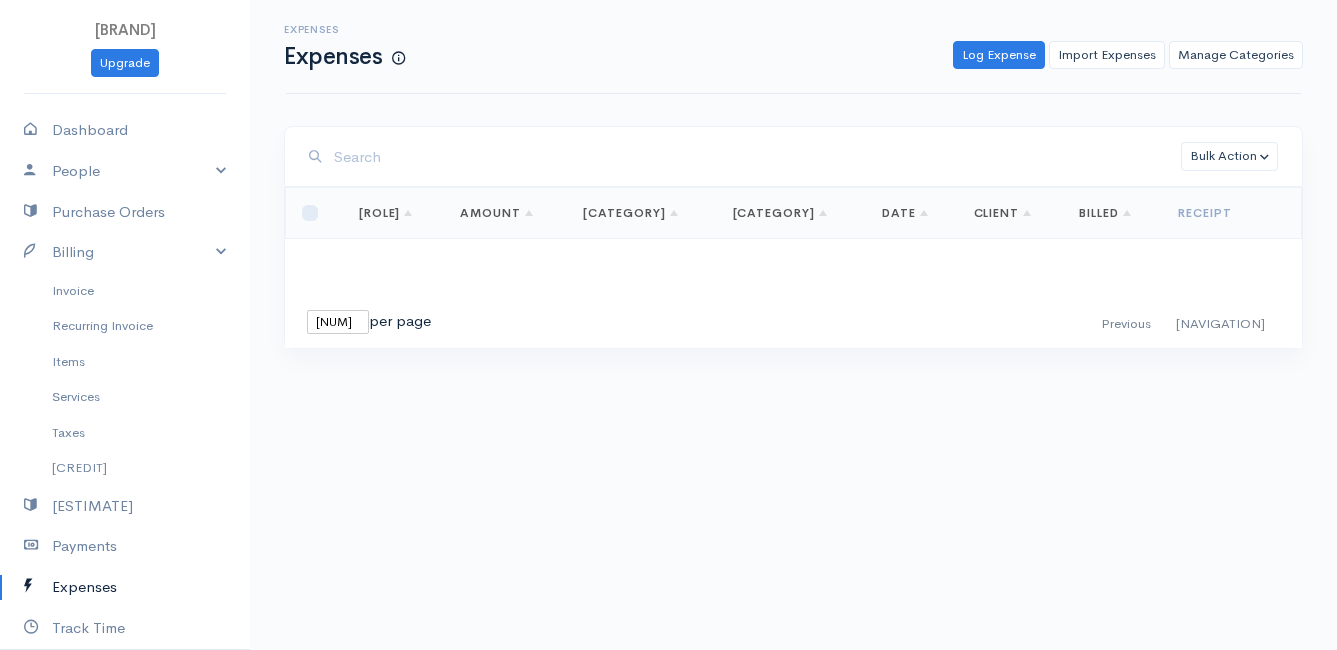 scroll, scrollTop: 0, scrollLeft: 0, axis: both 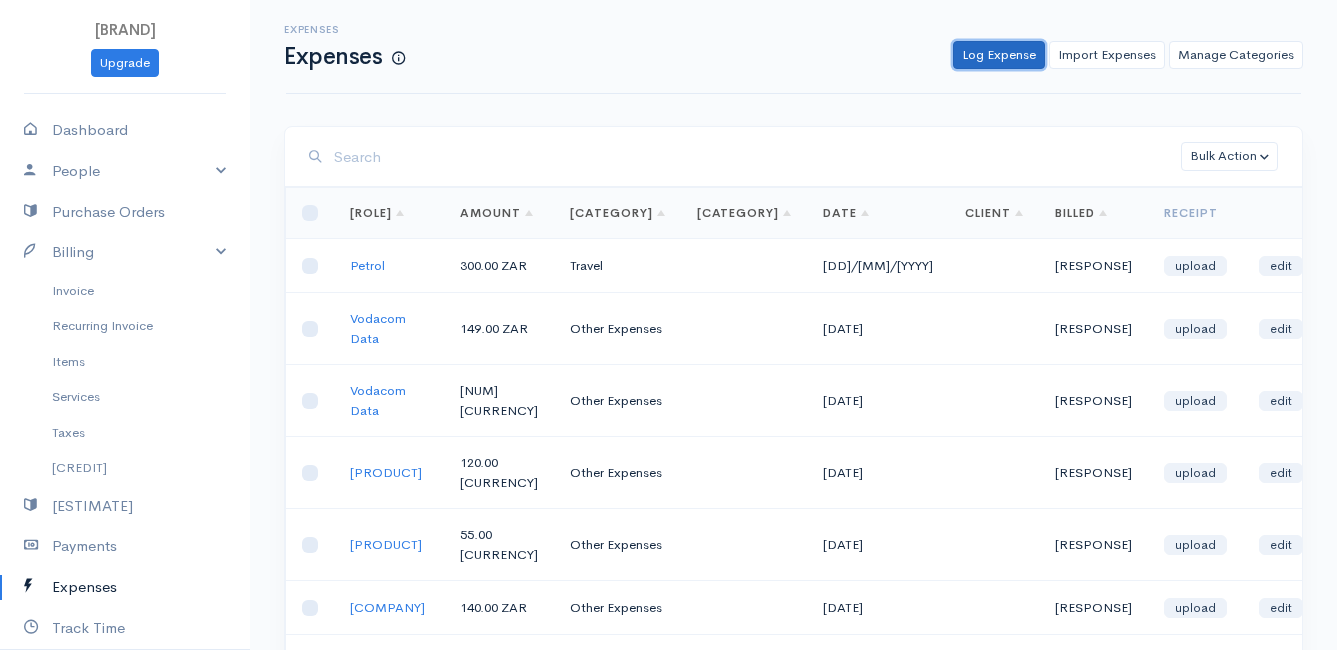 click on "Log Expense" at bounding box center (999, 55) 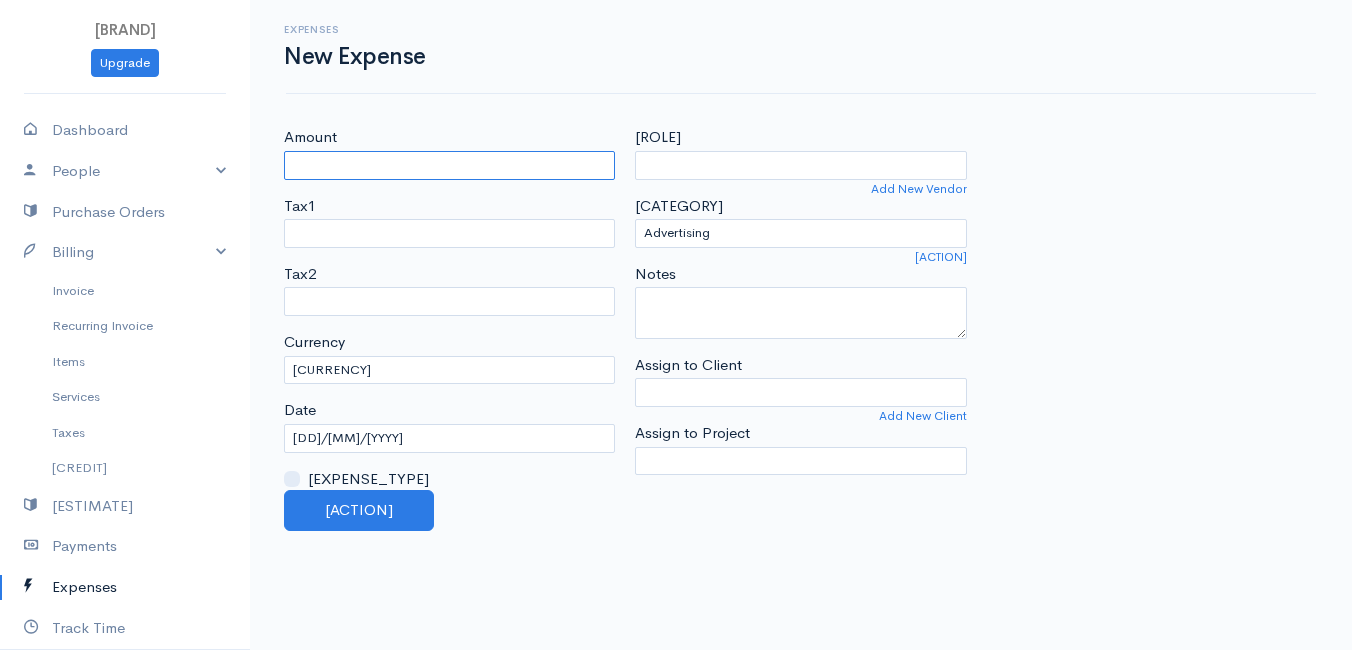 click on "Amount" at bounding box center (449, 165) 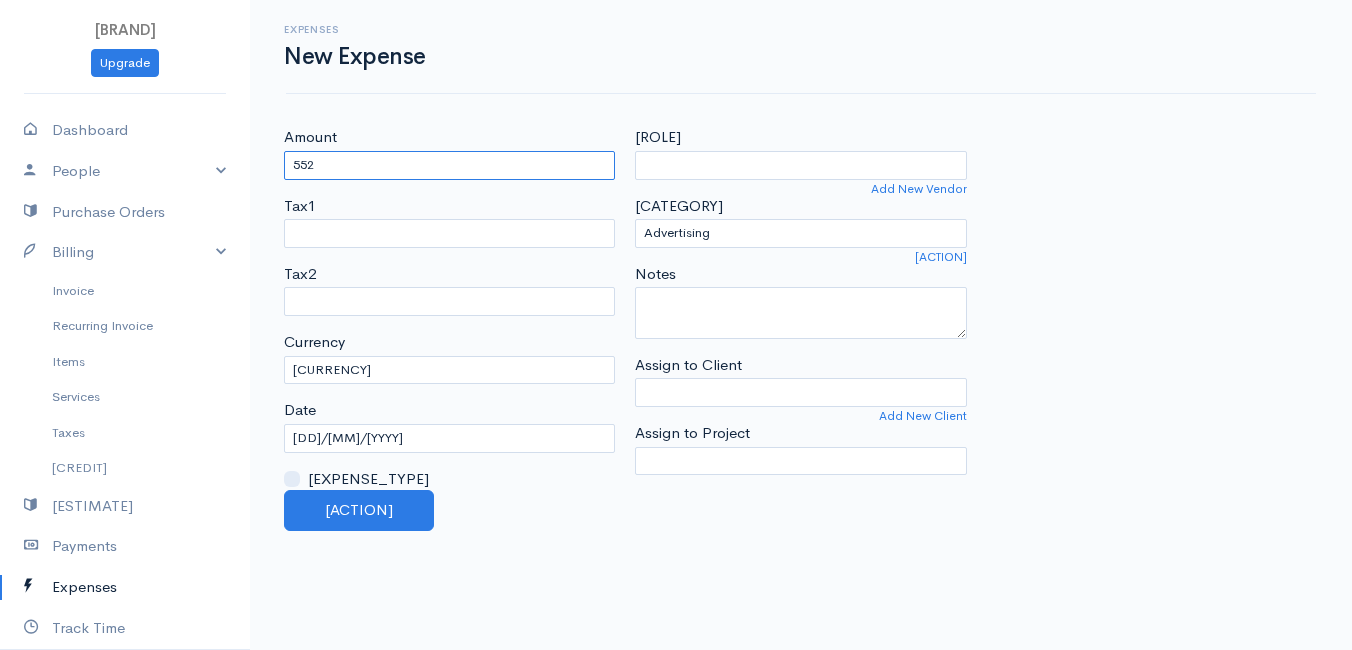 type on "552" 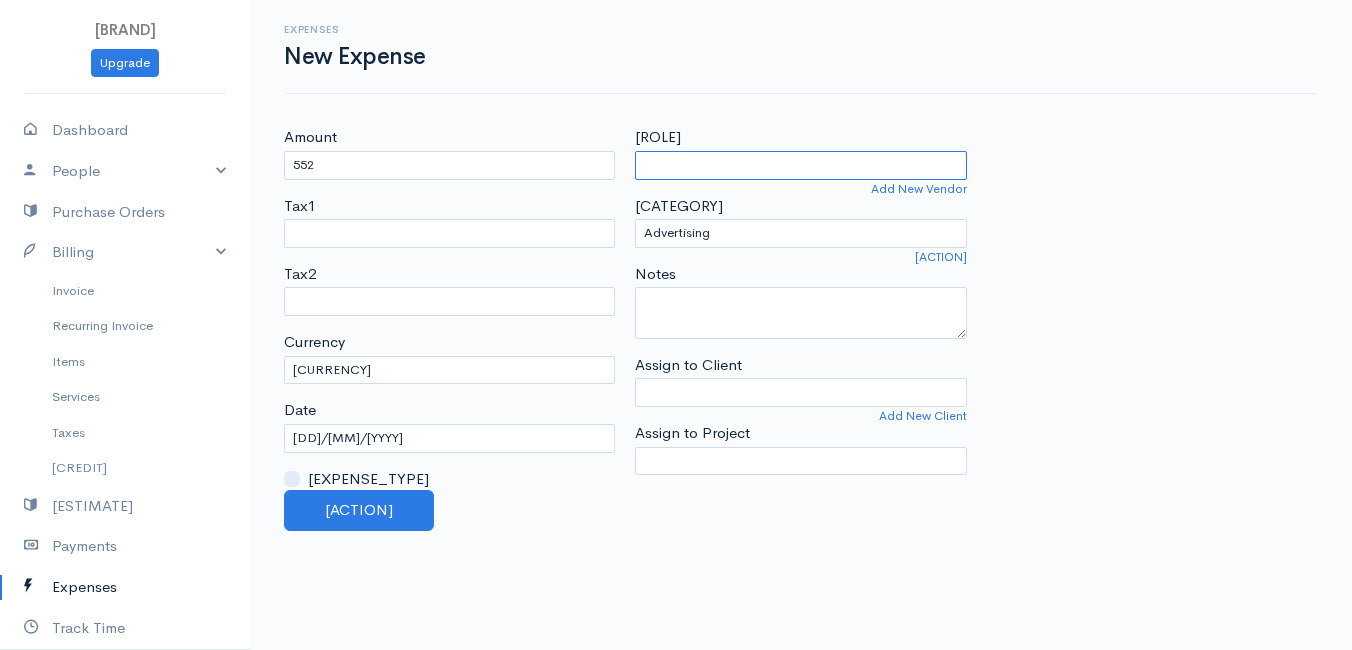 click on "[ROLE]" at bounding box center (800, 165) 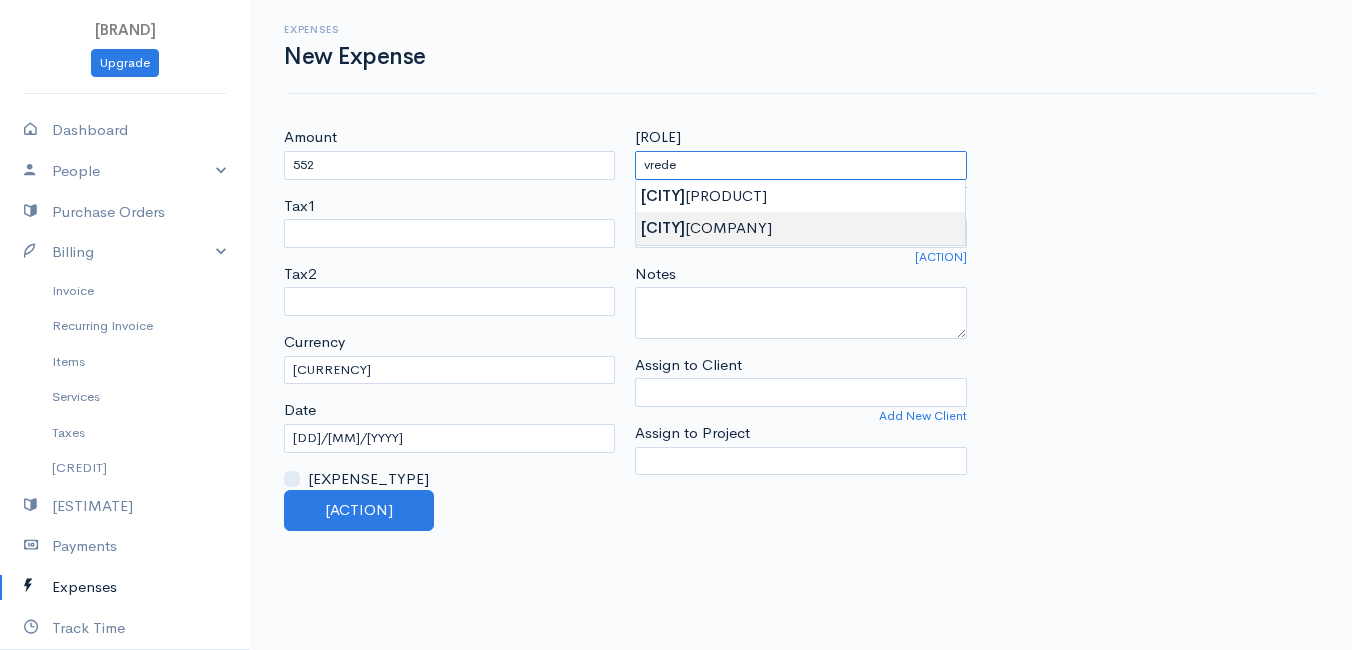 type on "Vredenhof Organic Estate (Pty) Ltd" 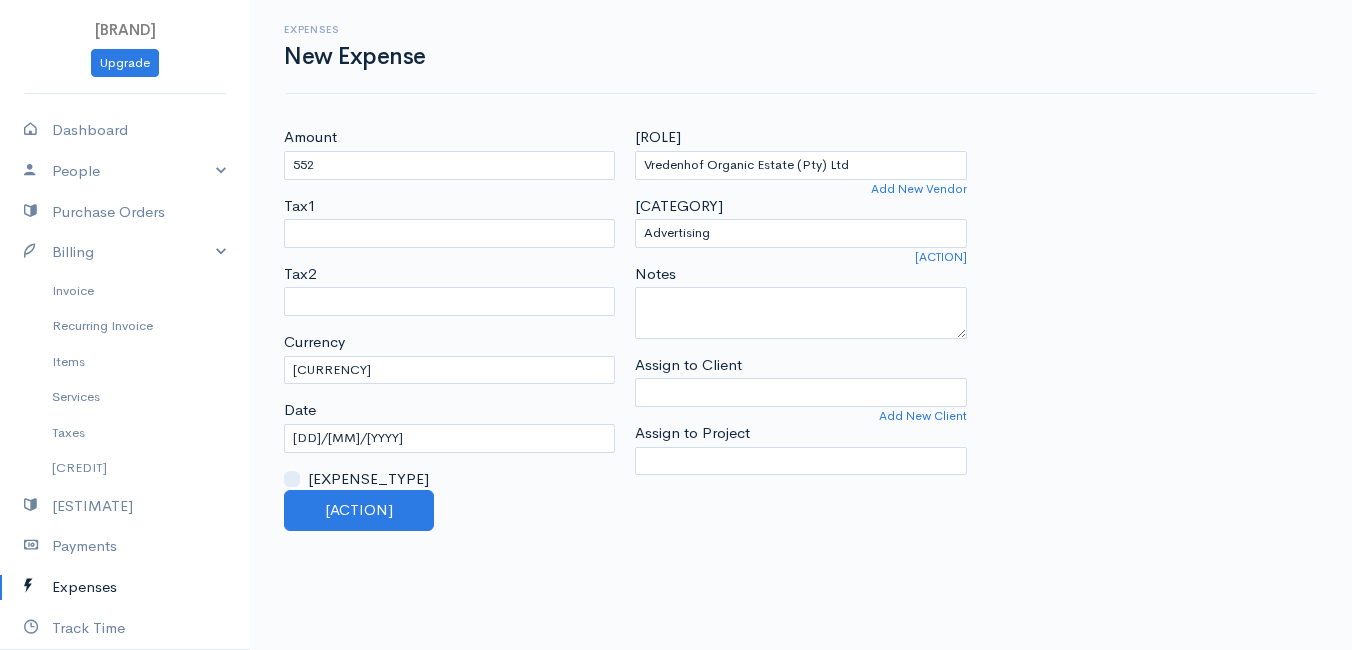 click on "[CURRENCY_INFO]" at bounding box center (676, 325) 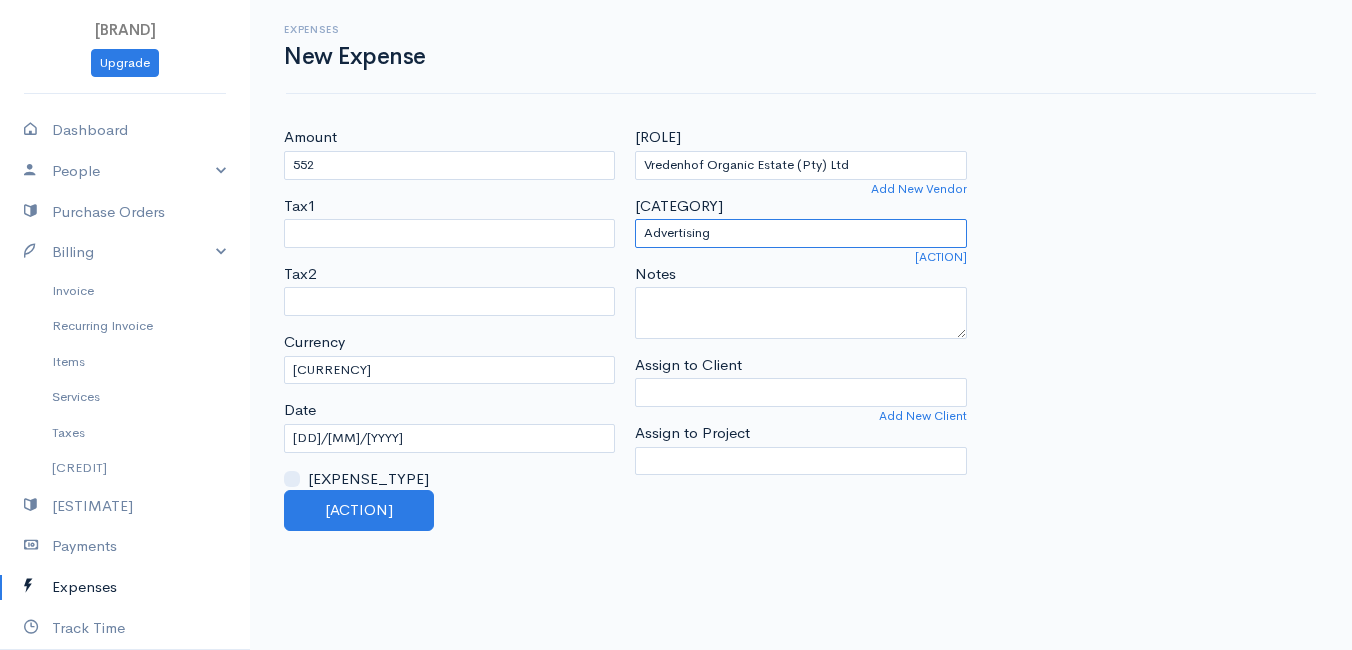 click on "Advertising Car Truck Expenses Contractors Education Education and Training Employee Benefits Hardware Meals Entertainment Other Expenses Personal Professional Services Rent or Lease Supplies Travel Utilities" at bounding box center (800, 233) 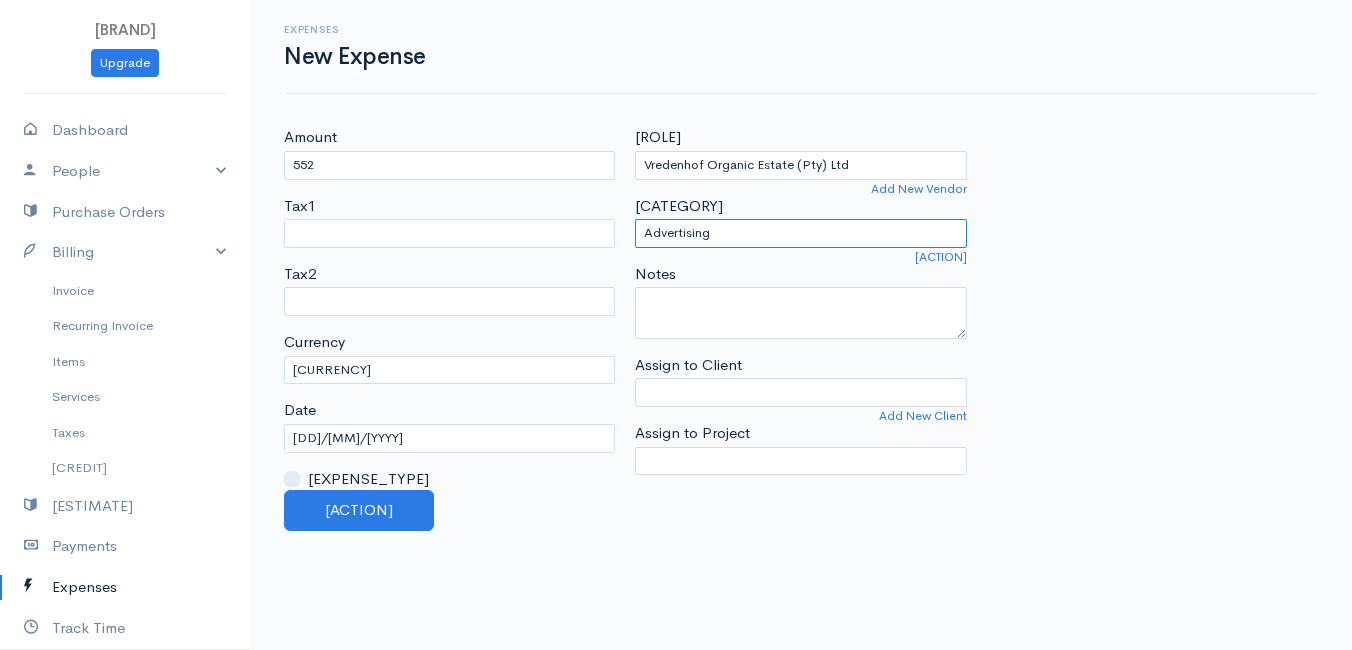 select on "[CATEGORY]" 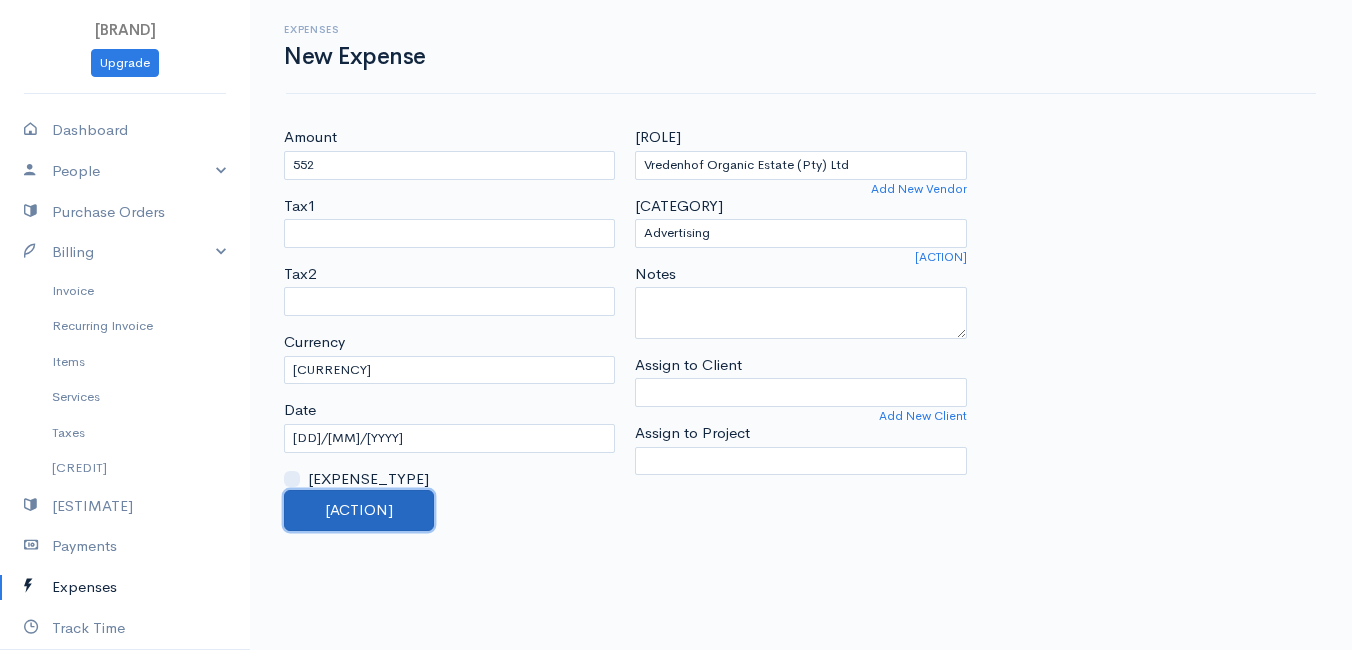 drag, startPoint x: 365, startPoint y: 506, endPoint x: 703, endPoint y: 422, distance: 348.2815 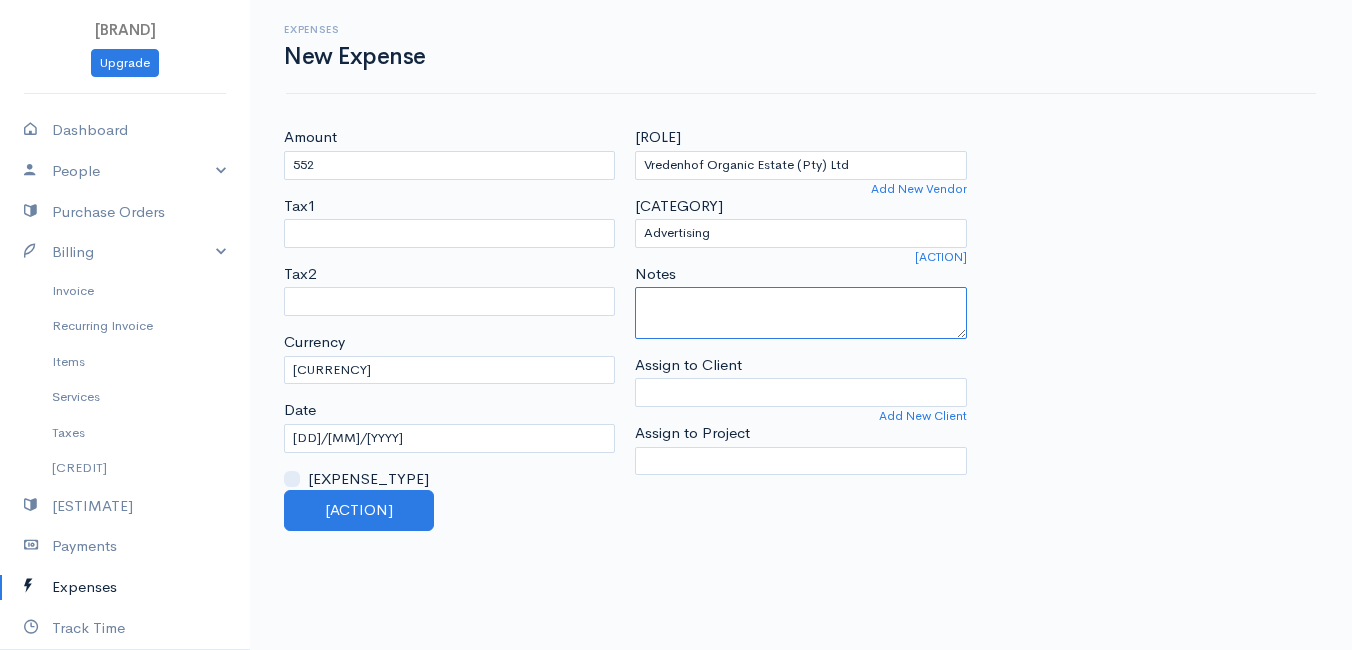 click on "Notes" at bounding box center [800, 313] 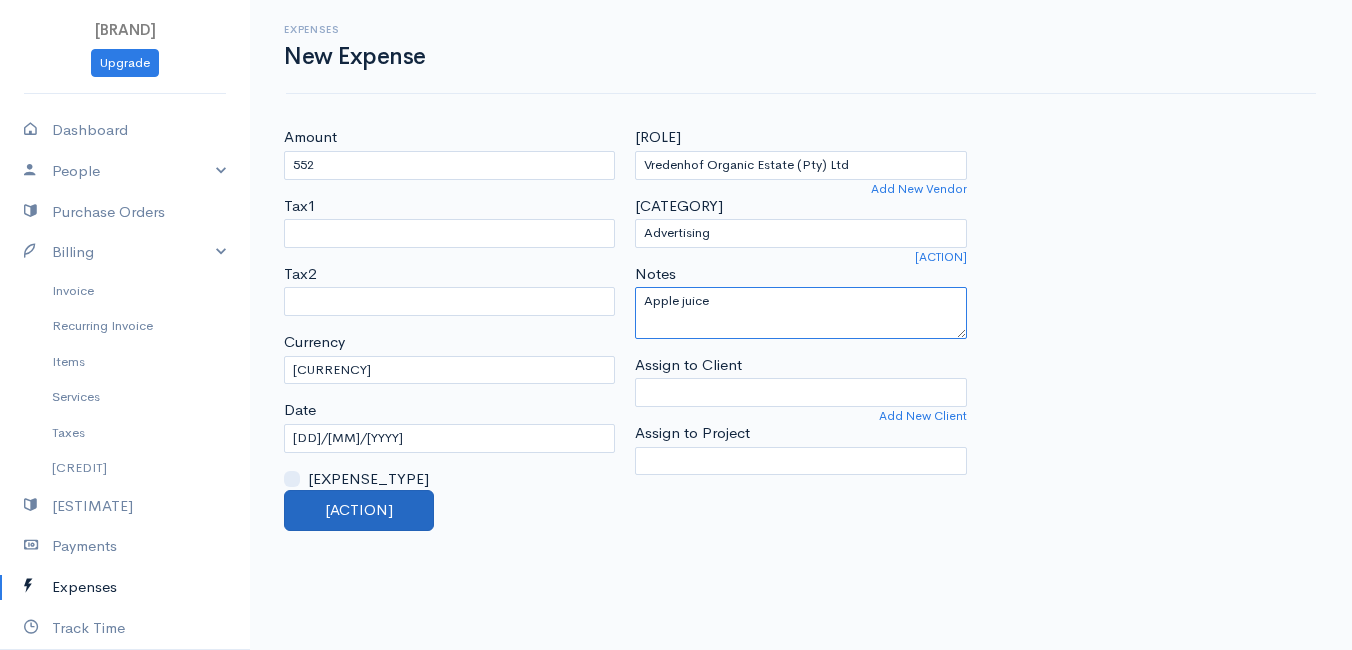 type on "Apple juice" 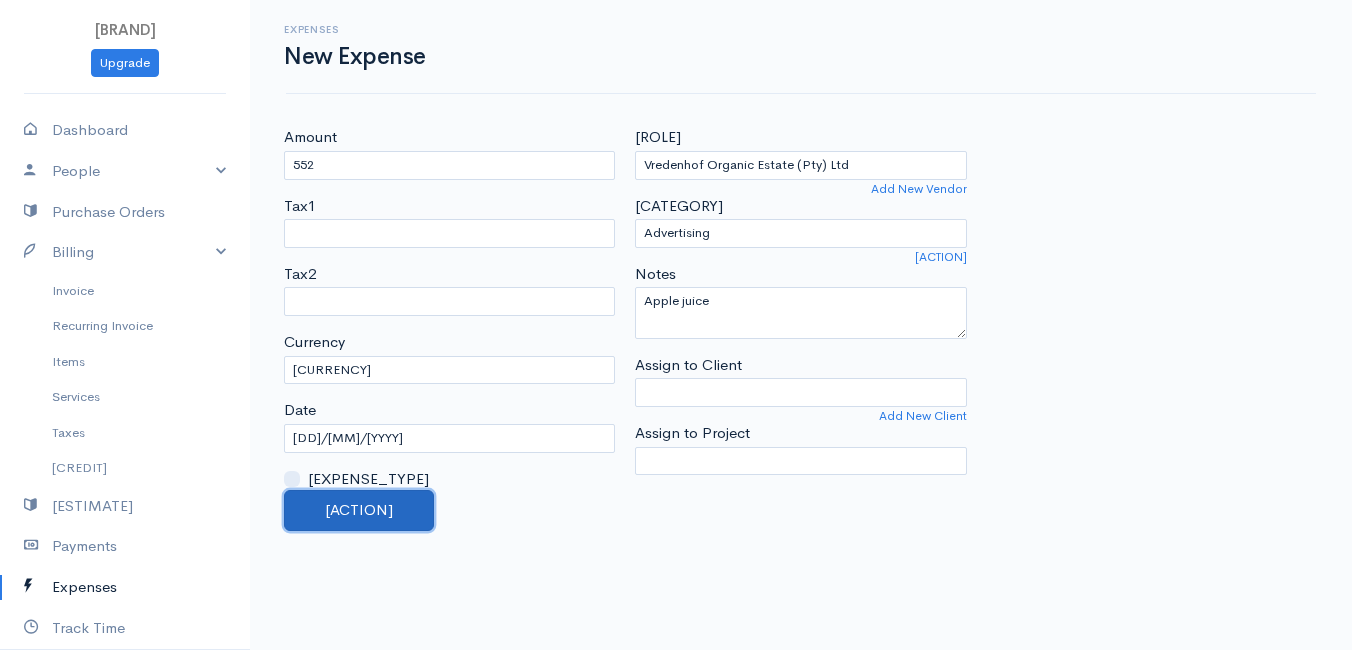 click on "[ACTION]" at bounding box center (359, 510) 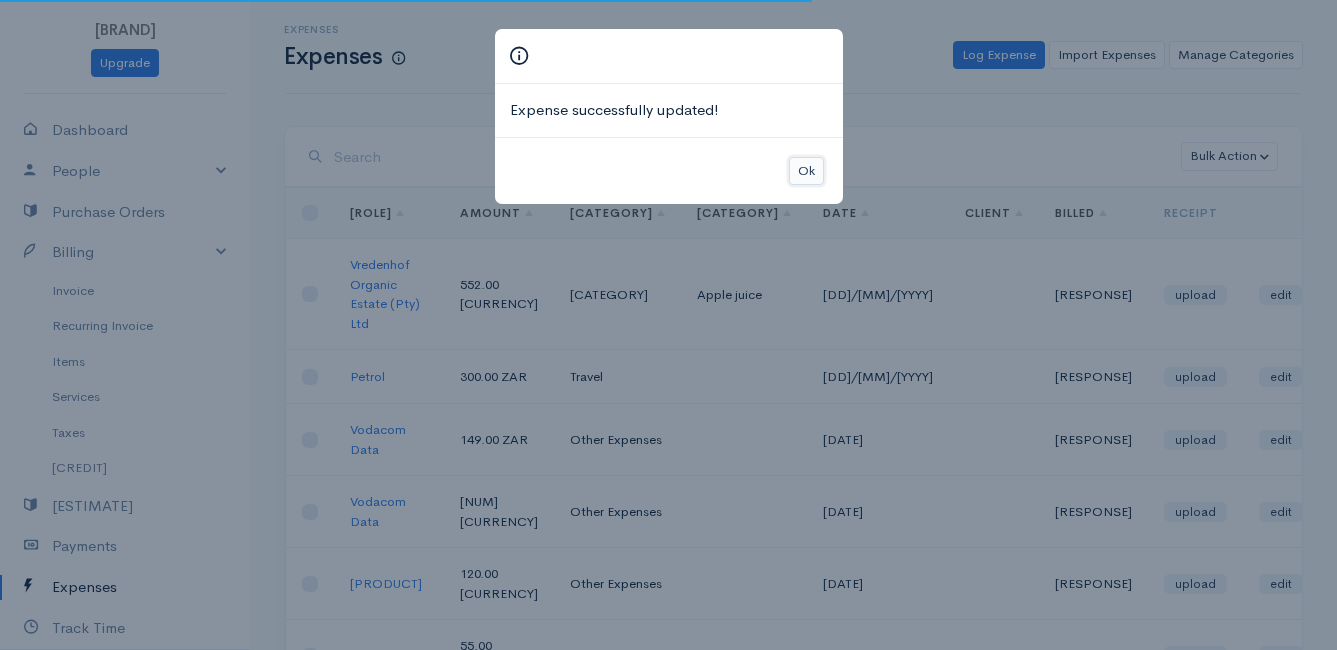 click on "Ok" at bounding box center (806, 171) 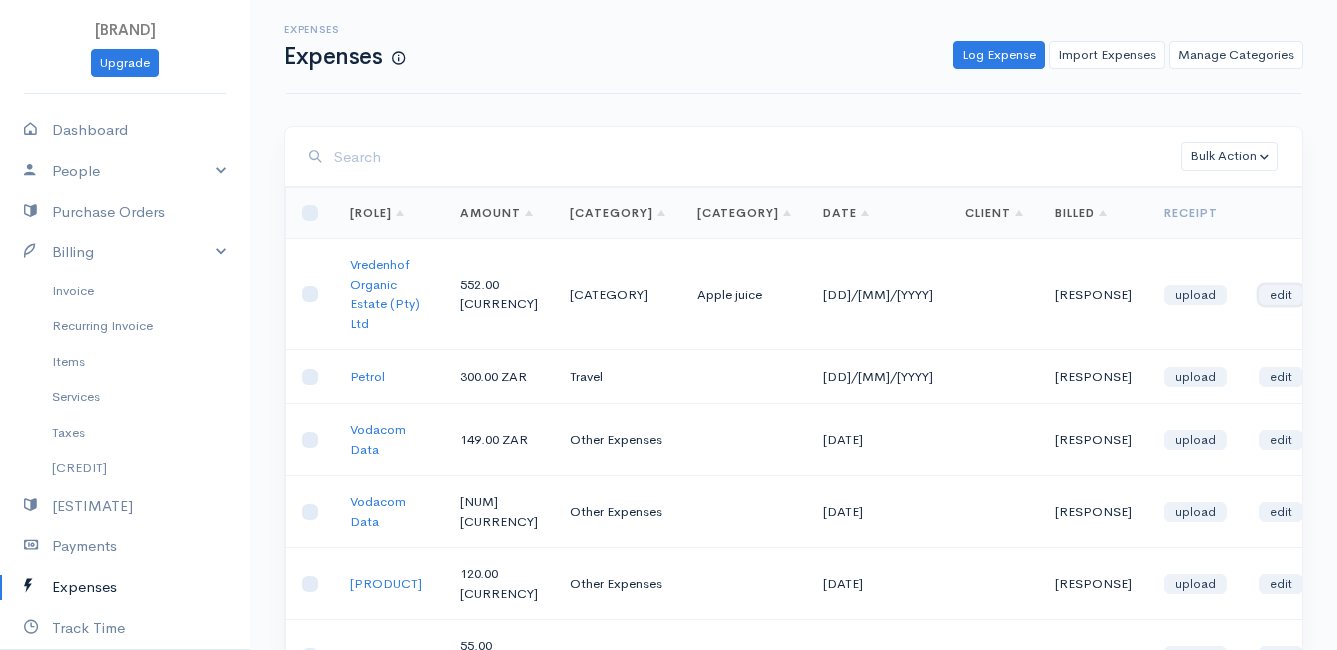 click on "edit" at bounding box center [1281, 295] 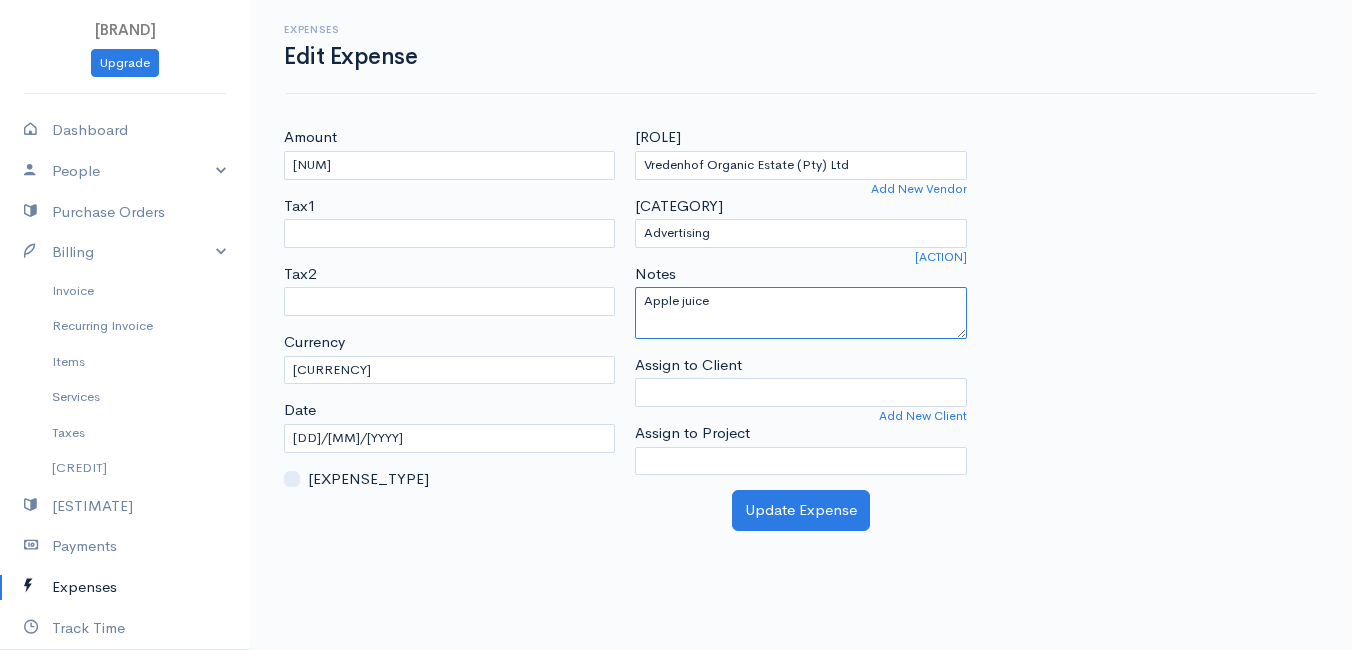 click on "Apple juice" at bounding box center (800, 313) 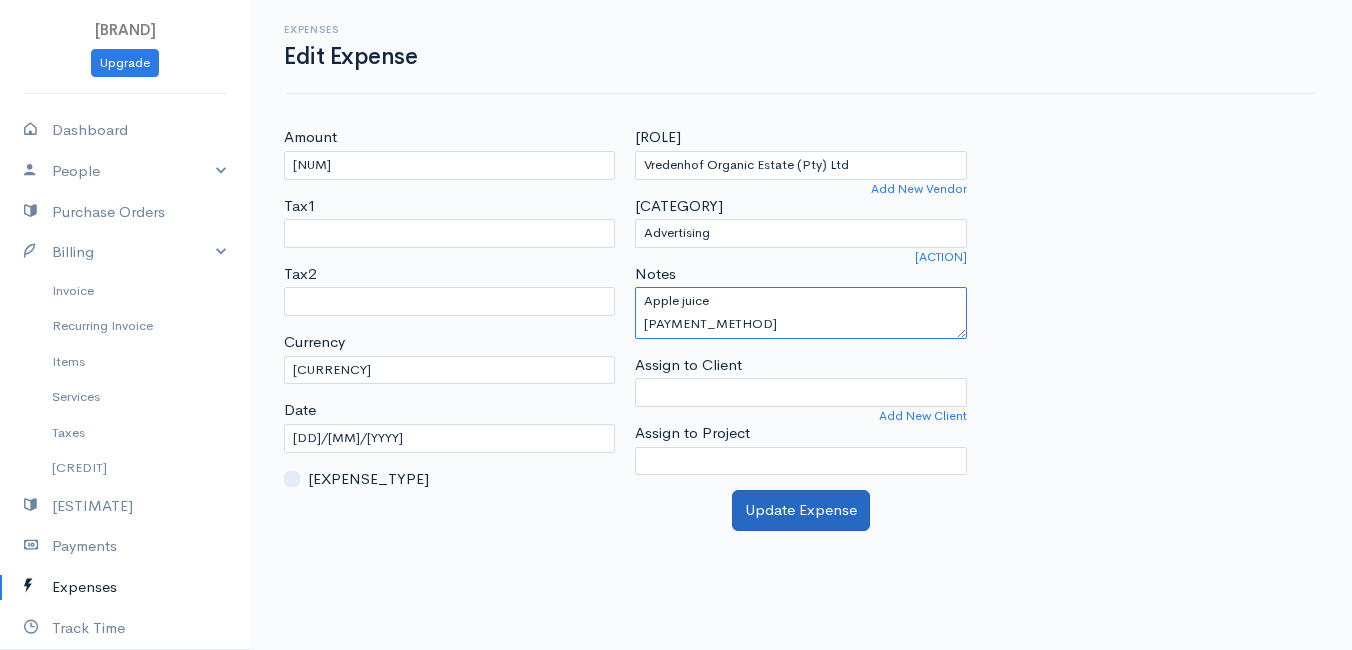type on "Apple juice
[PAYMENT_METHOD]" 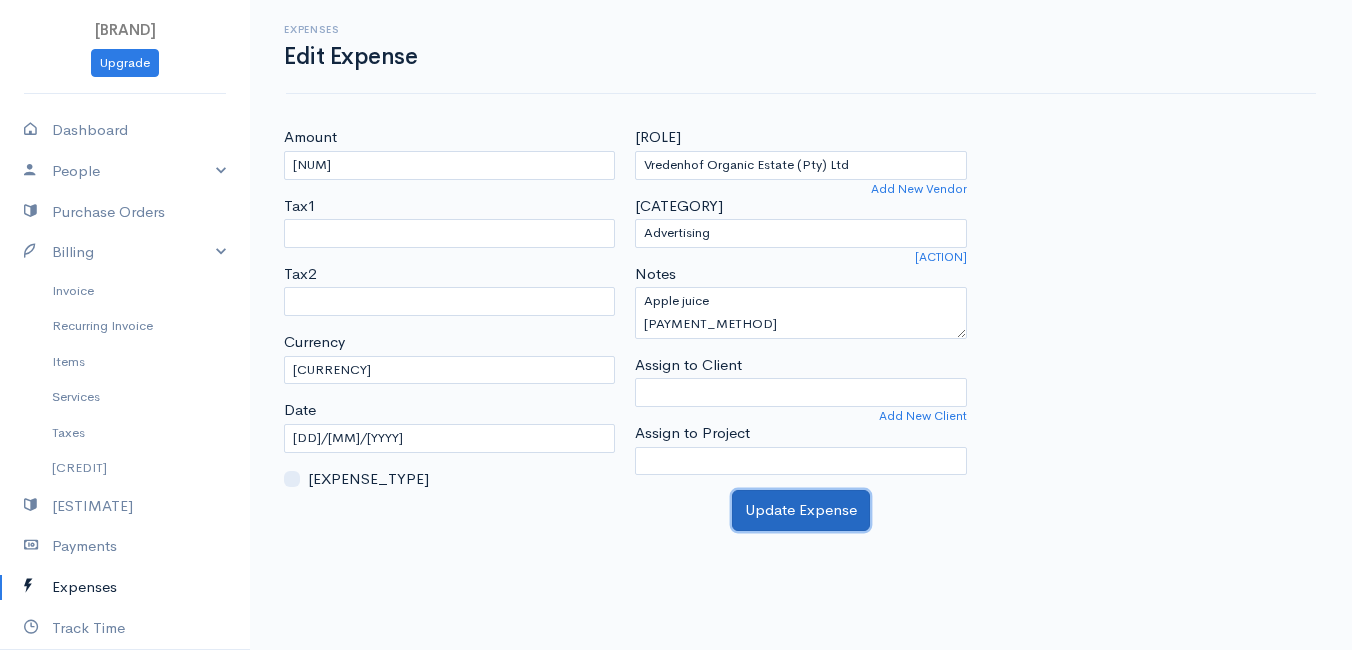 click on "Update Expense" at bounding box center (801, 510) 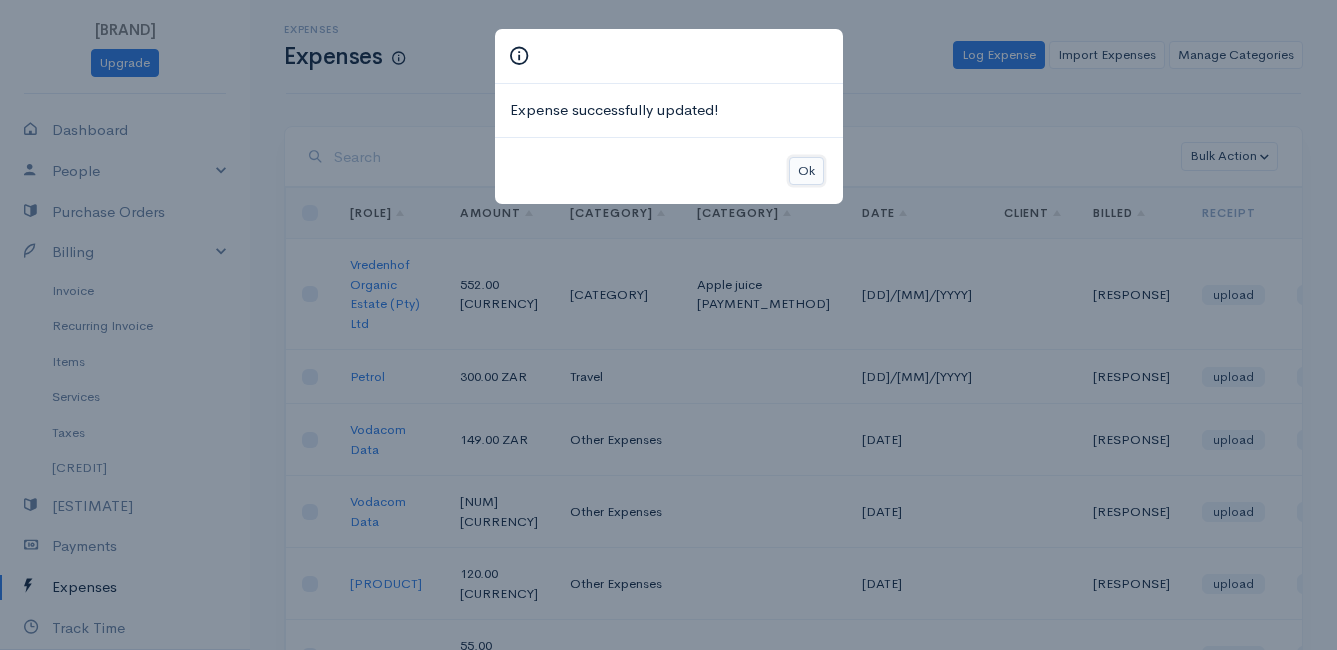 click on "Ok" at bounding box center [806, 171] 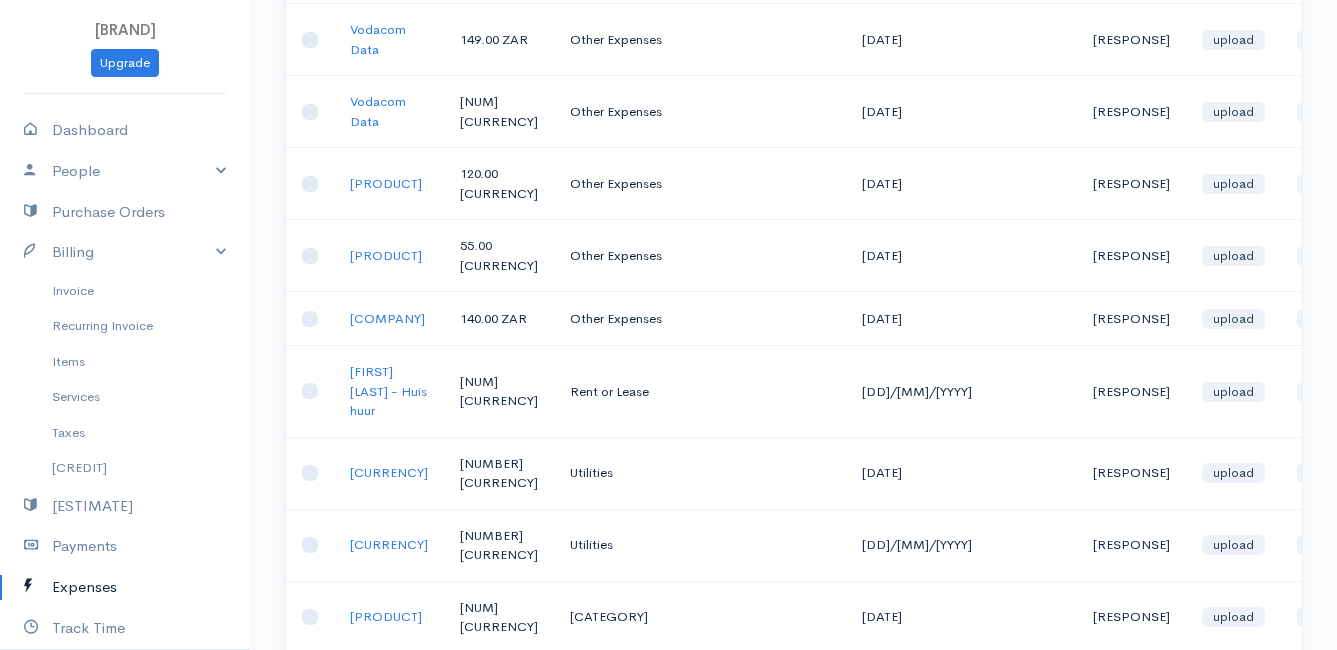 scroll, scrollTop: 0, scrollLeft: 0, axis: both 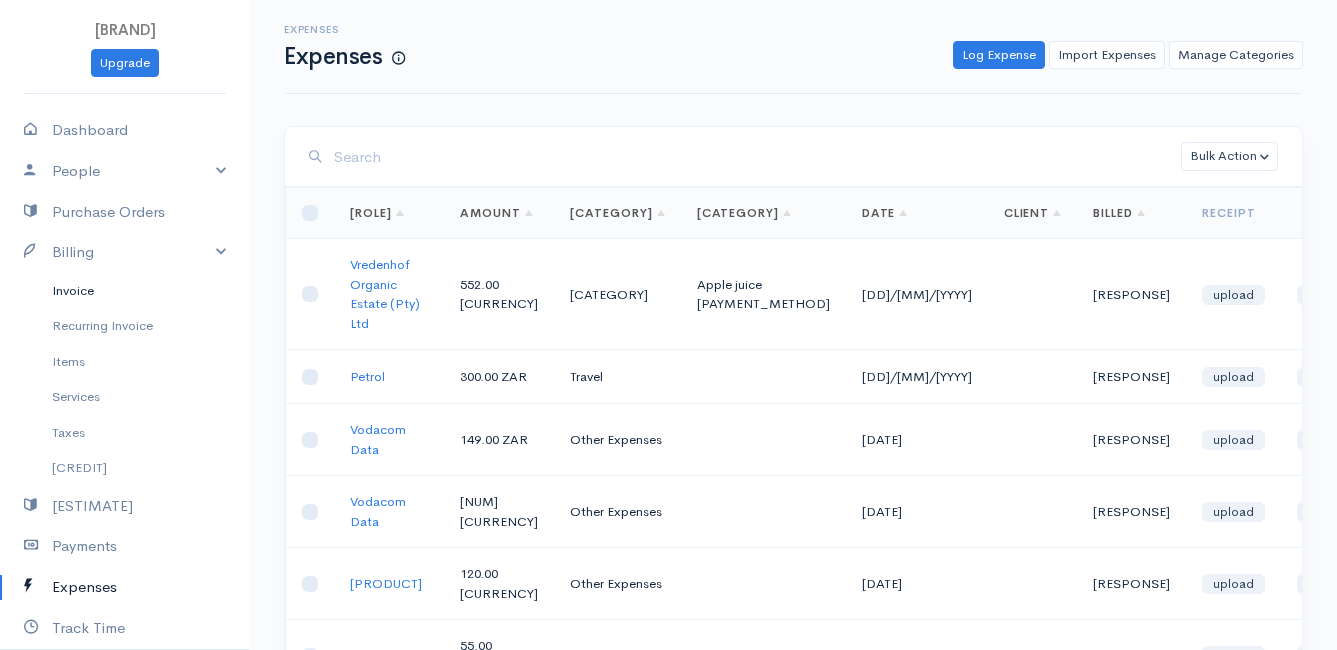 click on "Invoice" at bounding box center [125, 291] 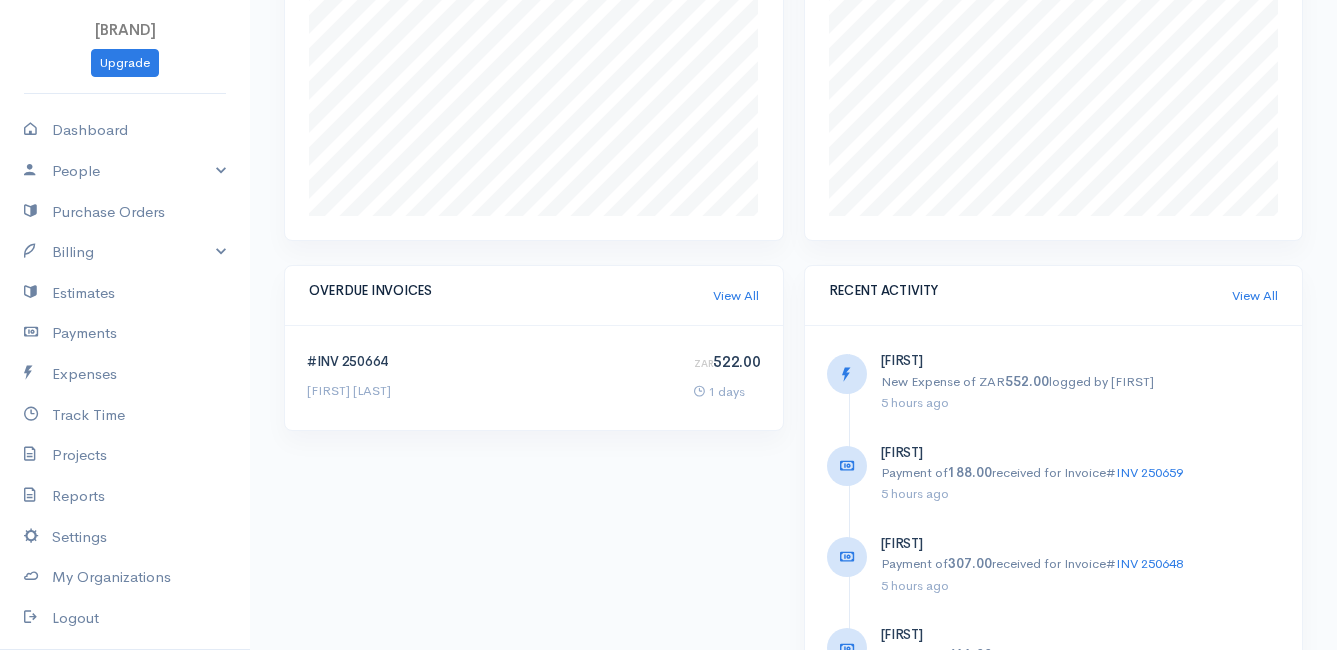 scroll, scrollTop: 600, scrollLeft: 0, axis: vertical 